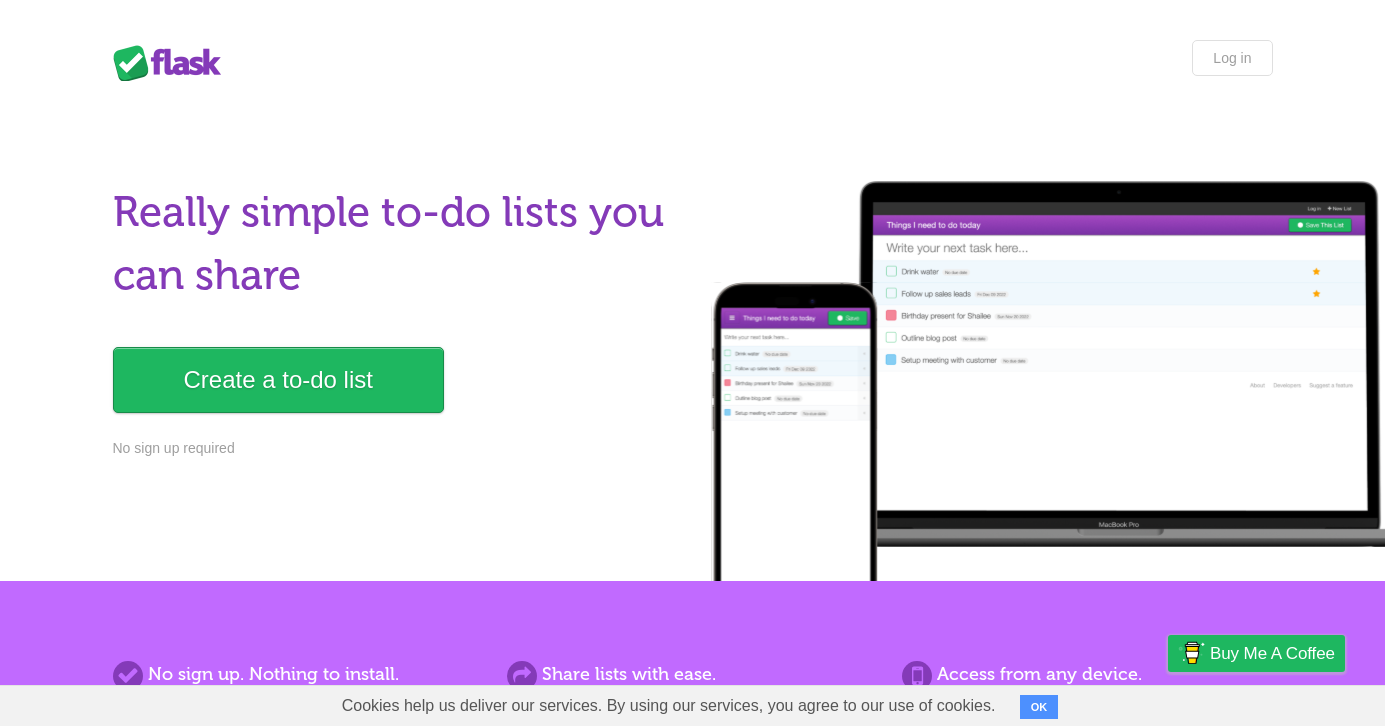 scroll, scrollTop: 276, scrollLeft: 0, axis: vertical 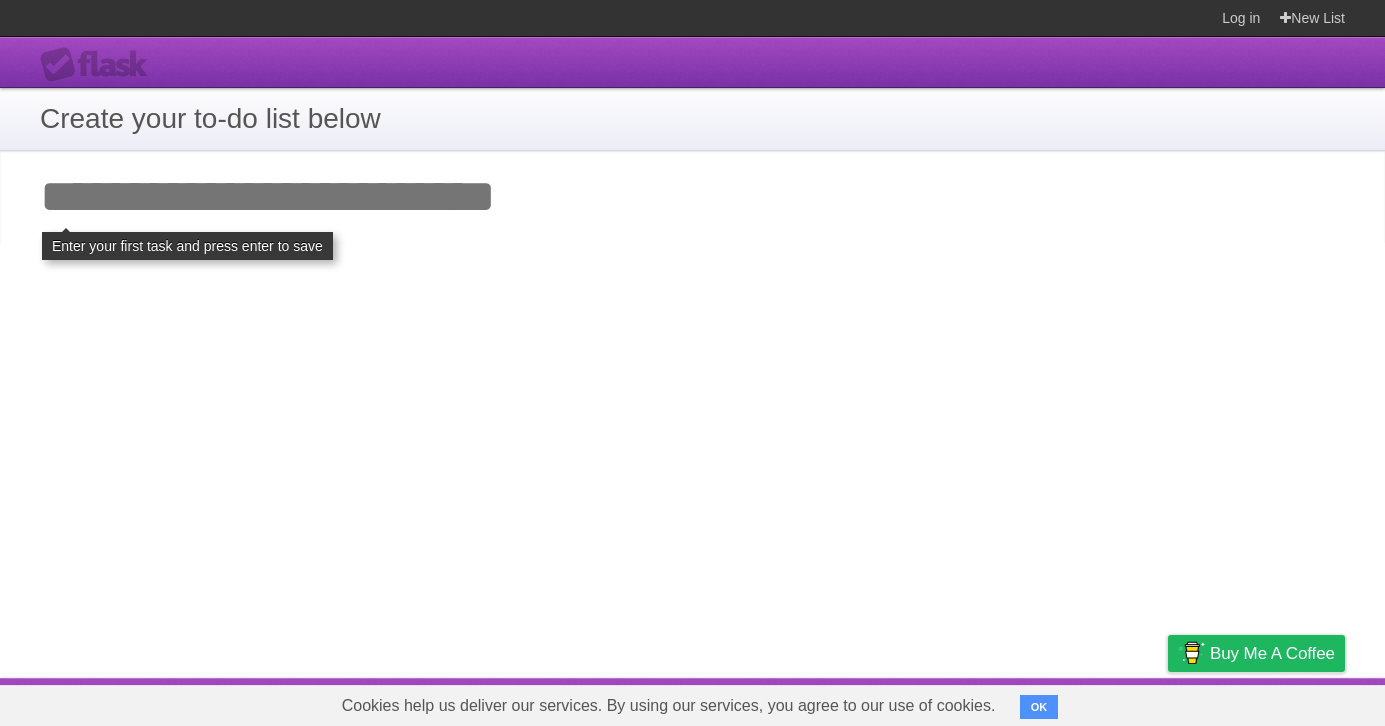 click on "Add your first task" at bounding box center (692, 197) 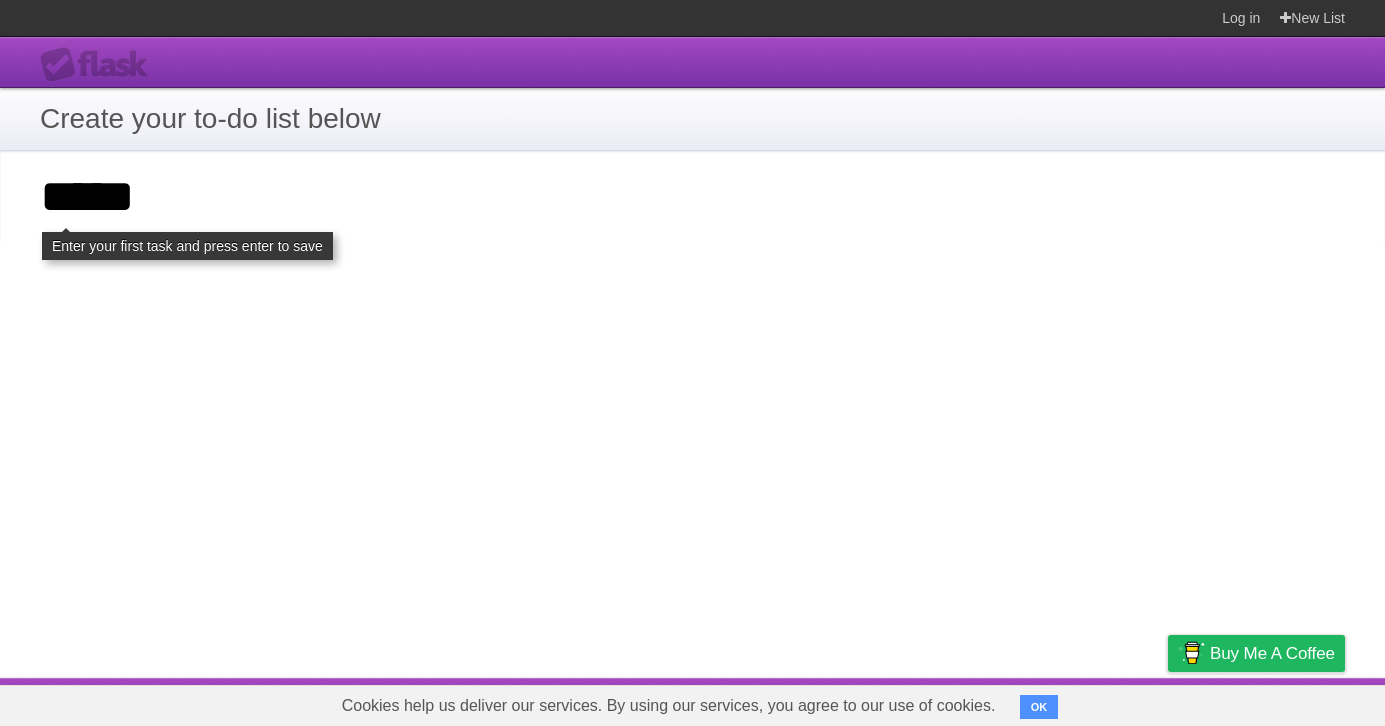click on "**********" at bounding box center (0, 0) 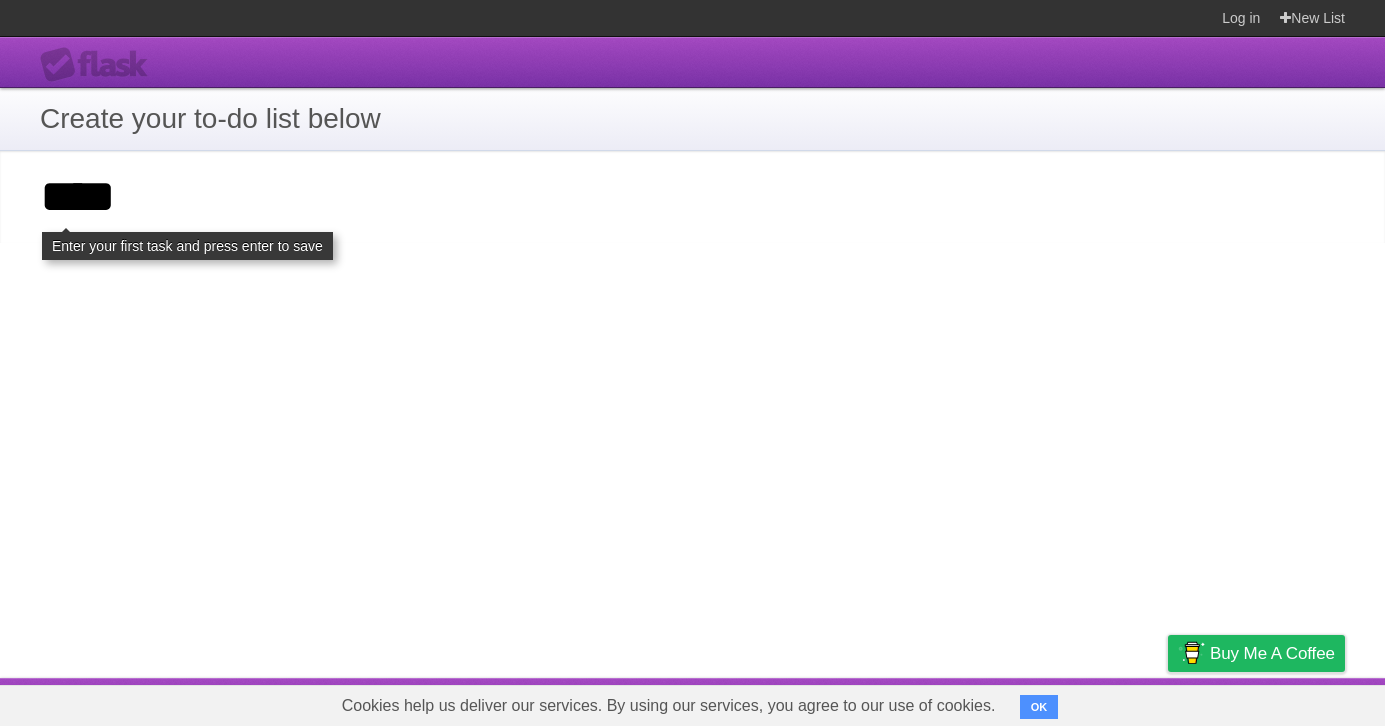 type on "****" 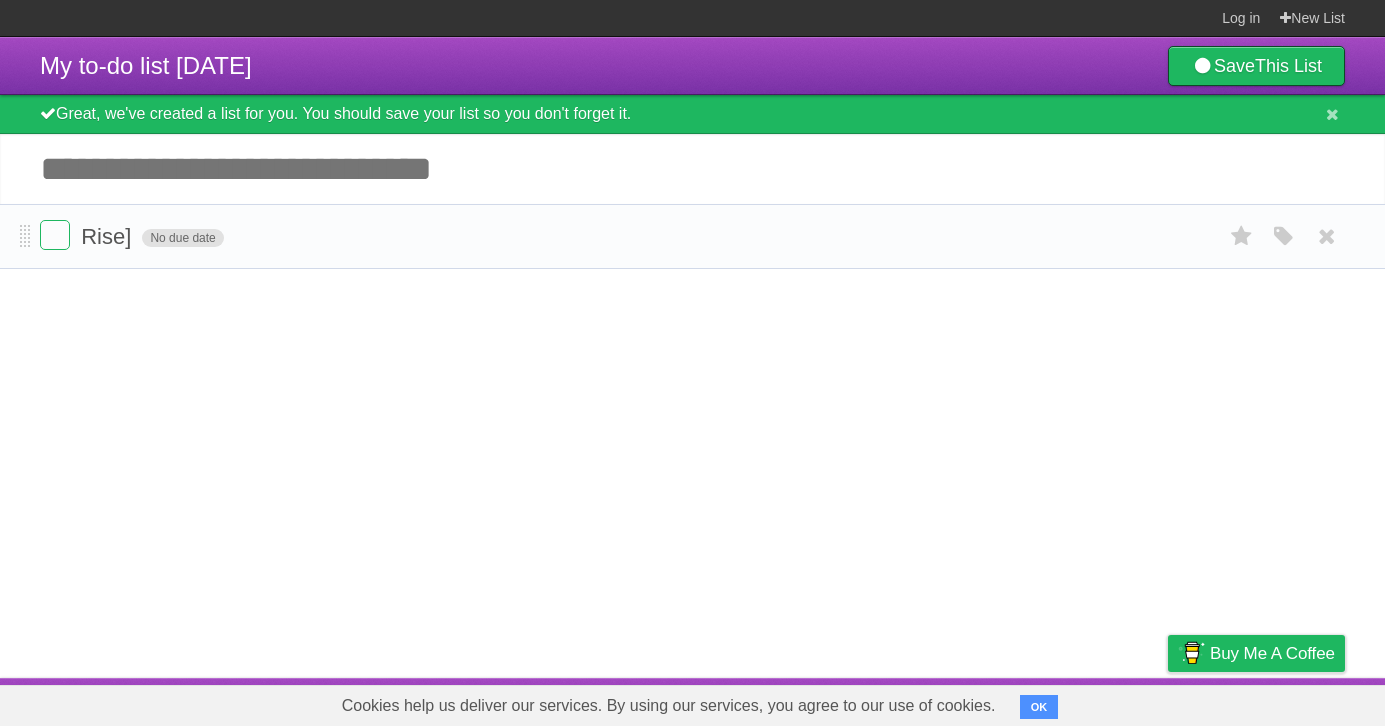scroll, scrollTop: 0, scrollLeft: 0, axis: both 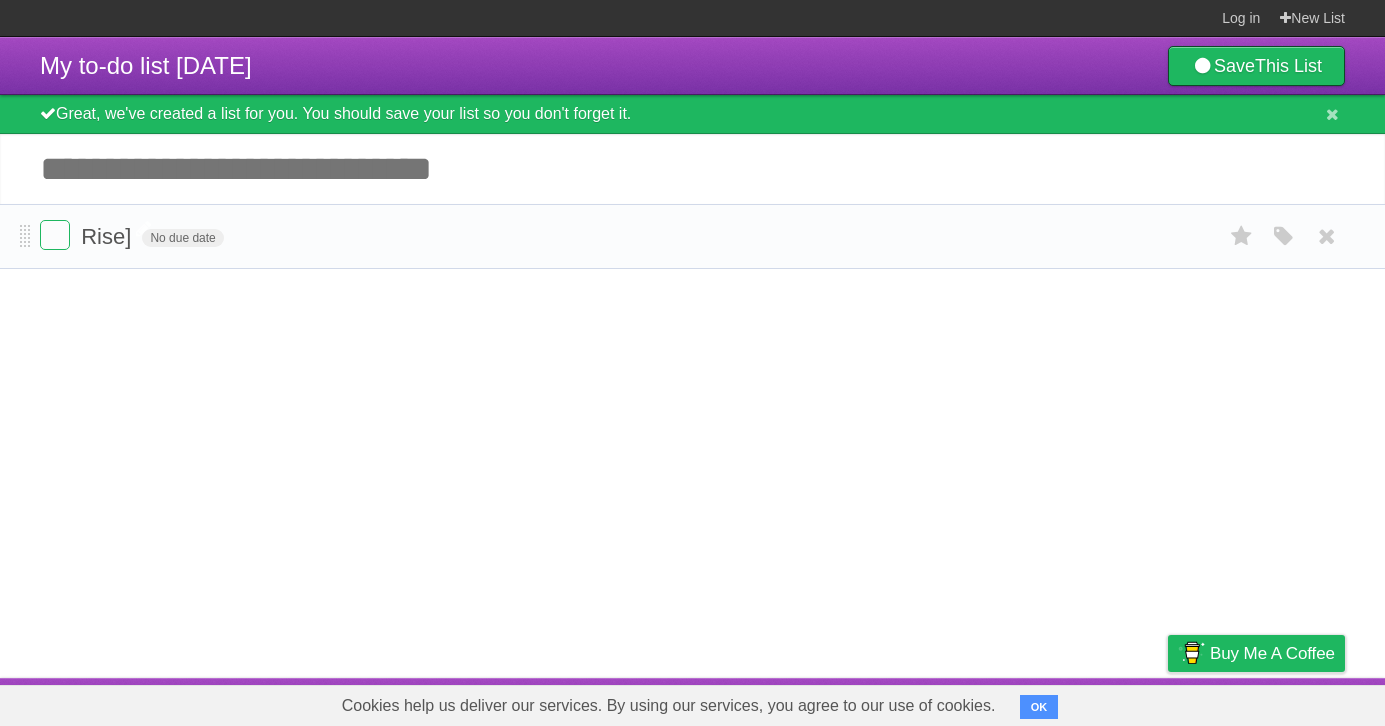 click on "Rise]" at bounding box center (108, 236) 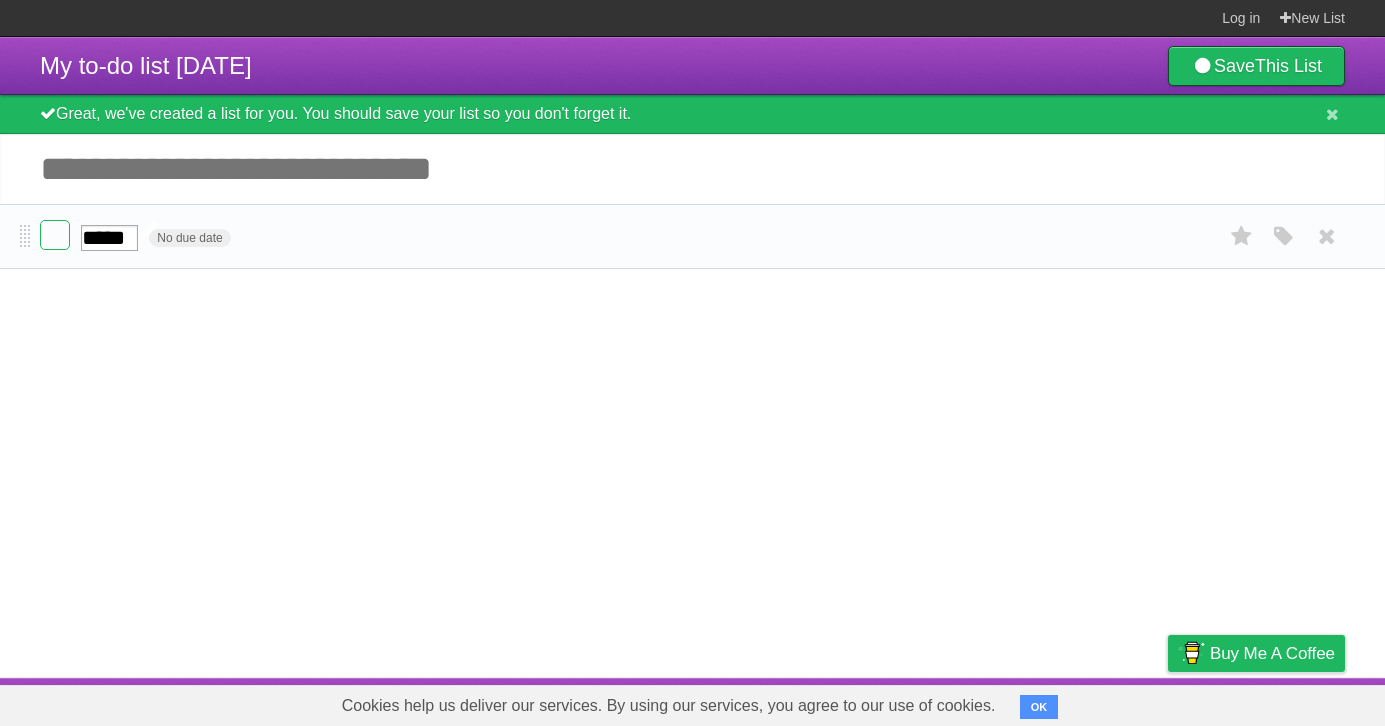 click on "*****" at bounding box center [109, 238] 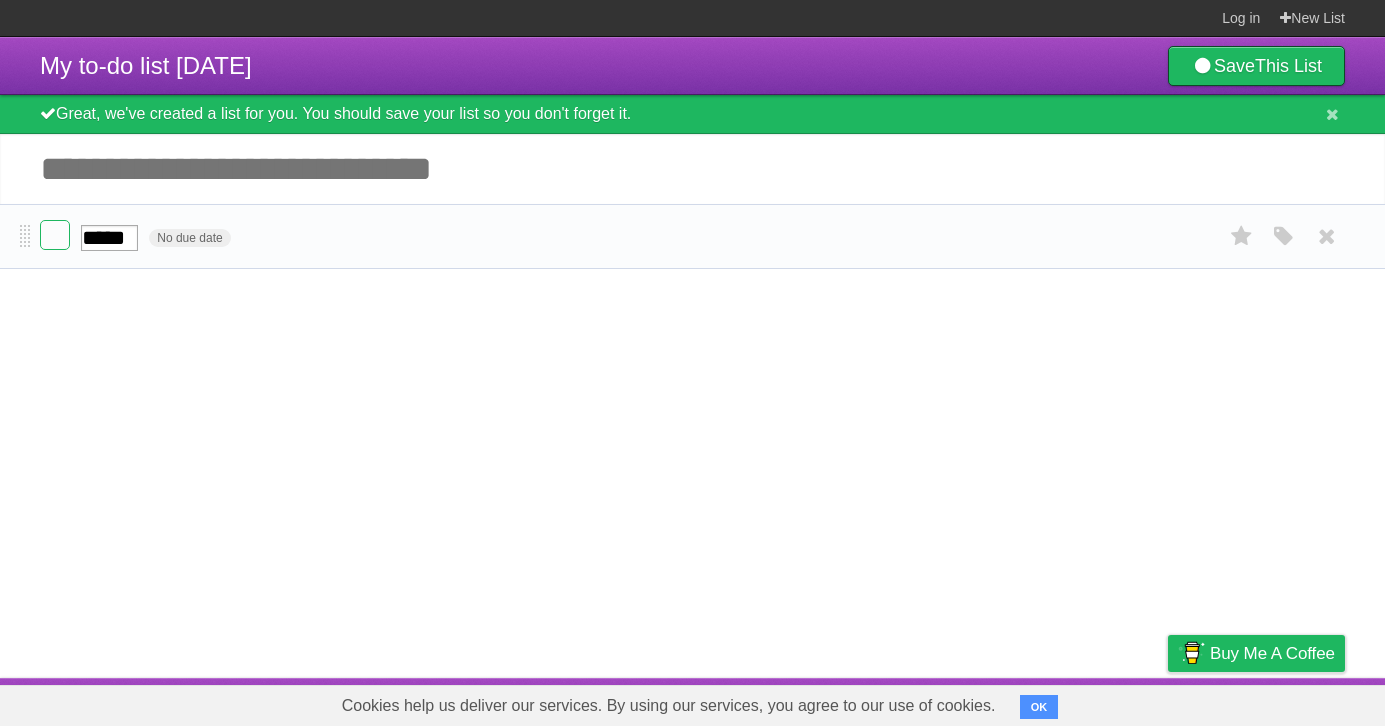 type on "****" 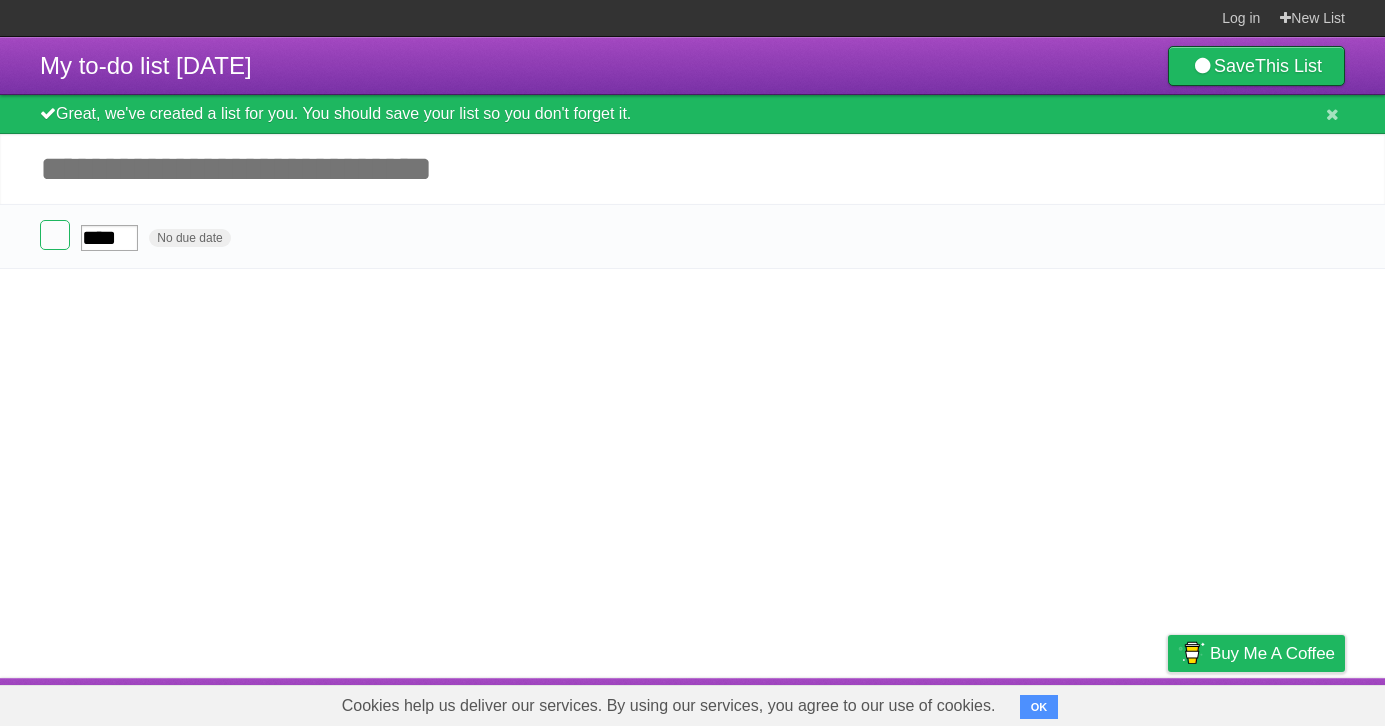 click on "My to-do list [DATE]
Save  This List
Great, we've created a list for you. You should save your list so you don't forget it.
Add another task
*********
****
No due date
White
Red
Blue
Green
Purple
Orange" at bounding box center [692, 357] 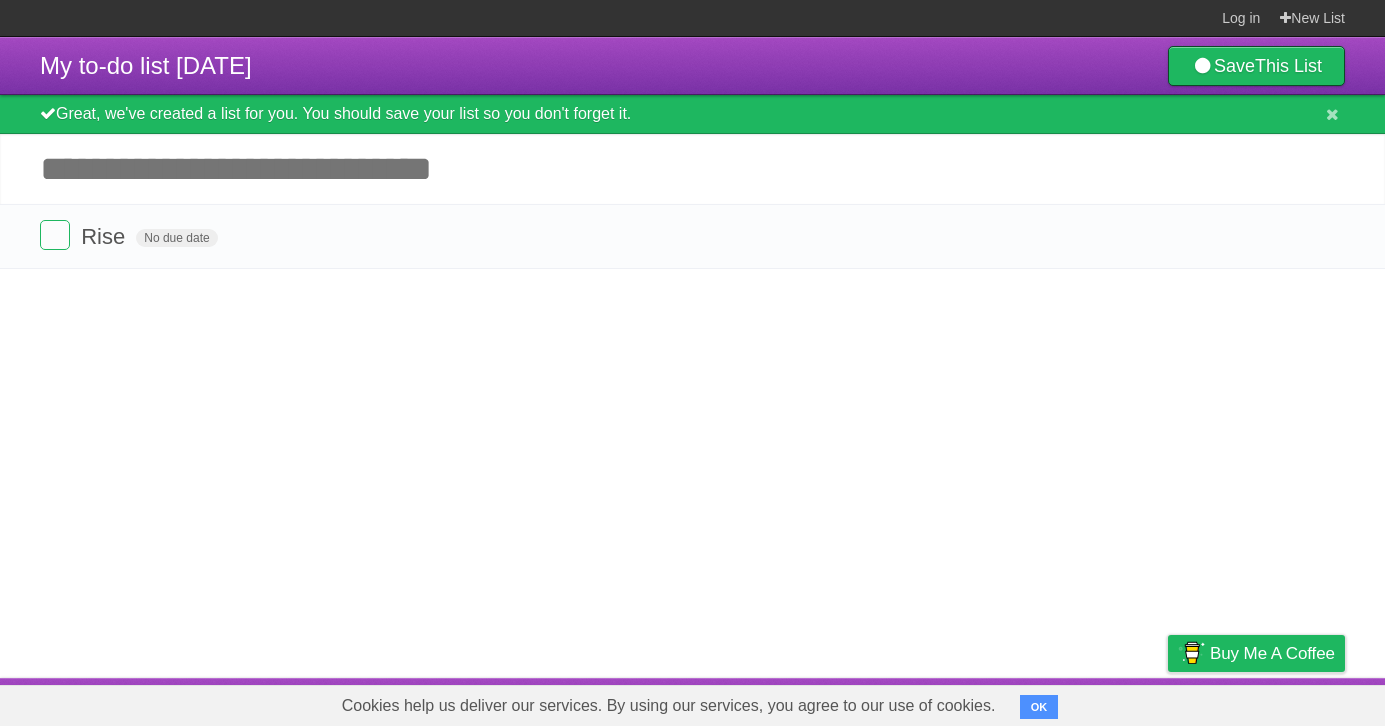click on "Add another task" at bounding box center (692, 169) 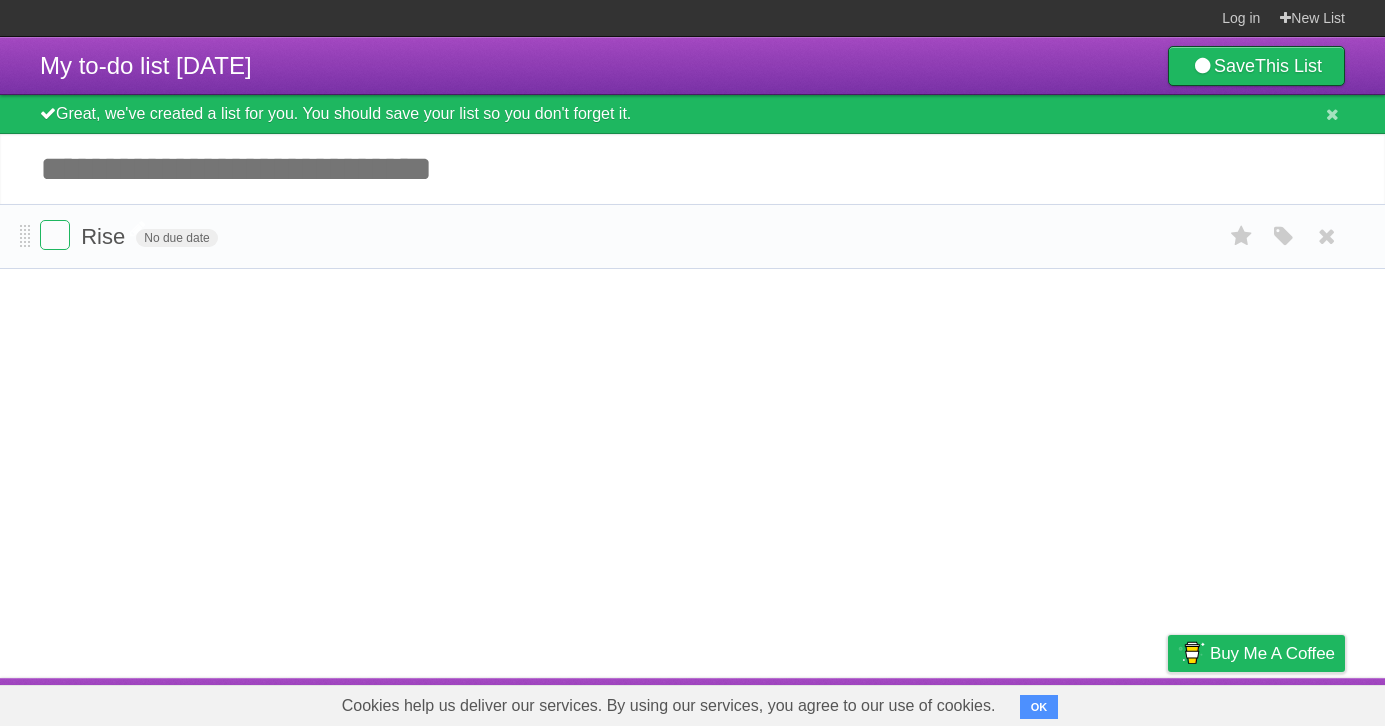 click on "Rise" at bounding box center (105, 236) 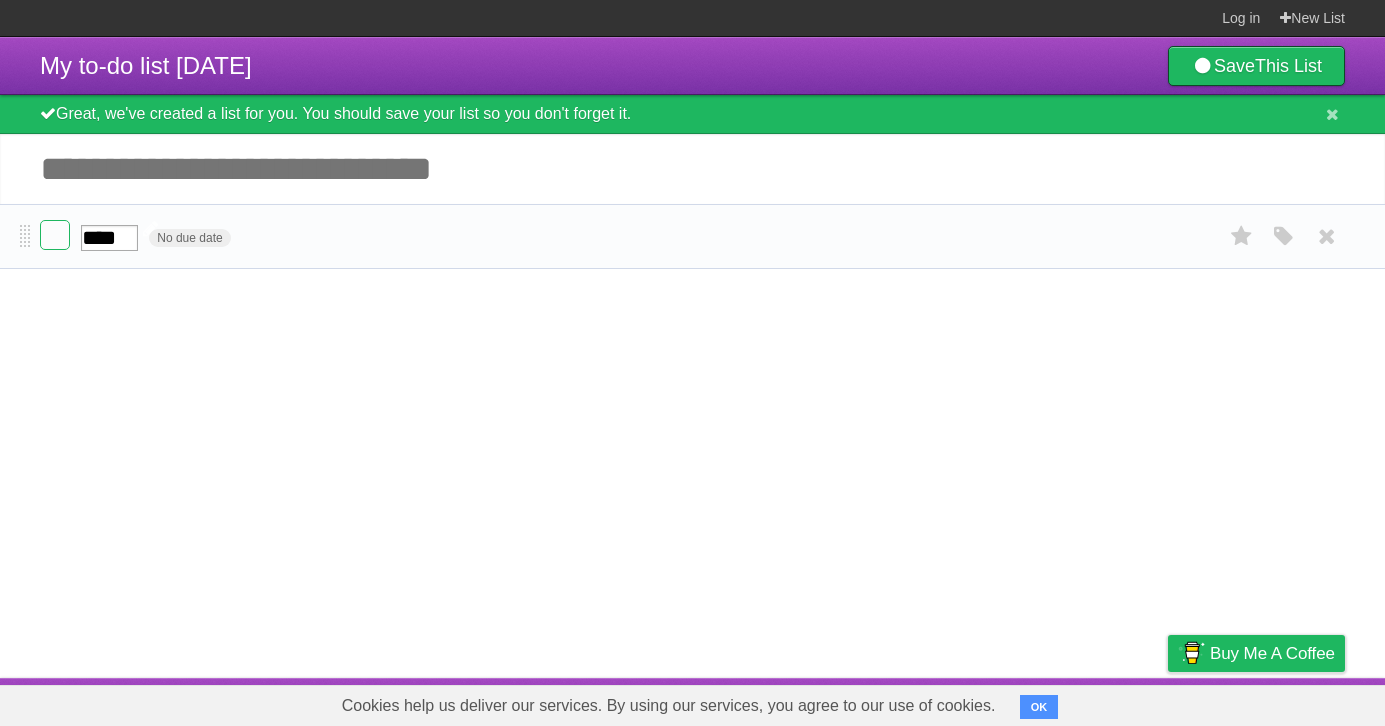type 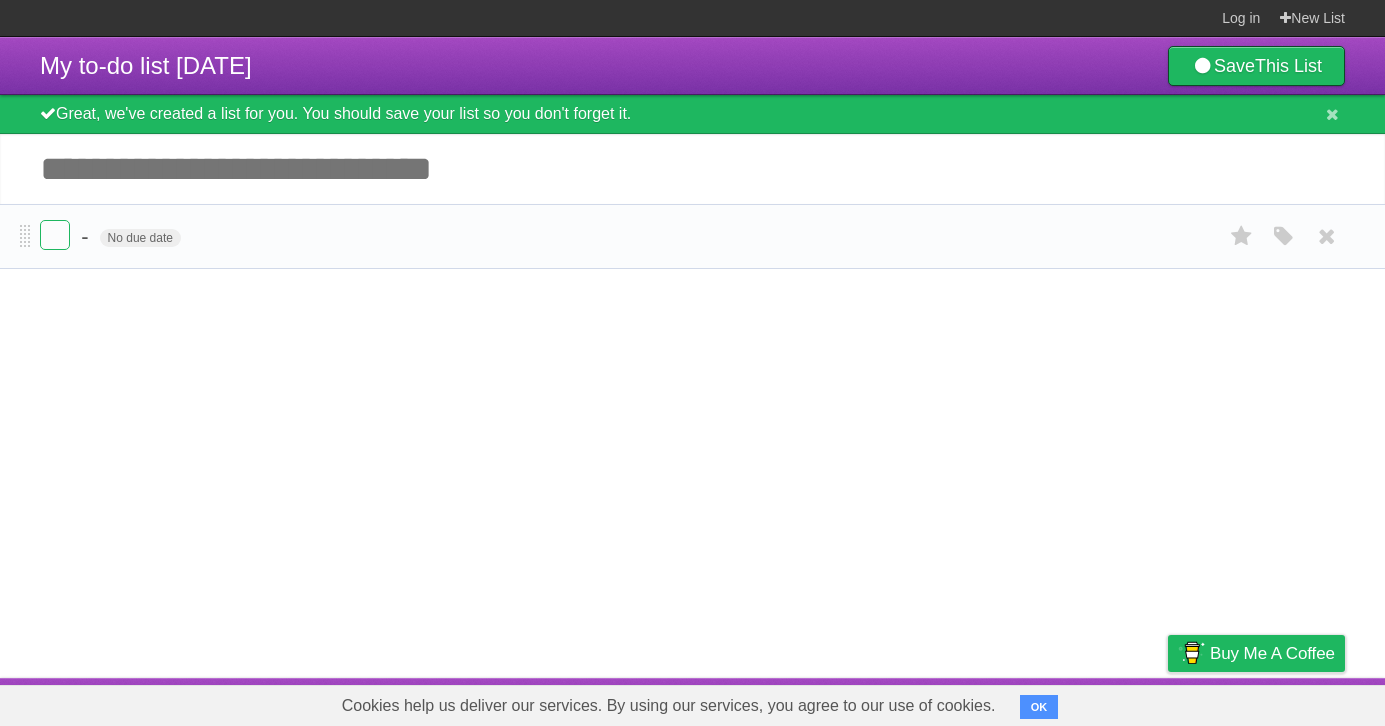 click on "-
No due date
White
Red
Blue
Green
Purple
Orange" at bounding box center (692, 236) 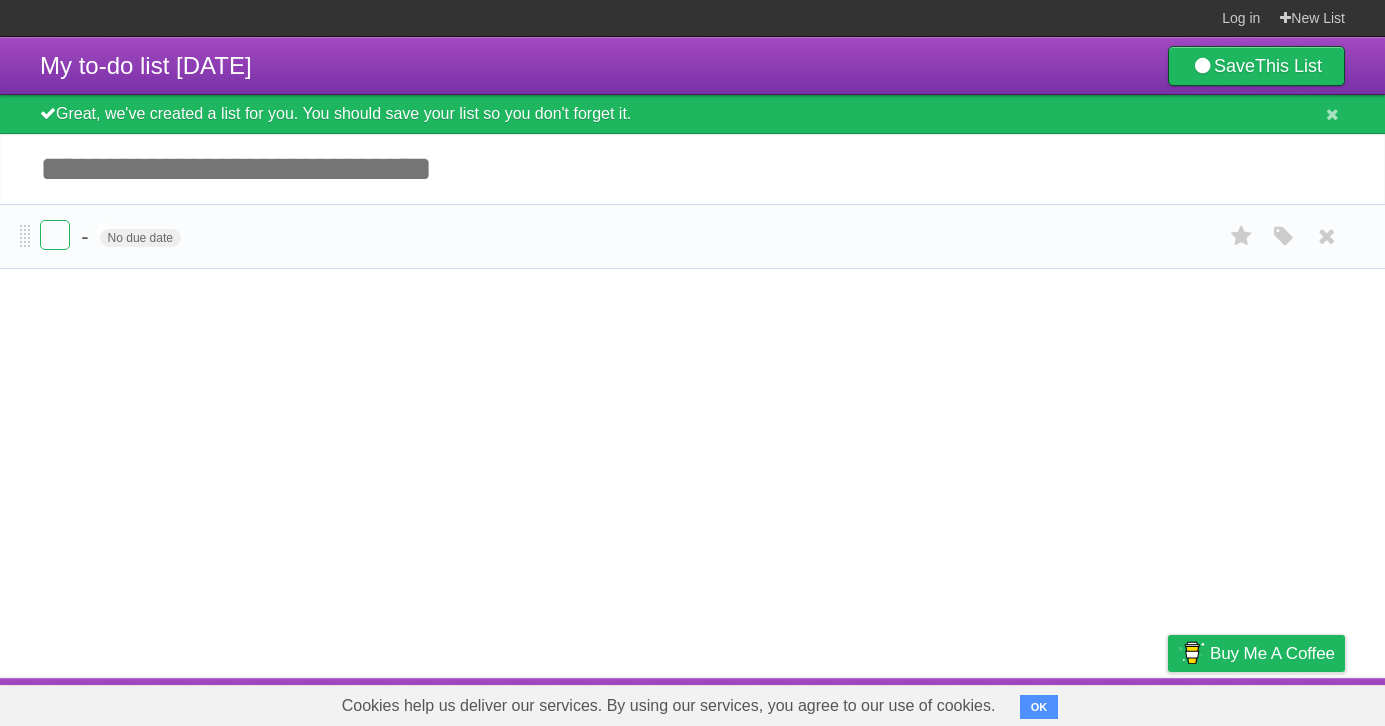 click on "-
No due date
White
Red
Blue
Green
Purple
Orange" at bounding box center [692, 236] 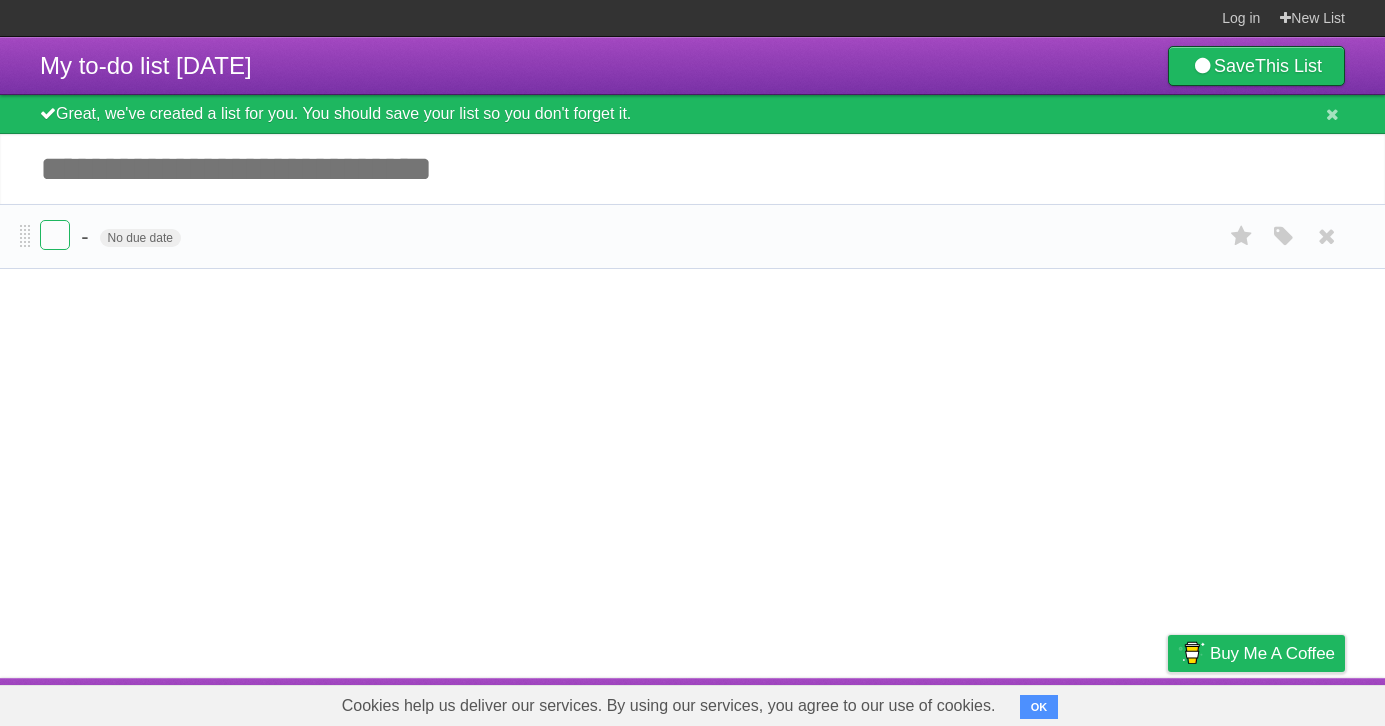 click on "-
No due date
White
Red
Blue
Green
Purple
Orange" at bounding box center (692, 236) 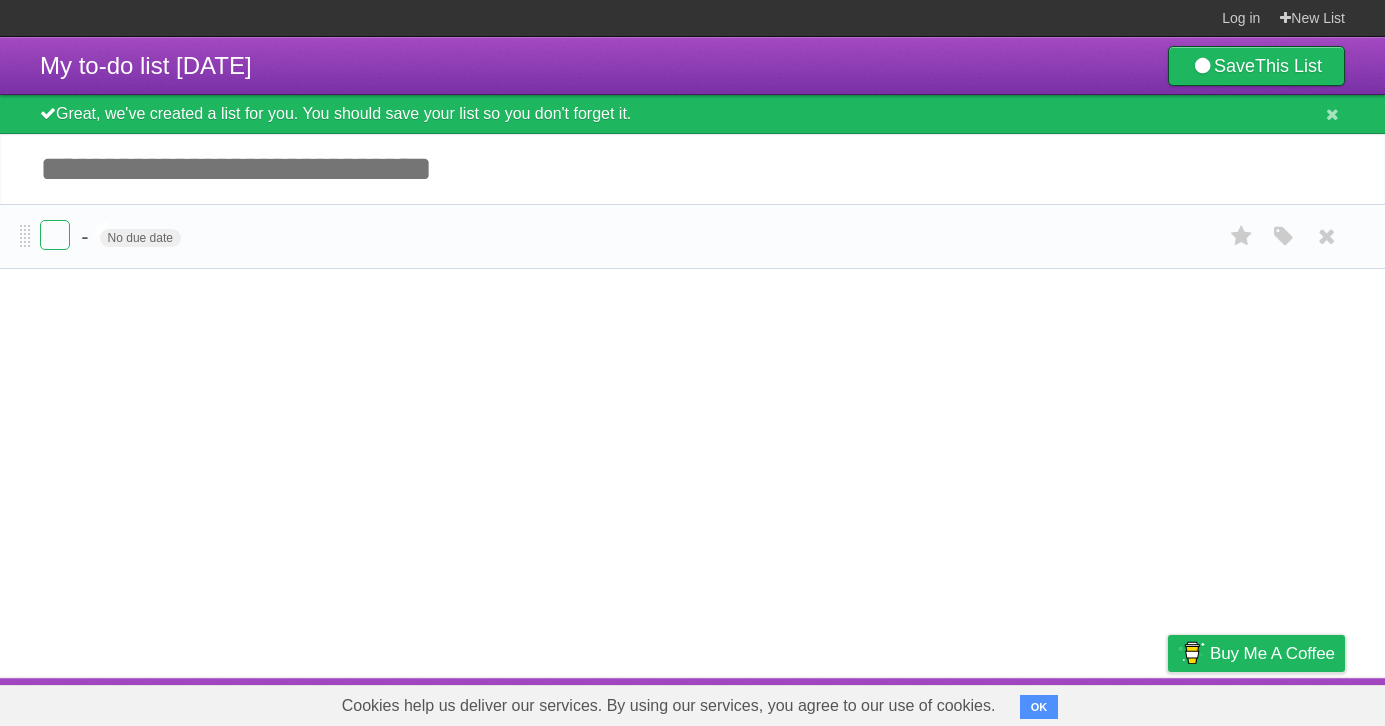 click on "-" at bounding box center (87, 236) 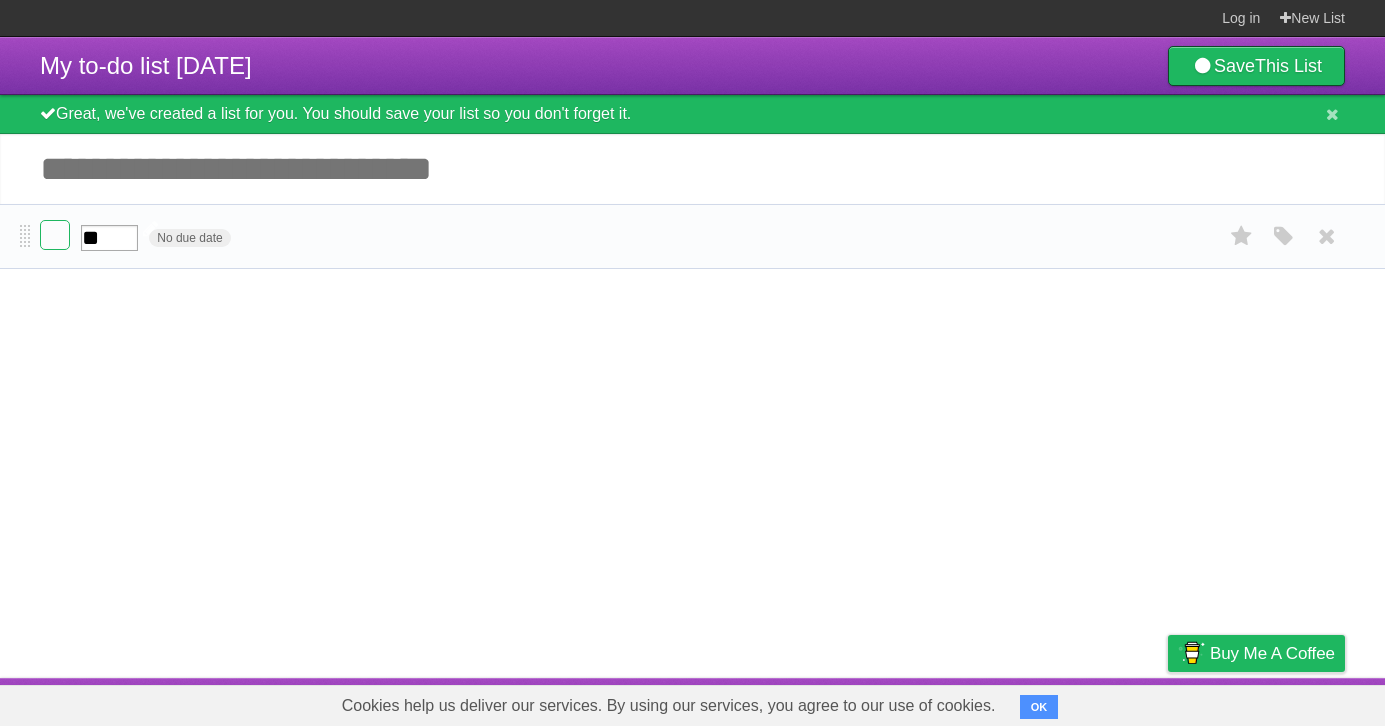 type on "*" 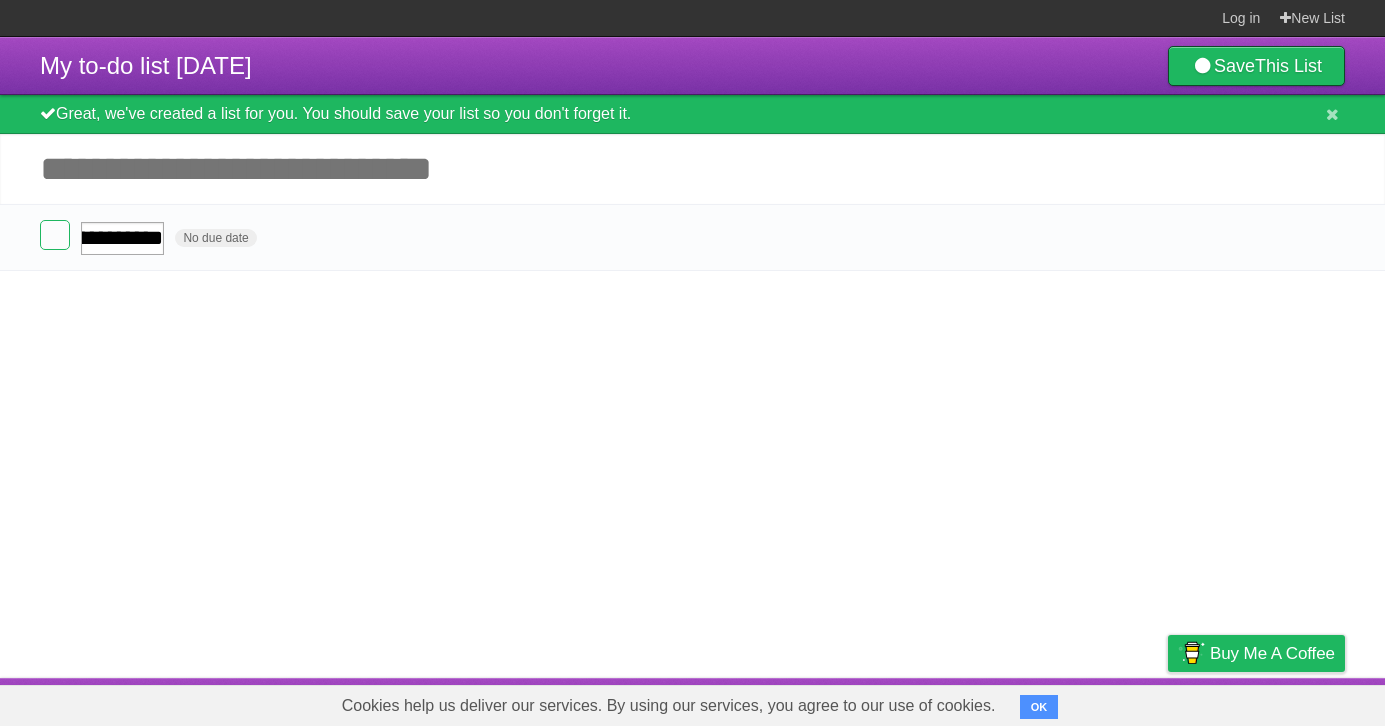 scroll, scrollTop: 0, scrollLeft: 88, axis: horizontal 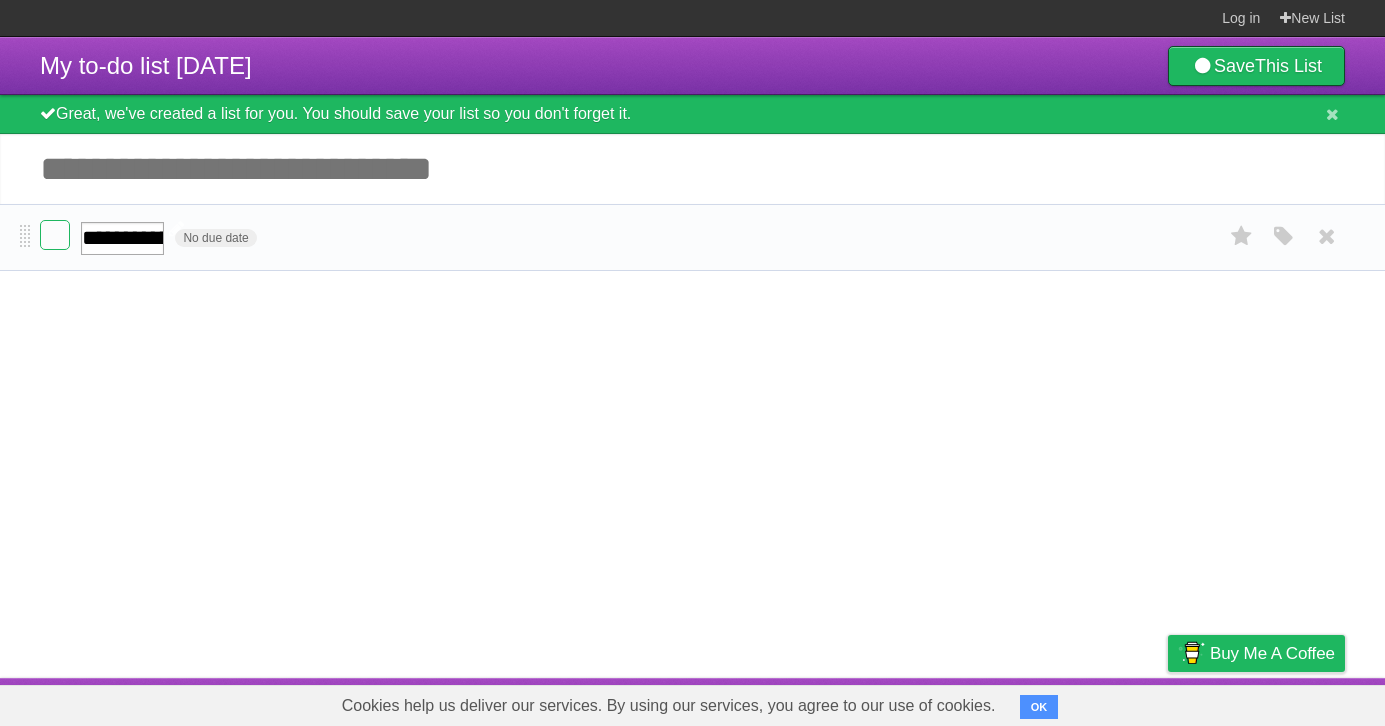 drag, startPoint x: 94, startPoint y: 255, endPoint x: 46, endPoint y: 258, distance: 48.09366 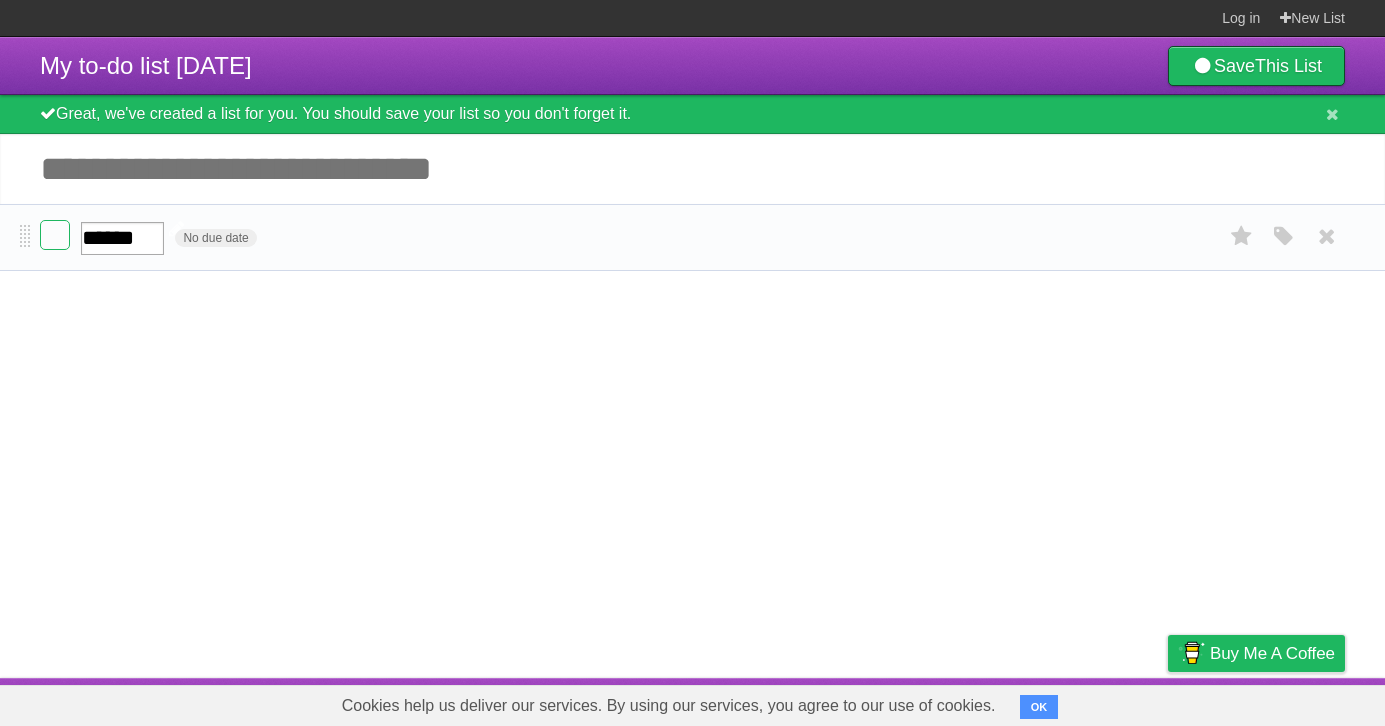 scroll, scrollTop: 0, scrollLeft: 0, axis: both 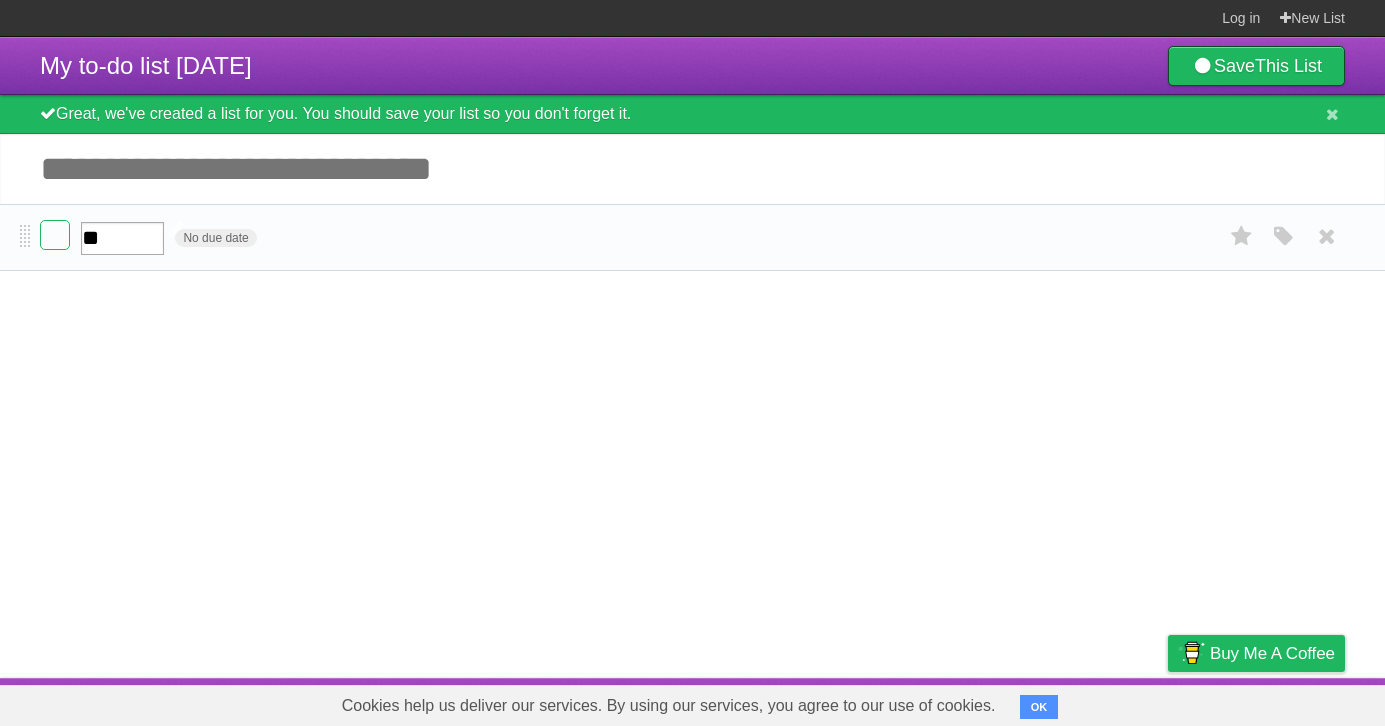 type on "*" 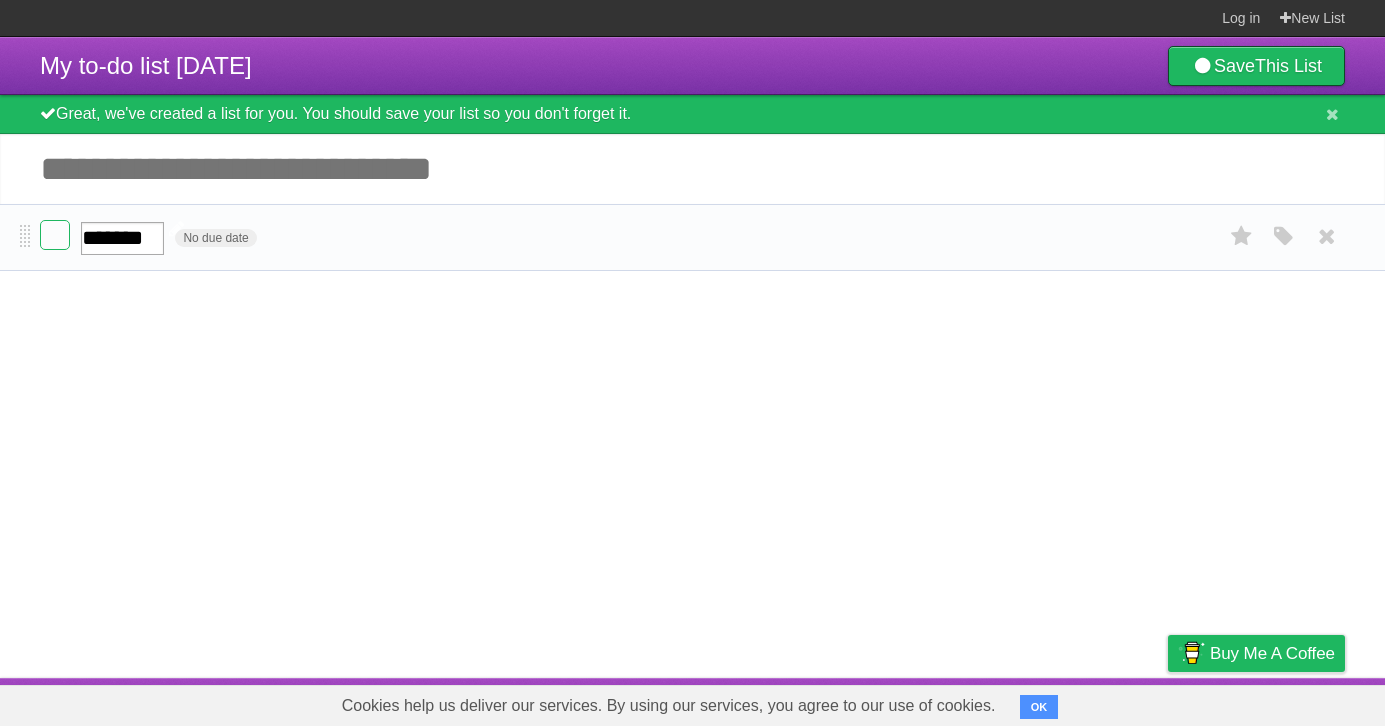 scroll, scrollTop: 0, scrollLeft: 0, axis: both 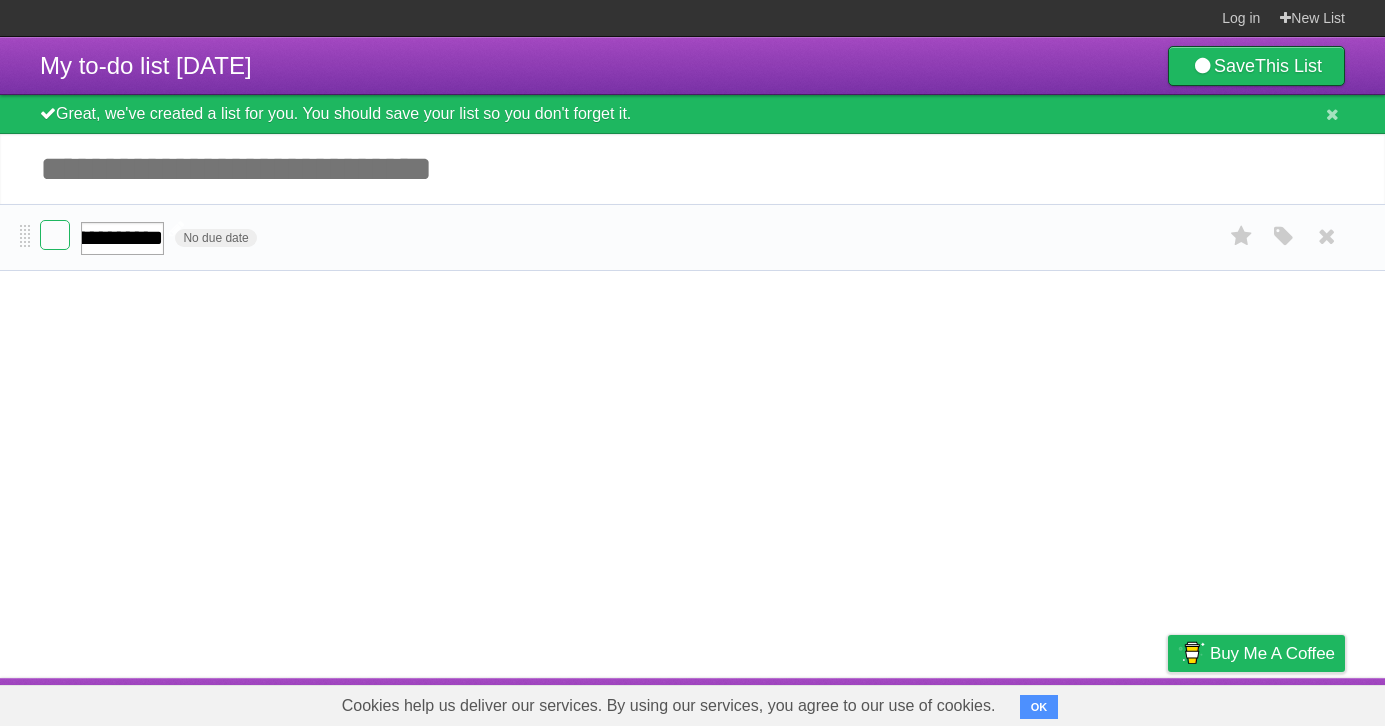 type on "**********" 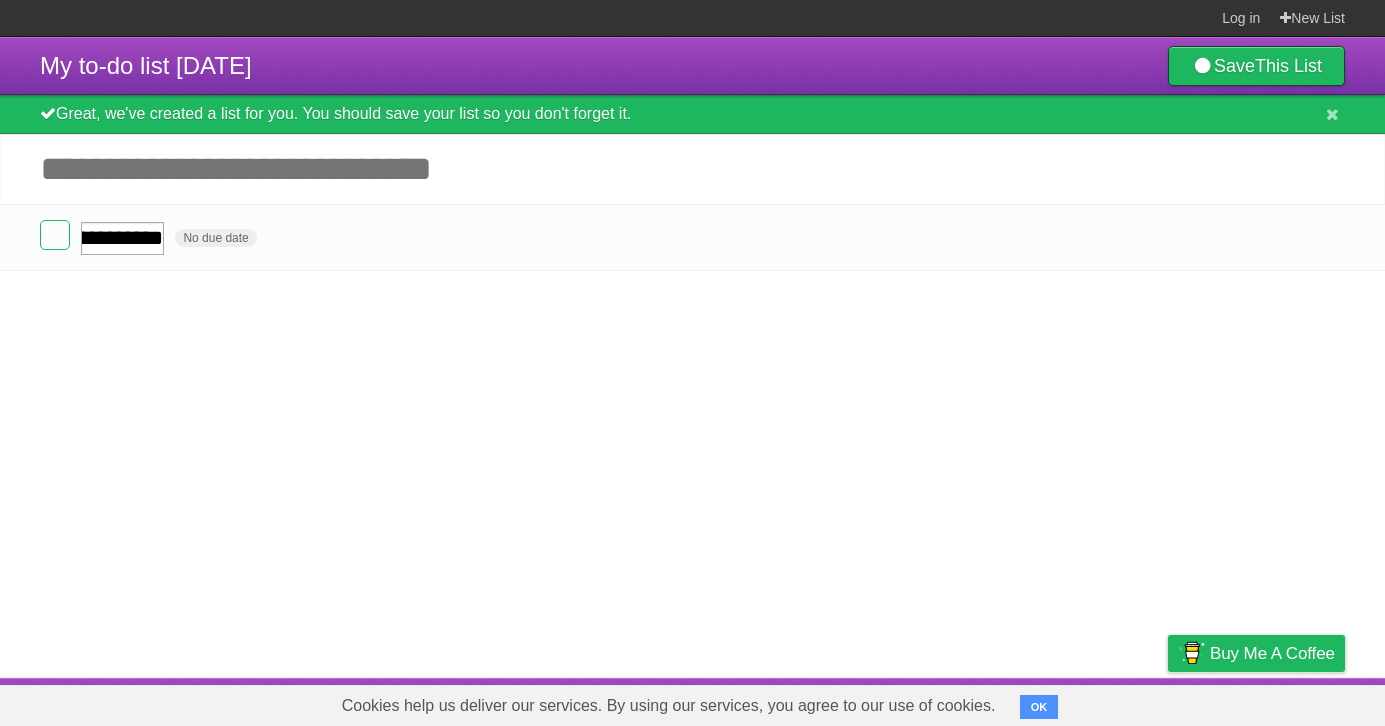scroll, scrollTop: 0, scrollLeft: 88, axis: horizontal 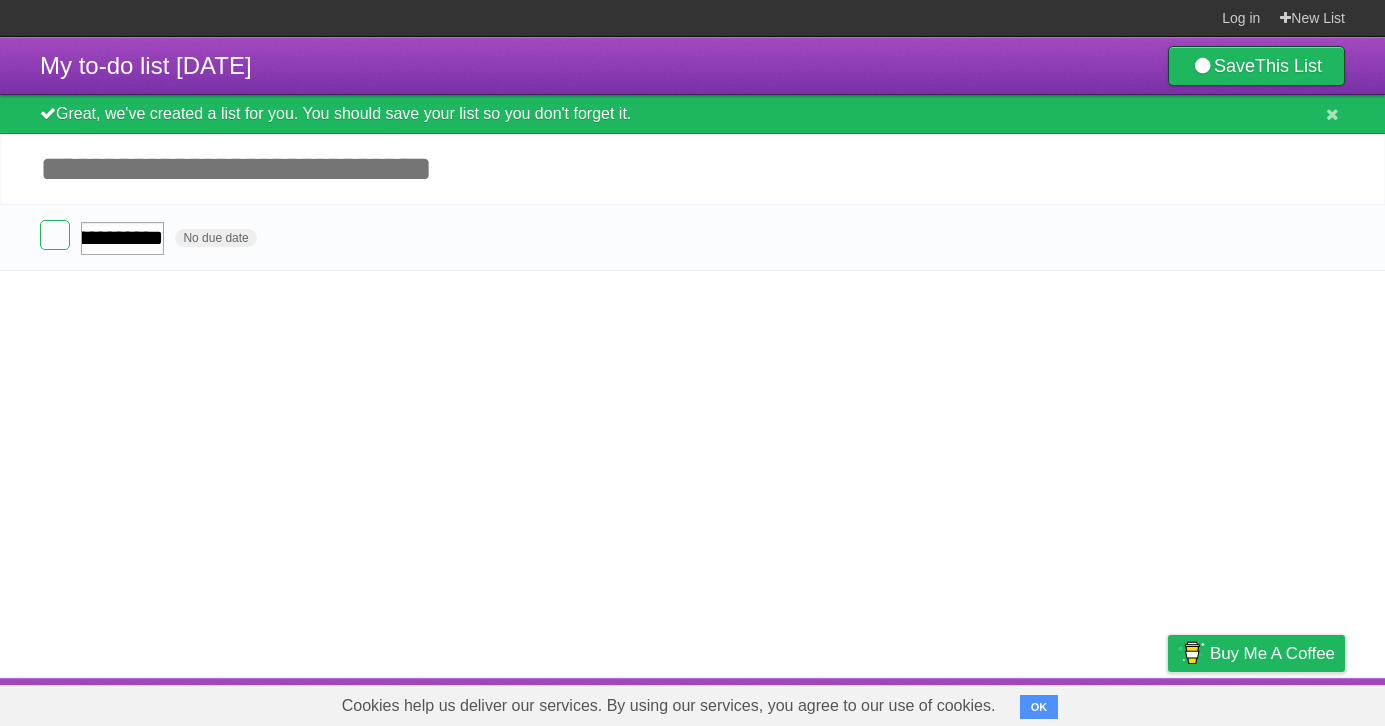 click on "**********" at bounding box center (692, 357) 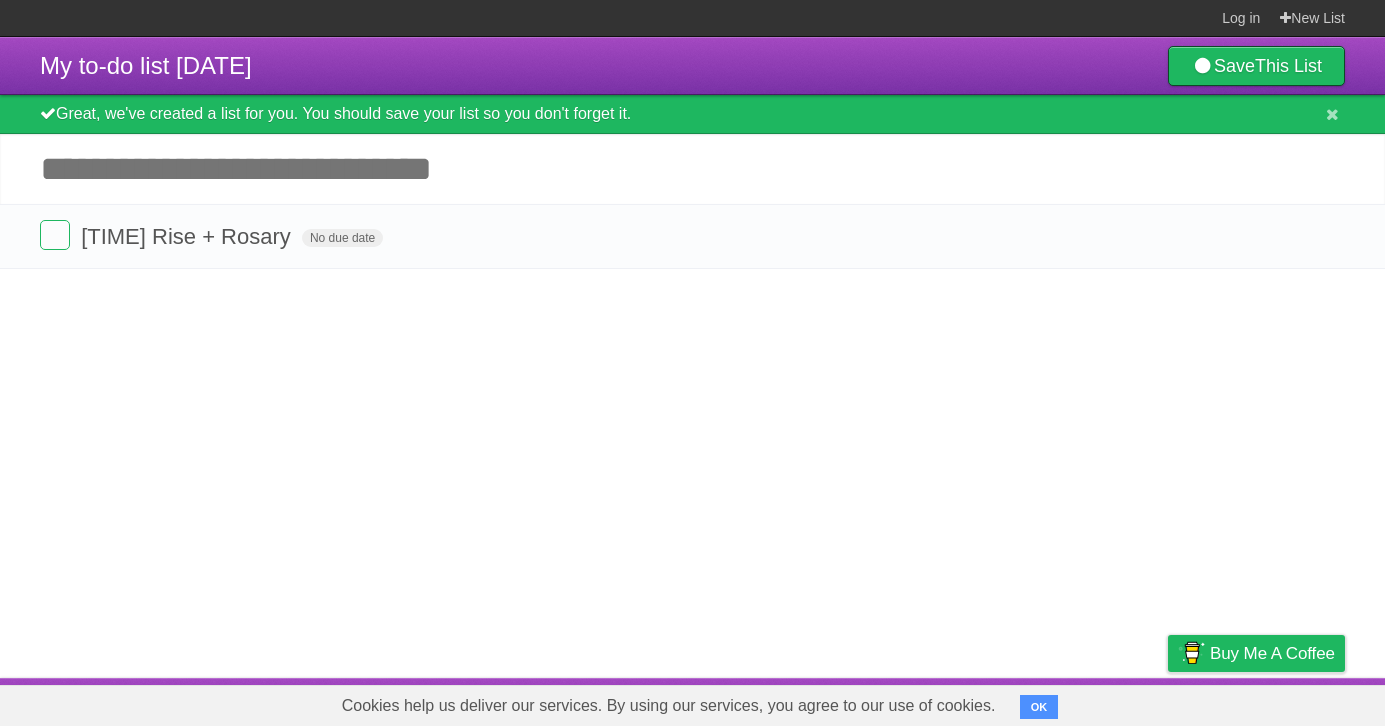 click on "Add another task" at bounding box center [692, 169] 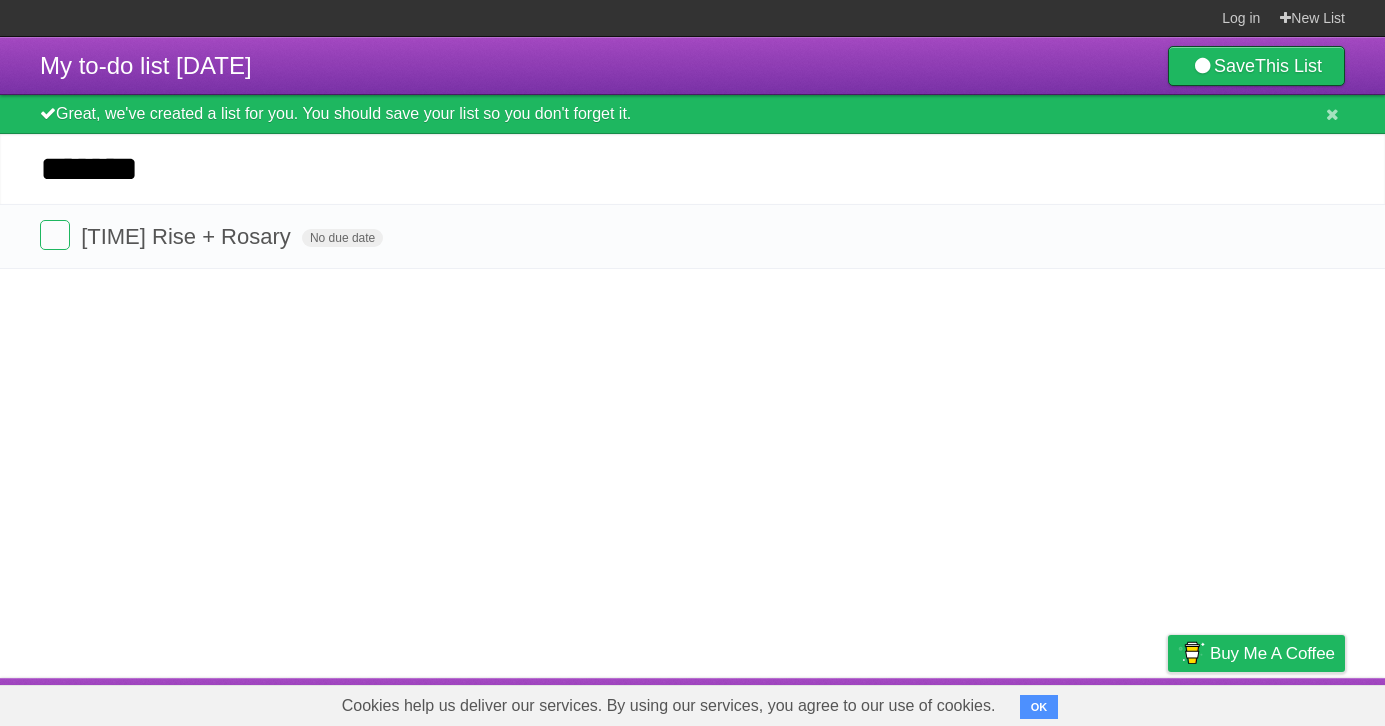 type on "*******" 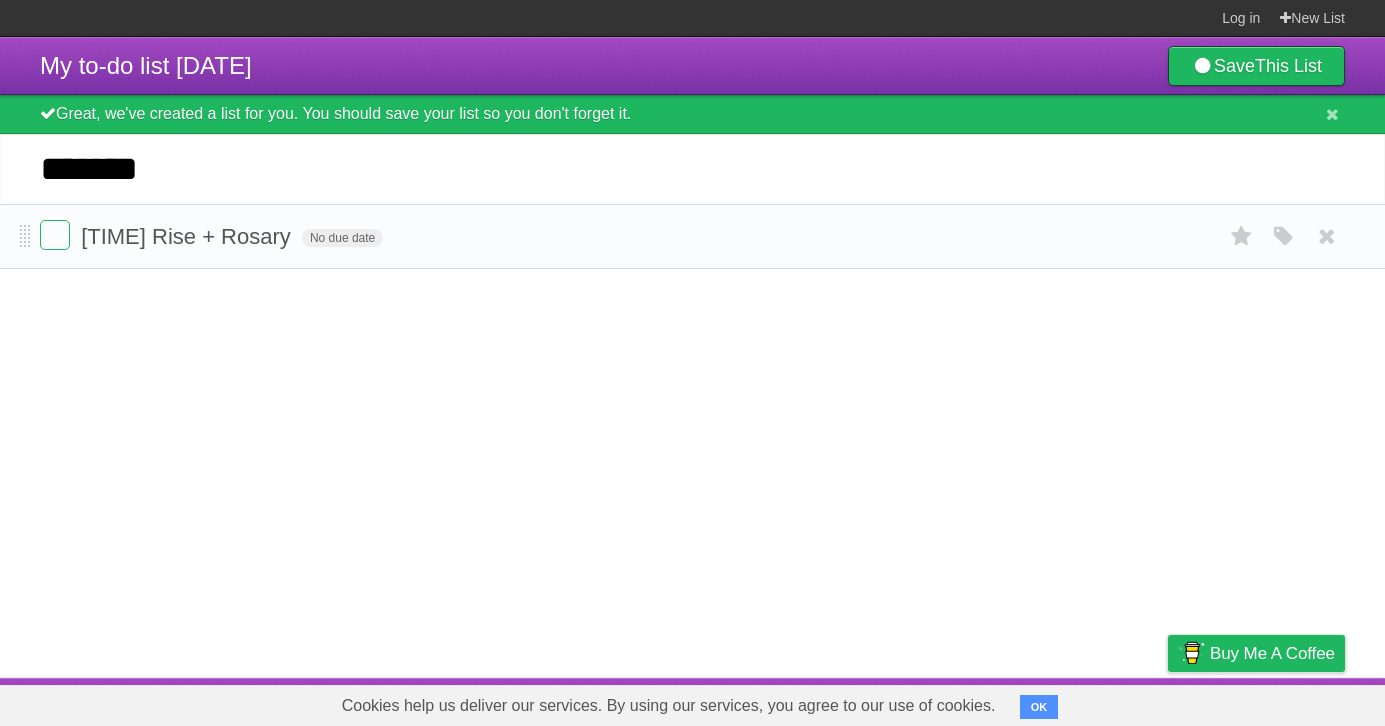 type 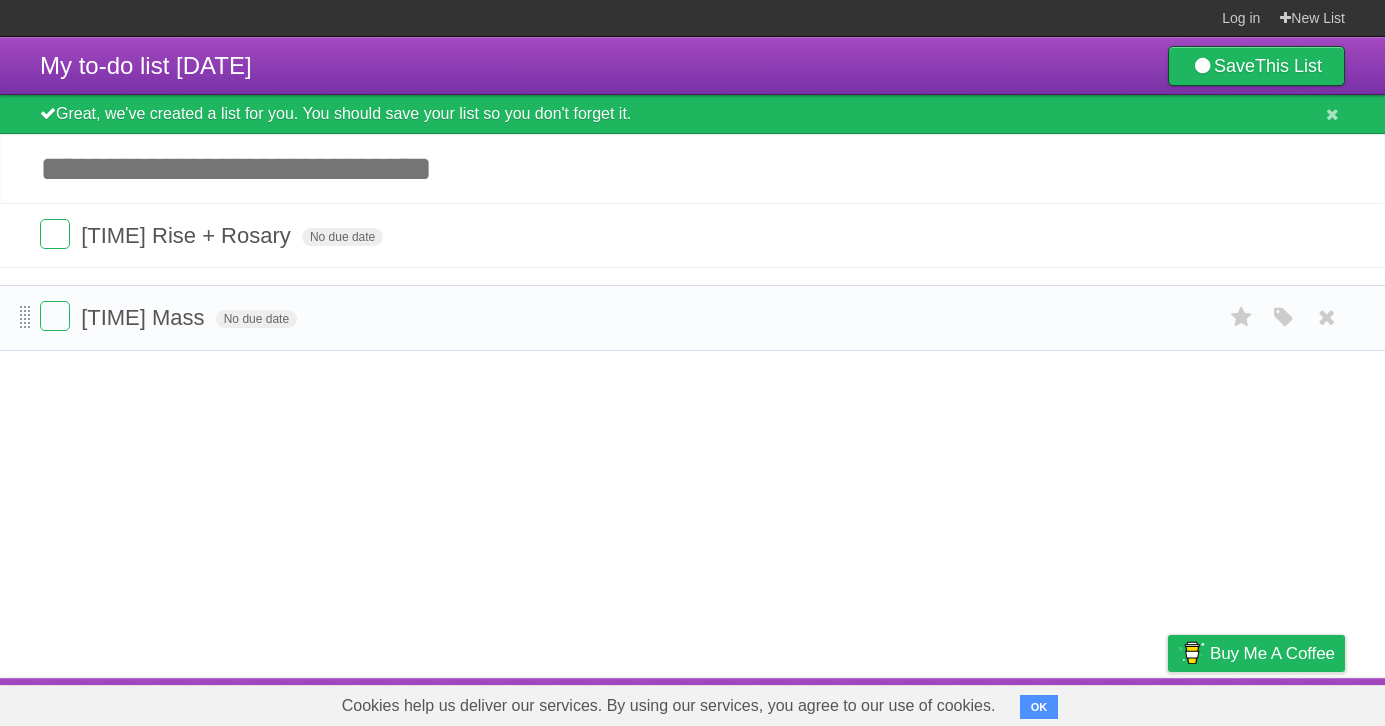drag, startPoint x: 21, startPoint y: 255, endPoint x: 30, endPoint y: 320, distance: 65.62012 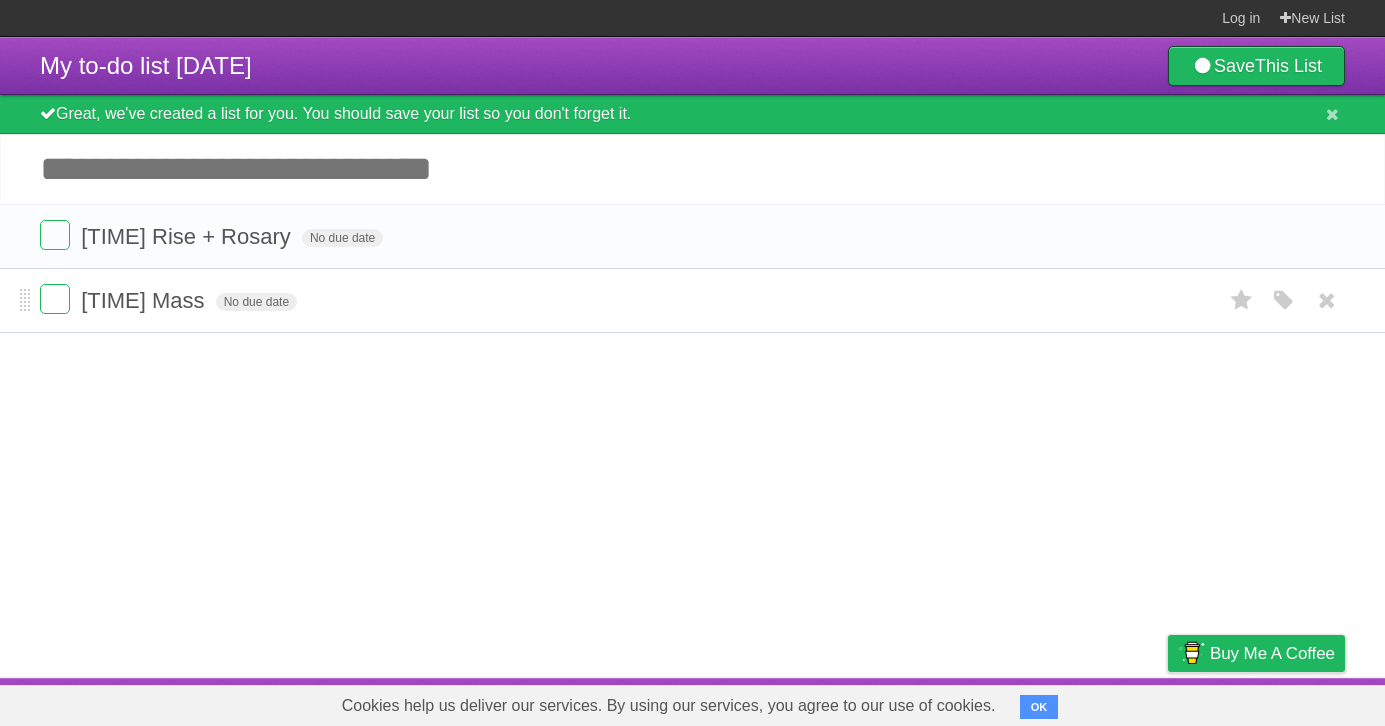 click on "[TIME] Mass" at bounding box center (145, 300) 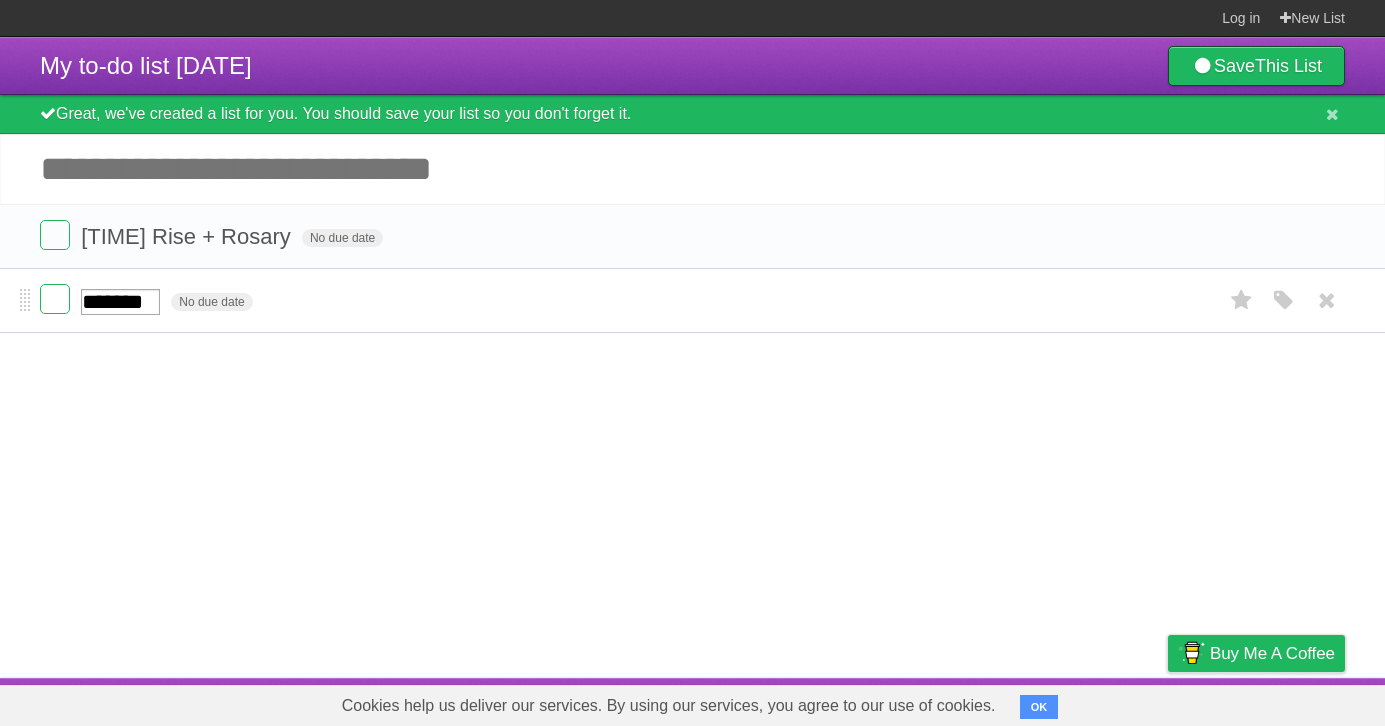 click on "*******" at bounding box center (120, 302) 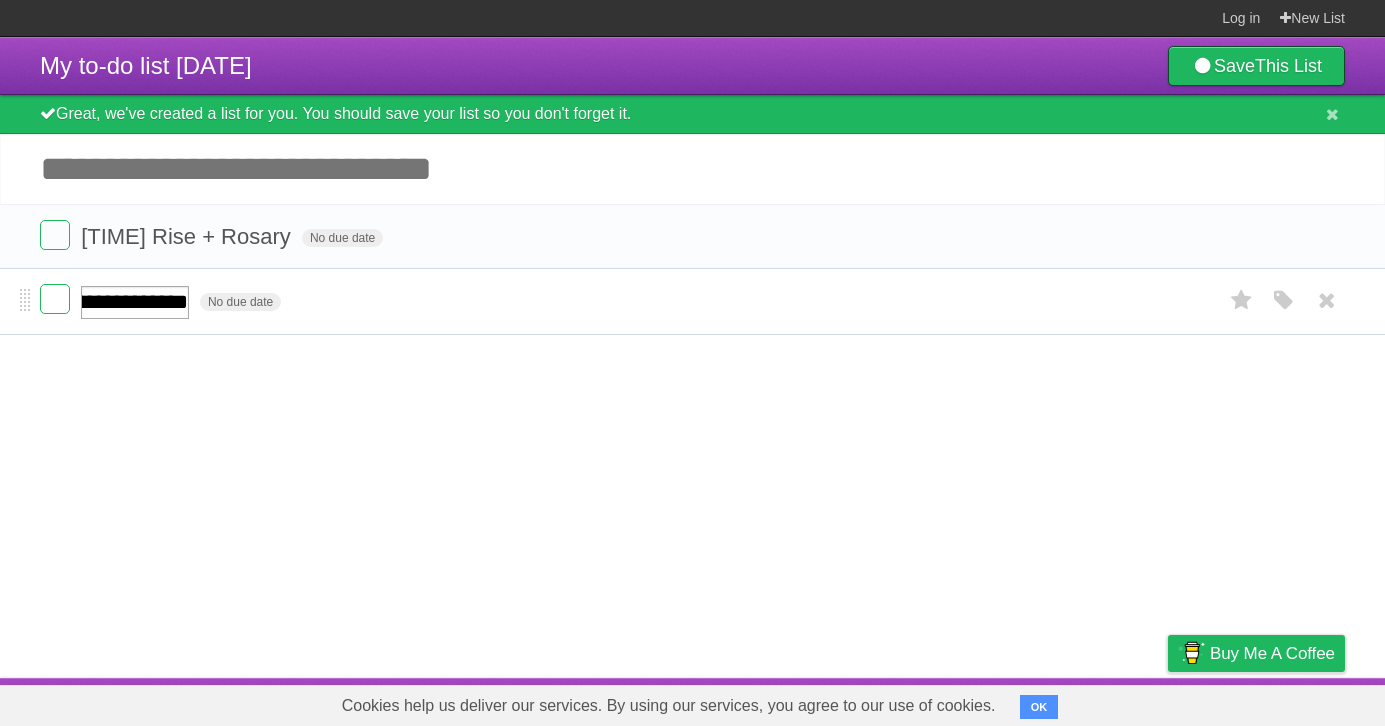 type on "**********" 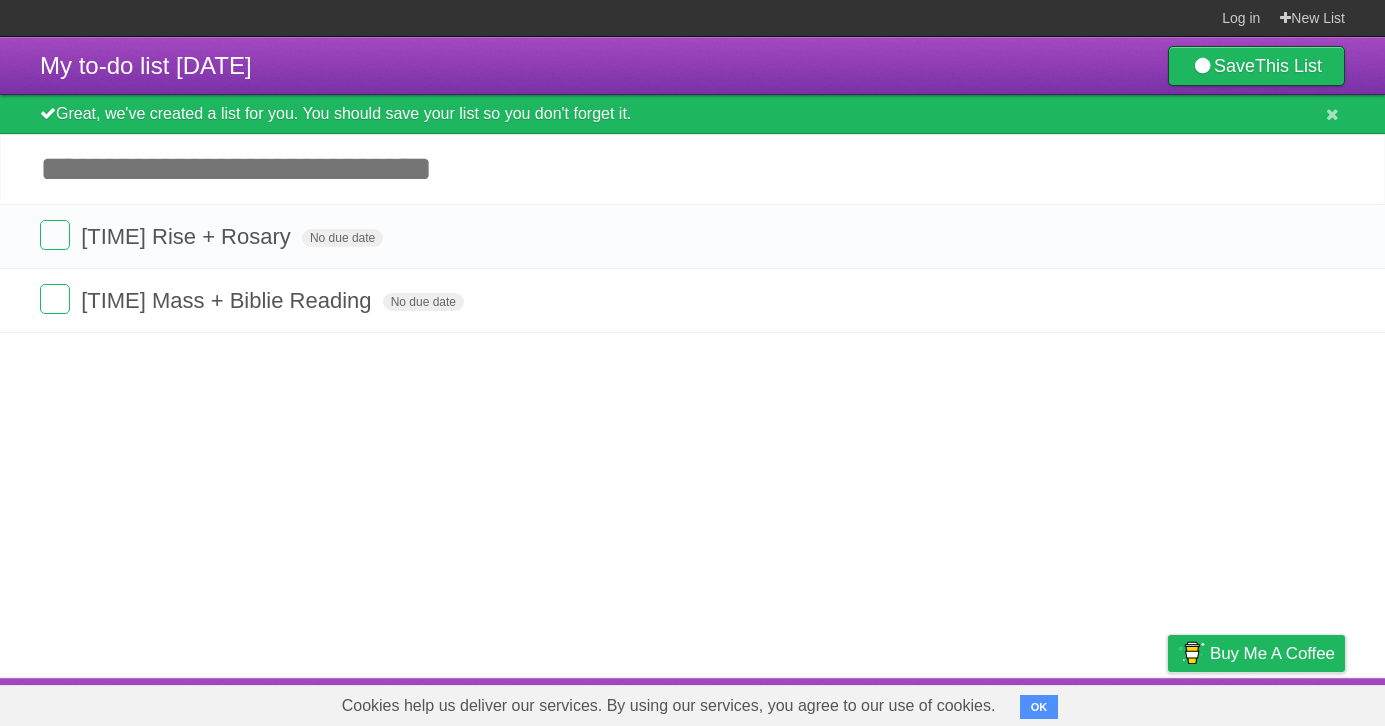 click on "My to-do list [DATE]
Save  This List
Great, we've created a list for you. You should save your list so you don't forget it.
Add another task
*********
[TIME] Rise + Rosary
No due date
White
Red
Blue
Green
Purple
Orange
[TIME] Mass + Biblie Reading
No due date
White
Red
Blue
Green
Purple
Orange
[TIME] Workout
No due date
White
Red
Blue
Green
Purple
Orange
[TIME] Study
No due date
White
Red
Blue
Green
Purple
Orange
[TIME] Spiritual Lecture
No due date
White
Red
Blue
Green
Purple
Orange" at bounding box center (692, 357) 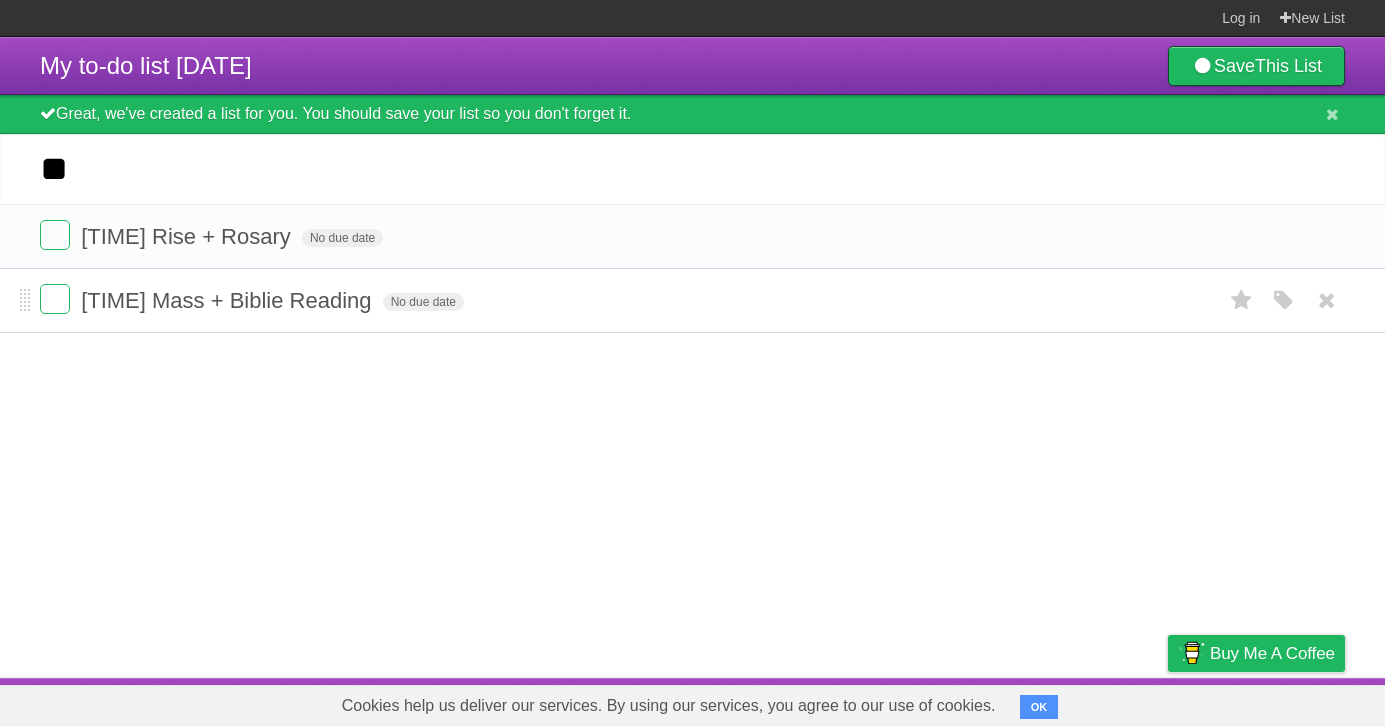 type on "*" 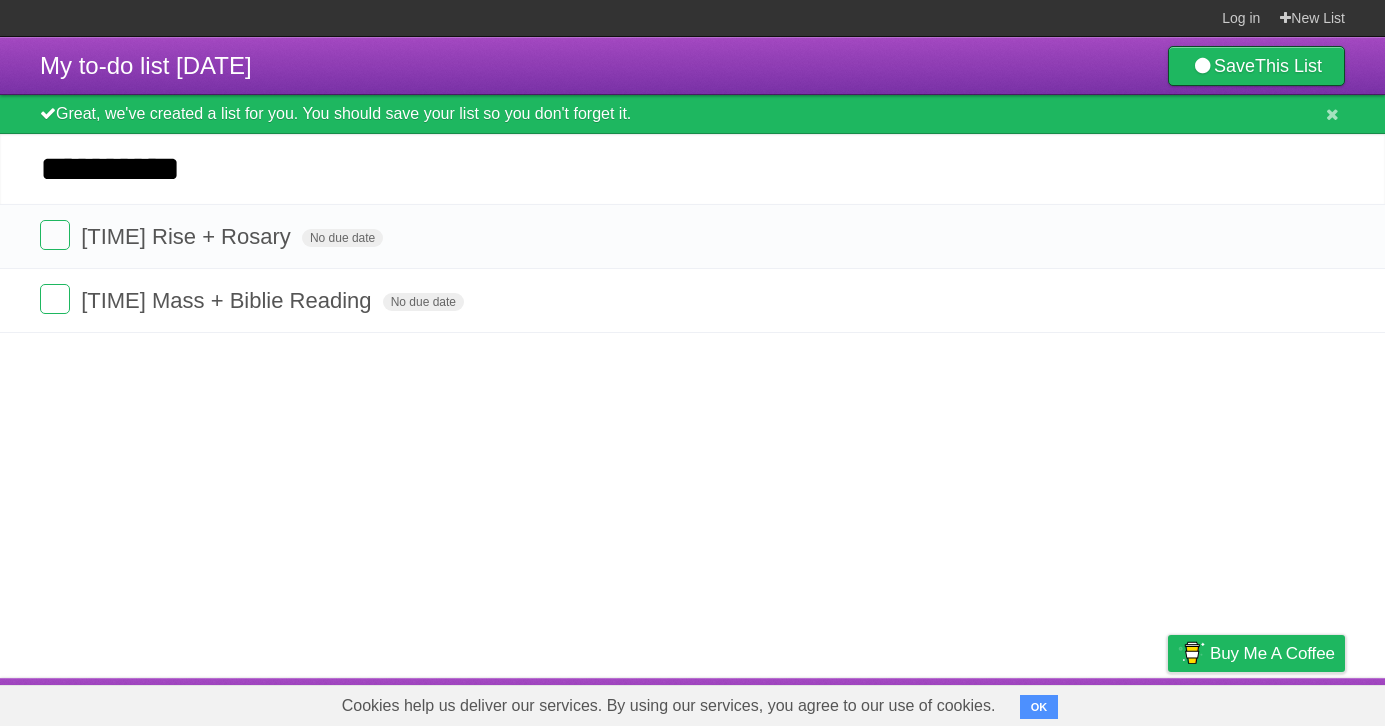 type on "**********" 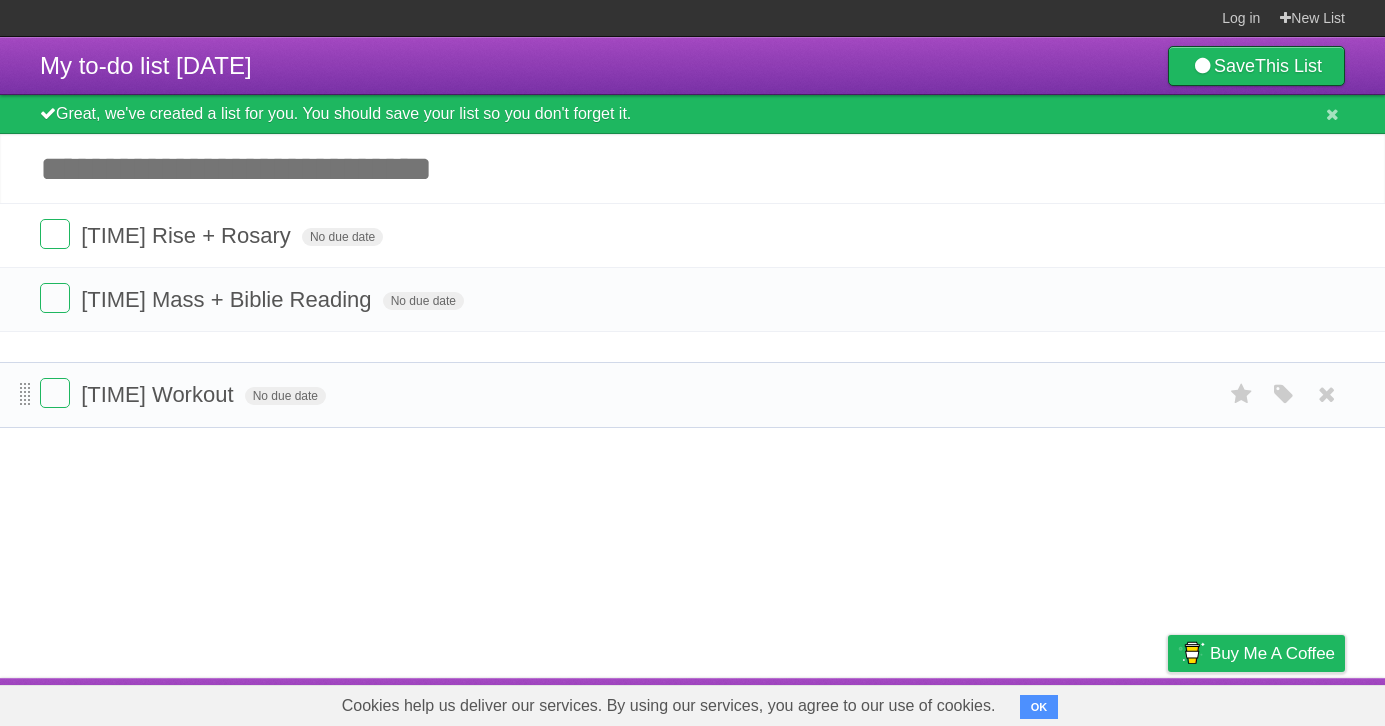 drag, startPoint x: 26, startPoint y: 260, endPoint x: 30, endPoint y: 402, distance: 142.05632 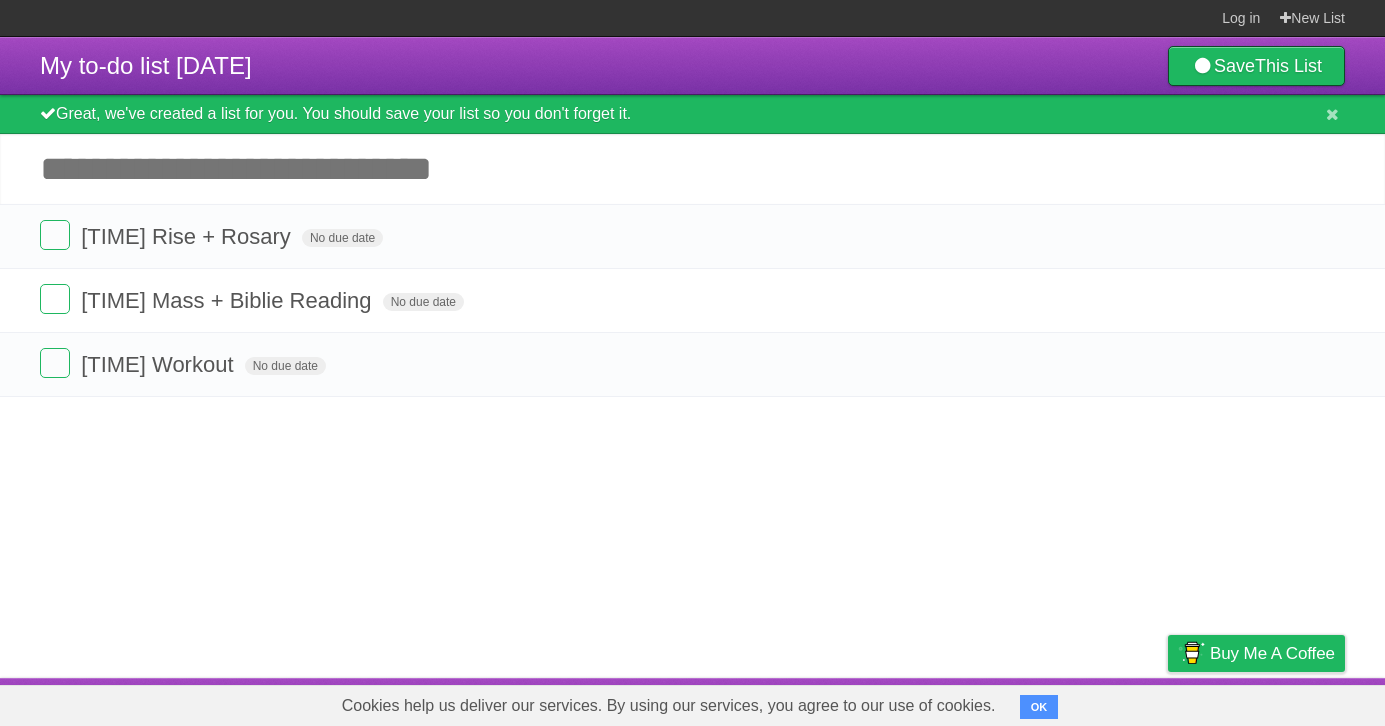 click on "Add another task" at bounding box center [692, 169] 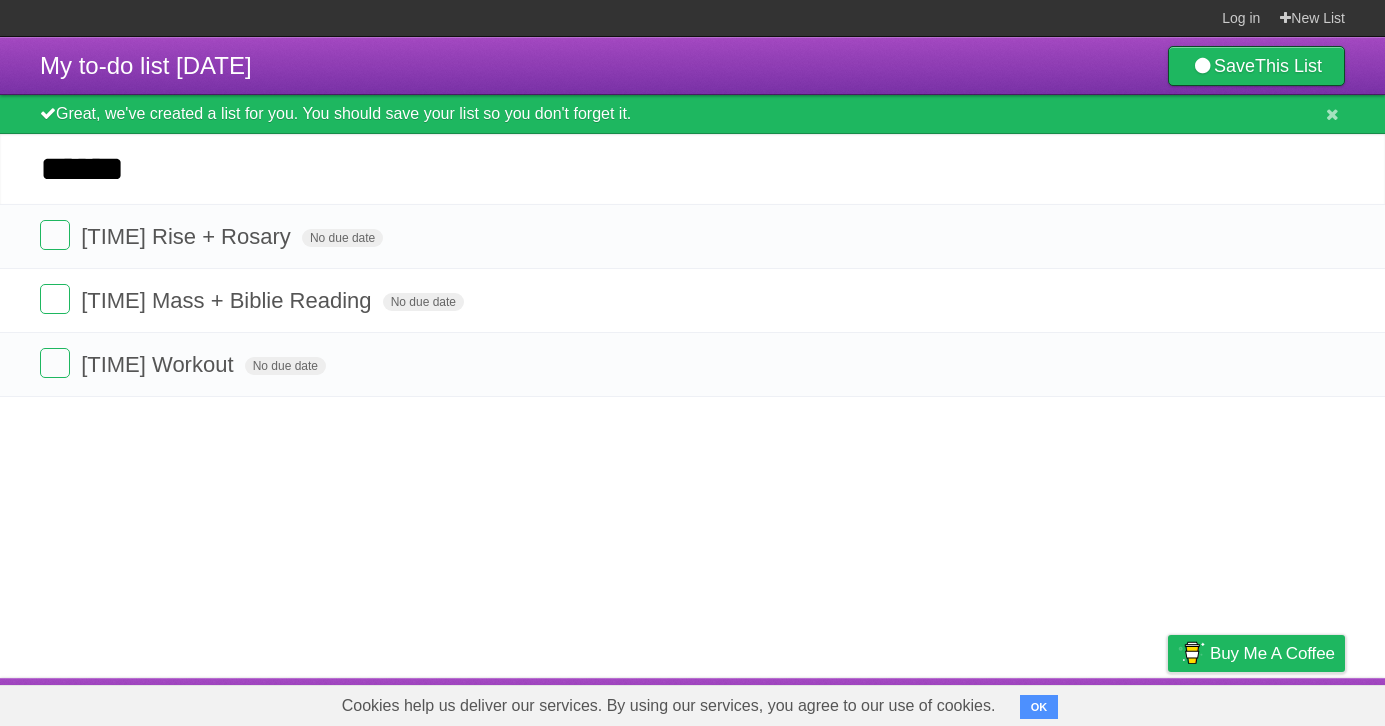 type on "******" 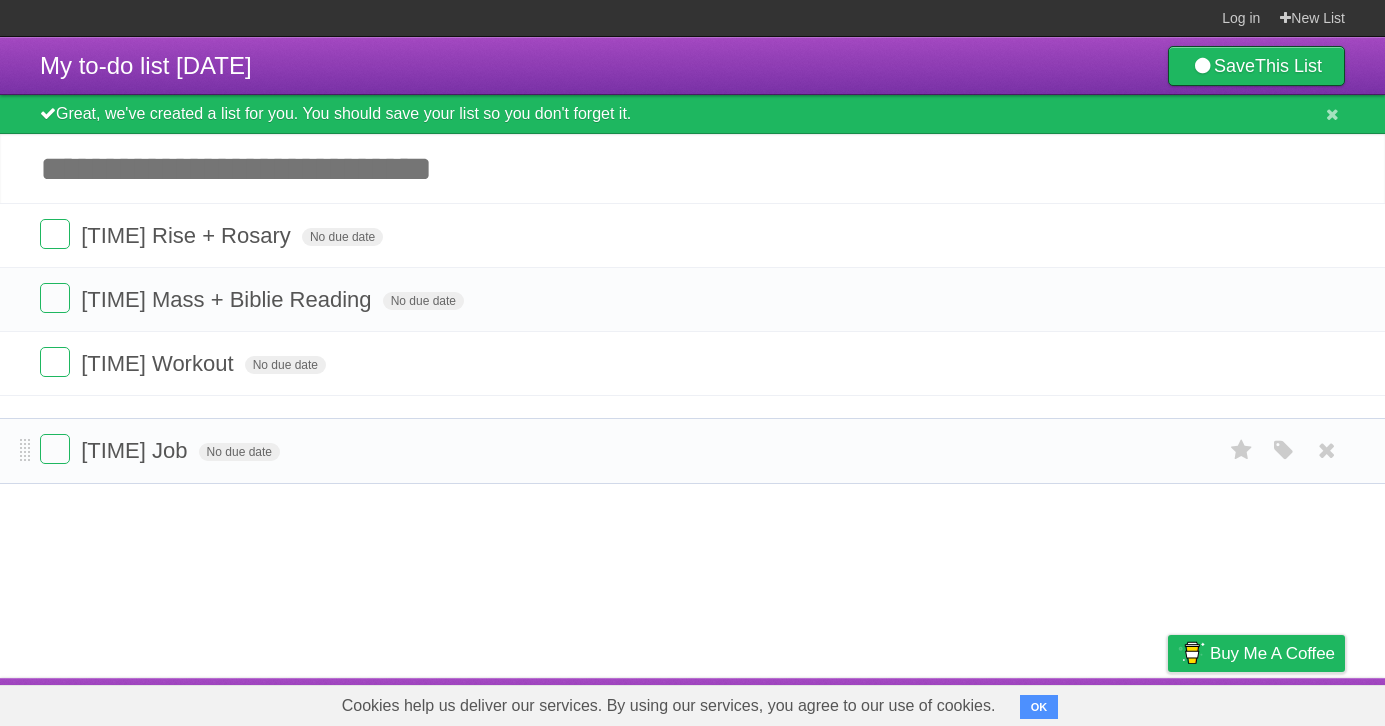 drag, startPoint x: 22, startPoint y: 258, endPoint x: 14, endPoint y: 458, distance: 200.15994 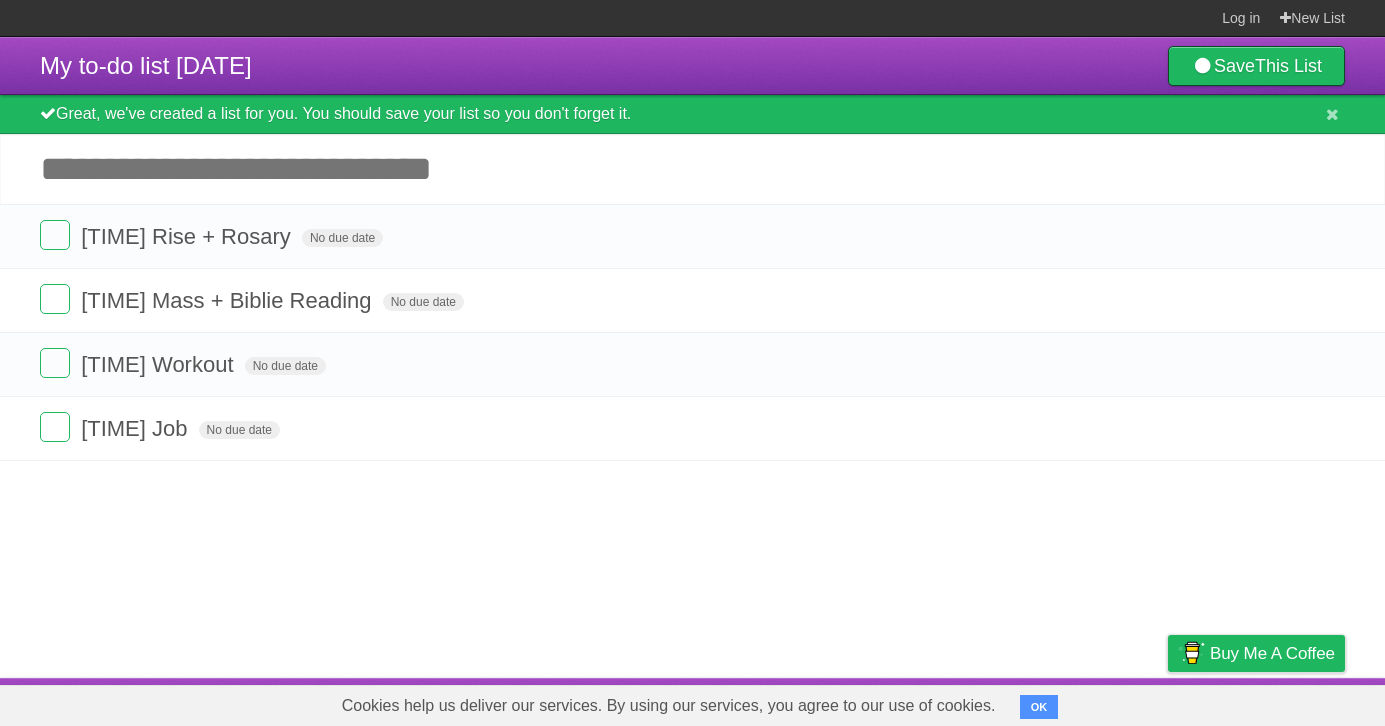 click on "Add another task" at bounding box center [692, 169] 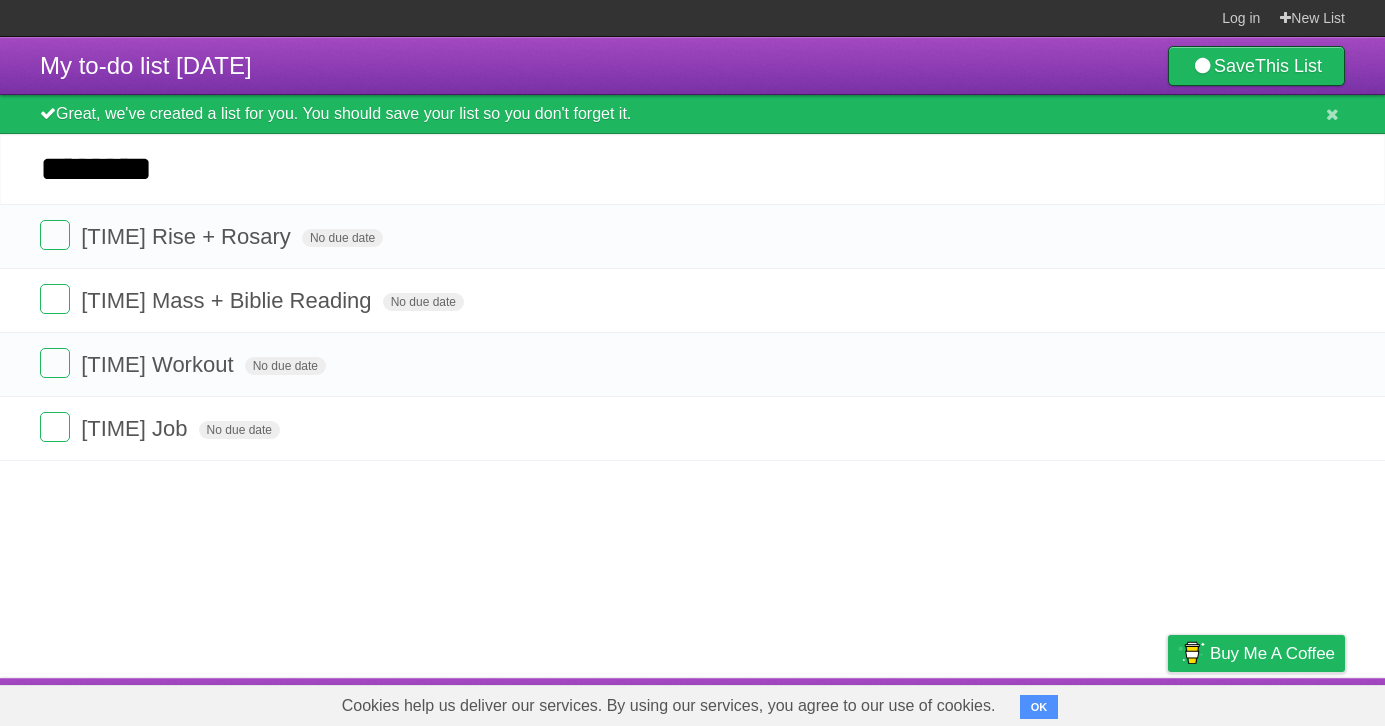 paste on "**********" 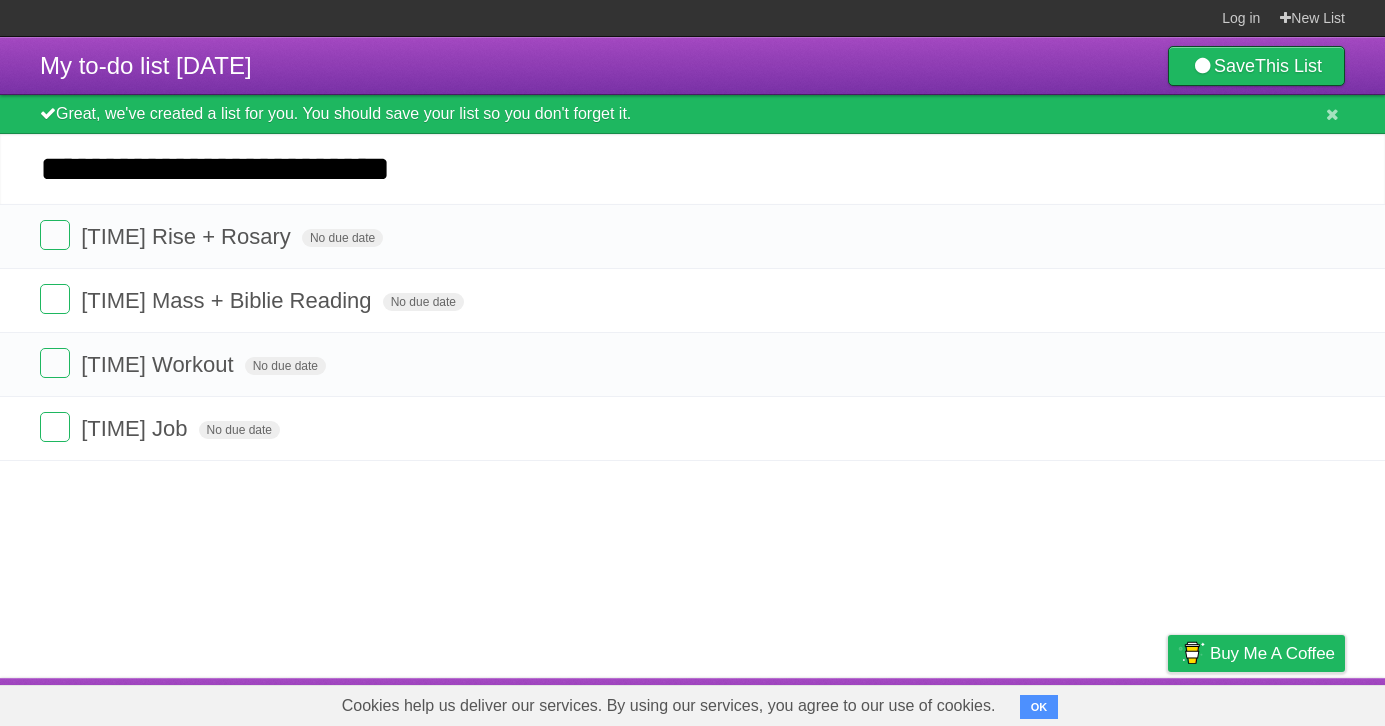 drag, startPoint x: 186, startPoint y: 177, endPoint x: 536, endPoint y: 179, distance: 350.0057 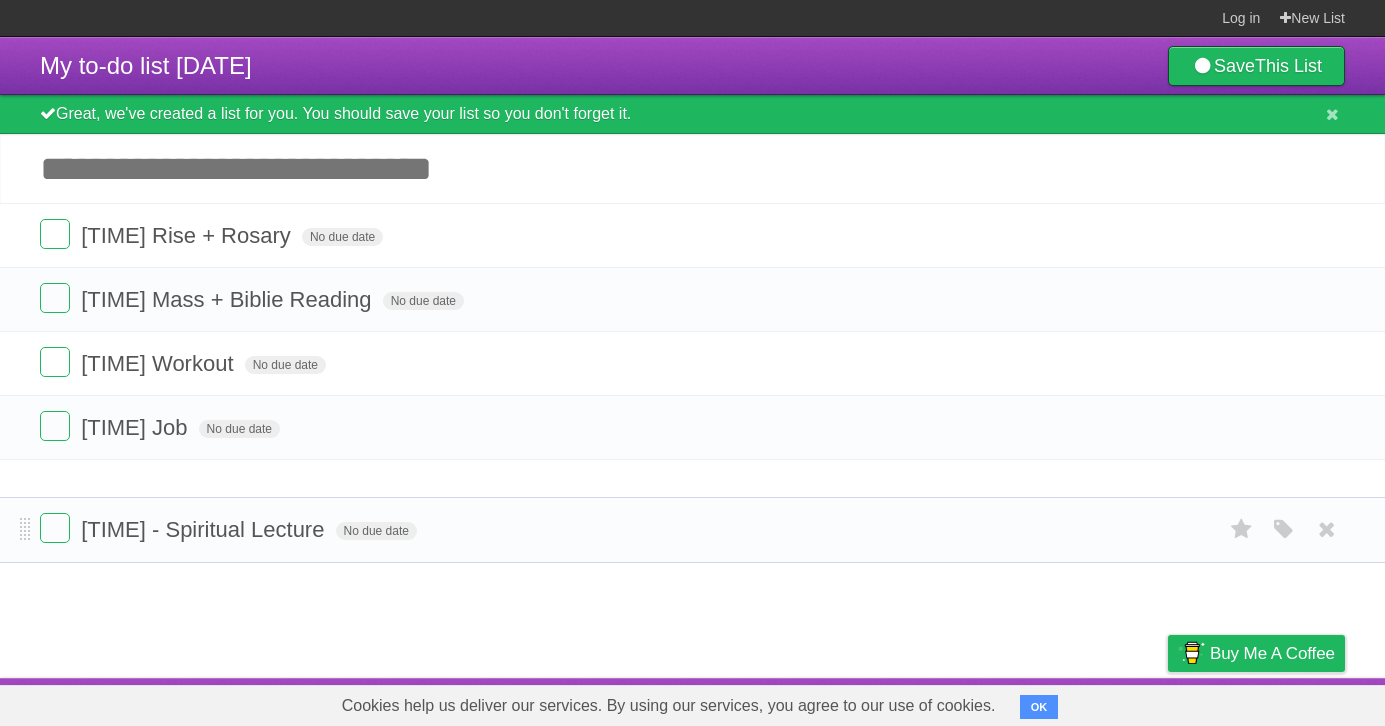 drag, startPoint x: 27, startPoint y: 265, endPoint x: 37, endPoint y: 542, distance: 277.18045 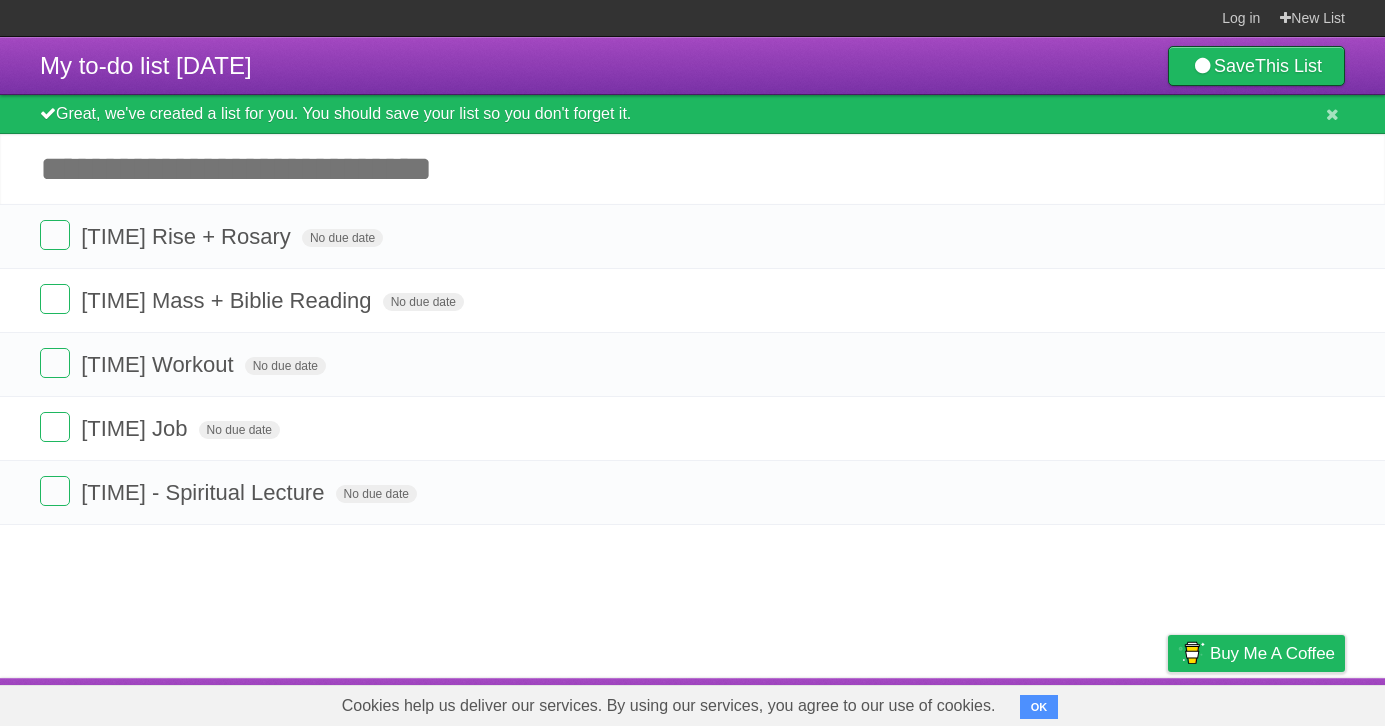 click on "Add another task" at bounding box center [692, 169] 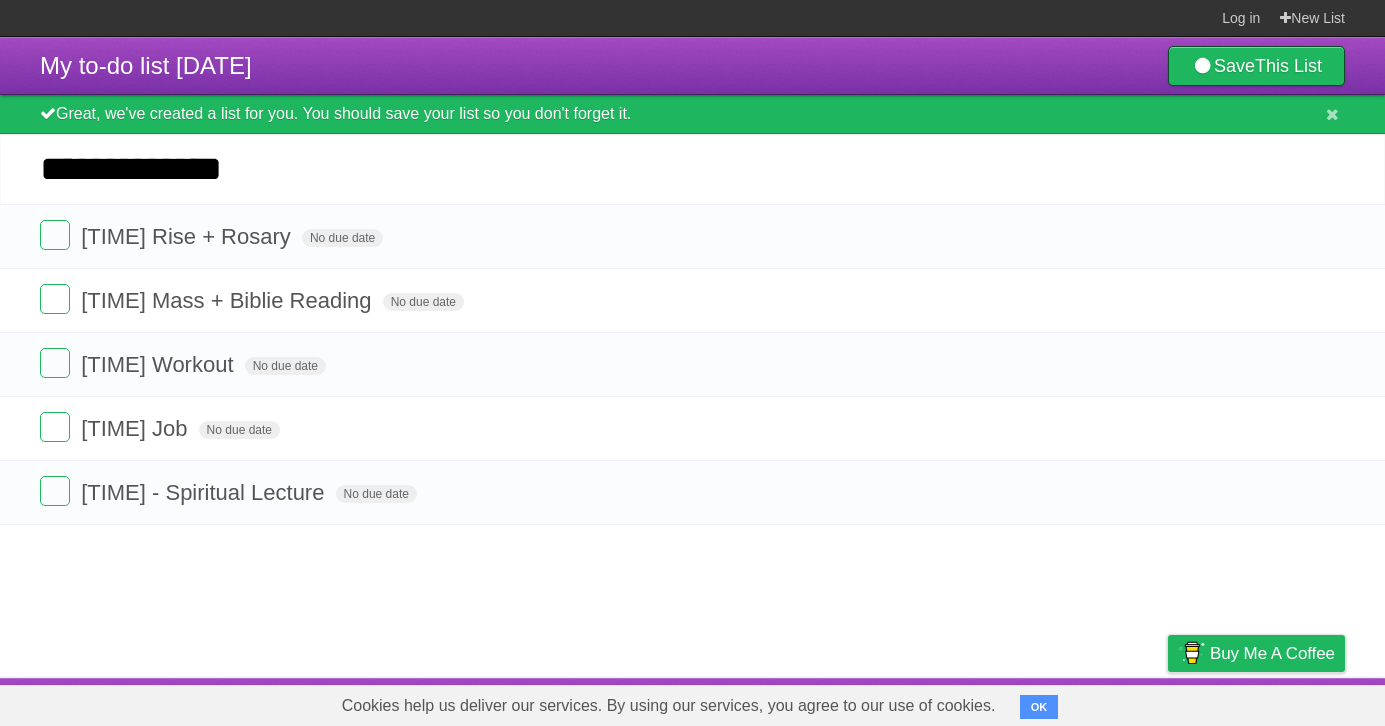 type on "**********" 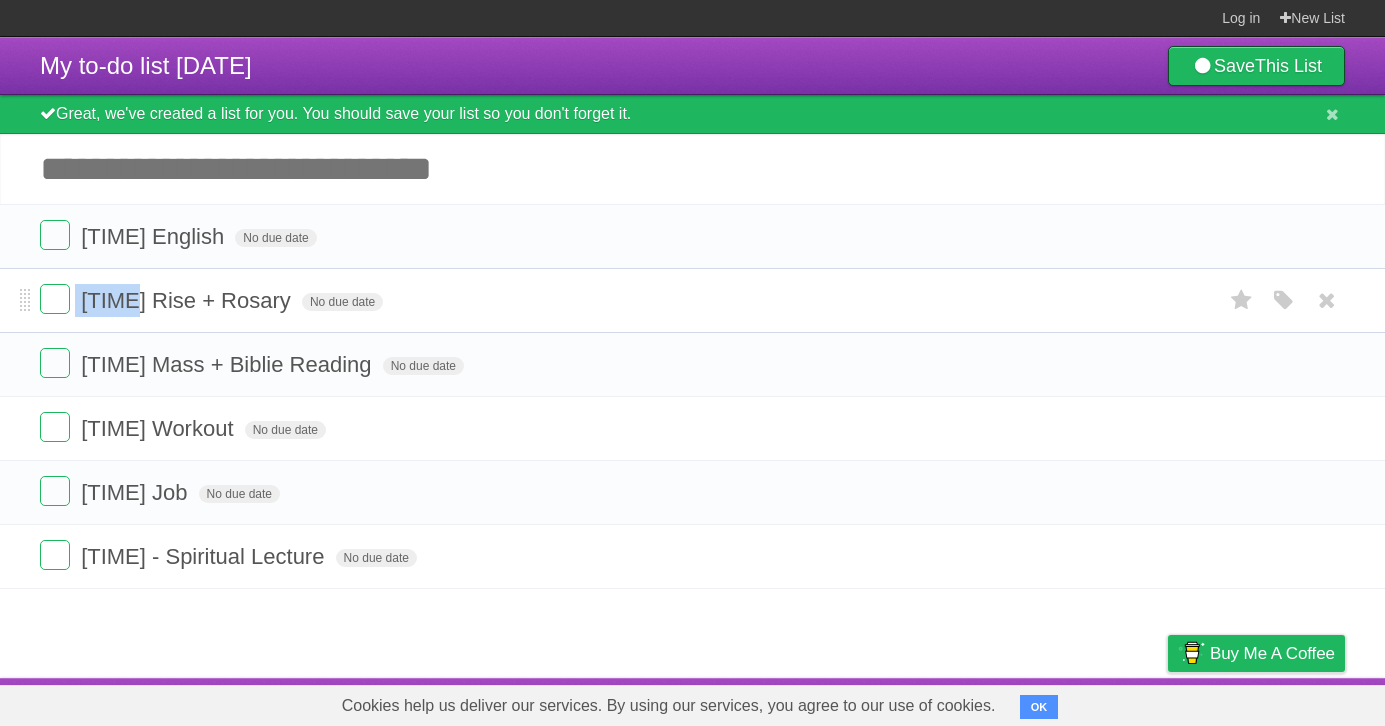 drag, startPoint x: 128, startPoint y: 250, endPoint x: 131, endPoint y: 315, distance: 65.06919 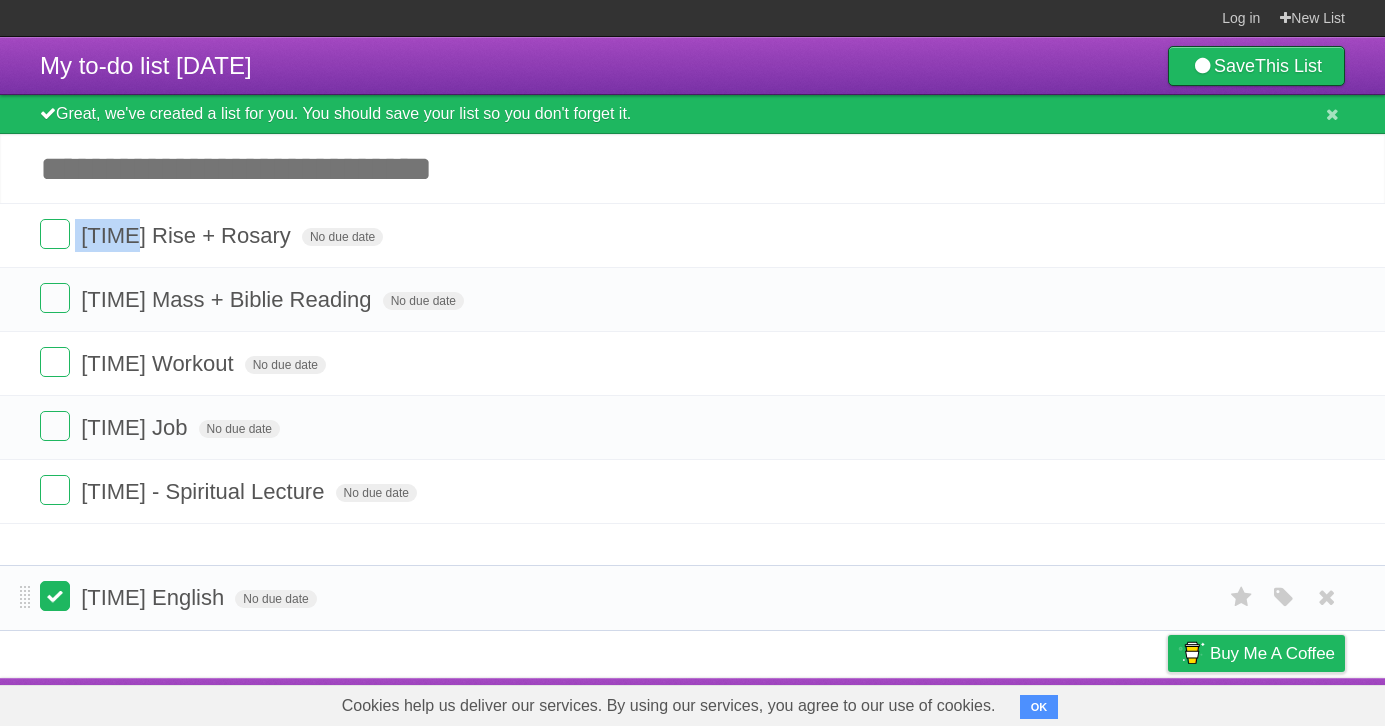 drag, startPoint x: 27, startPoint y: 246, endPoint x: 51, endPoint y: 574, distance: 328.87686 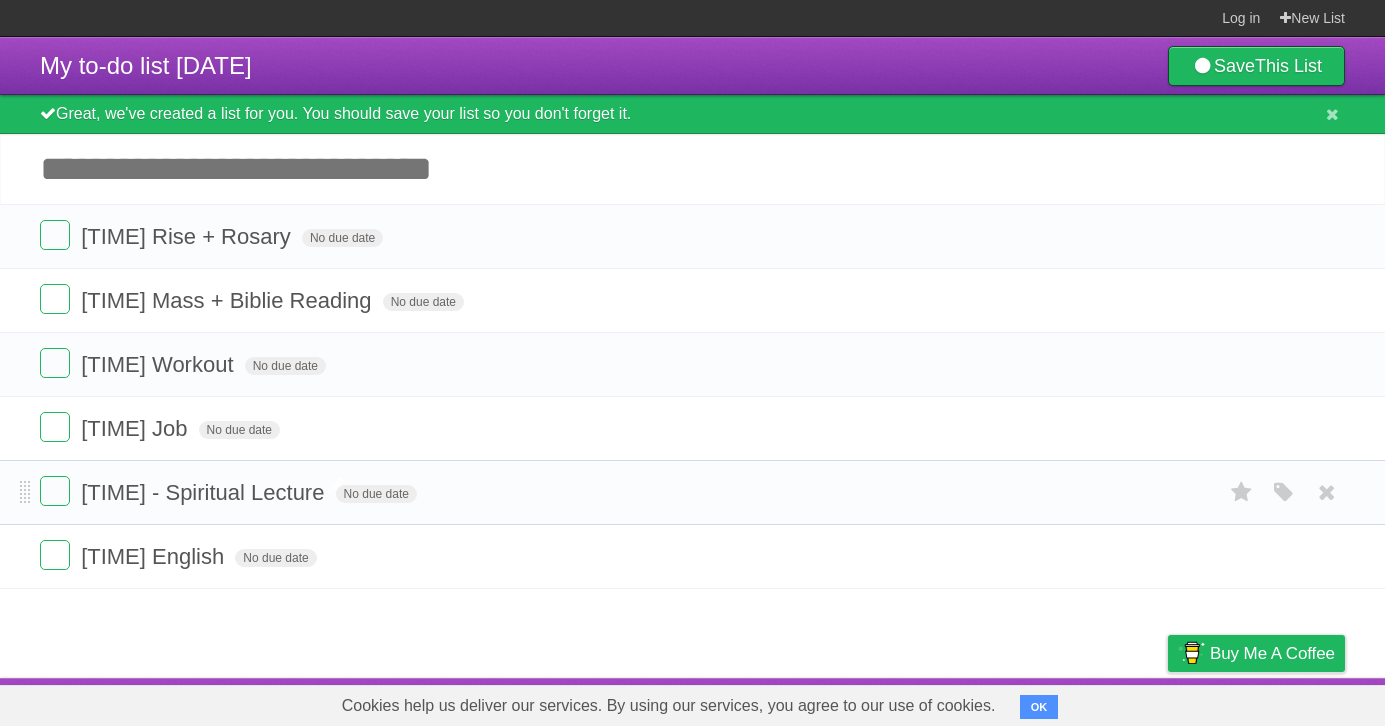 click on "[TIME] - Spiritual Lecture" at bounding box center [205, 492] 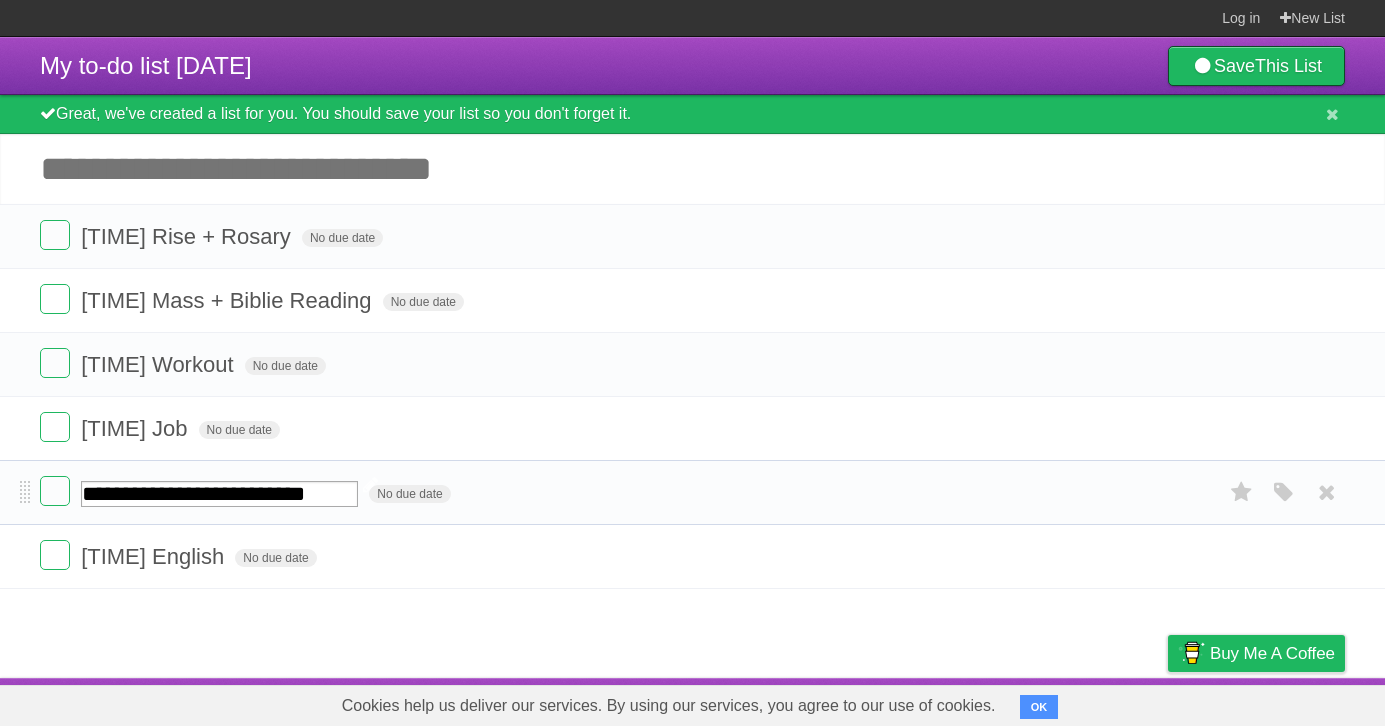 click on "**********" at bounding box center [219, 494] 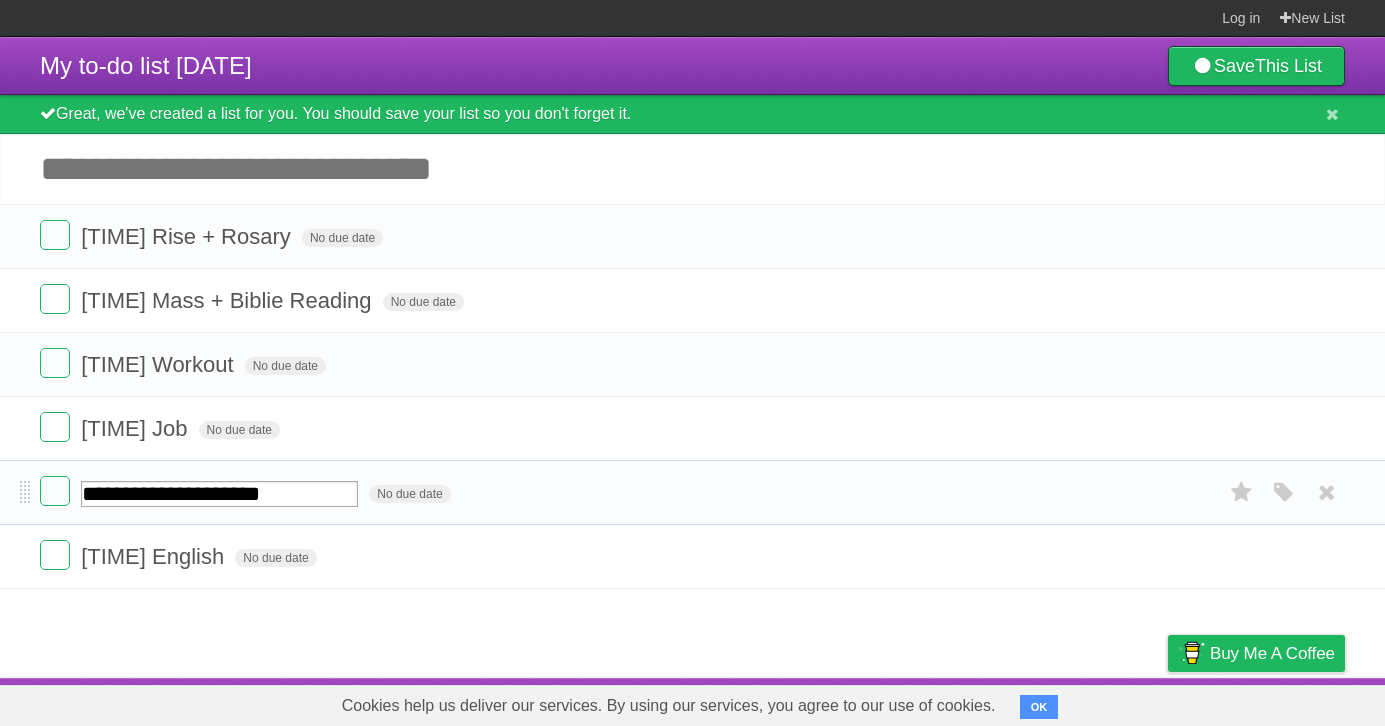 type on "**********" 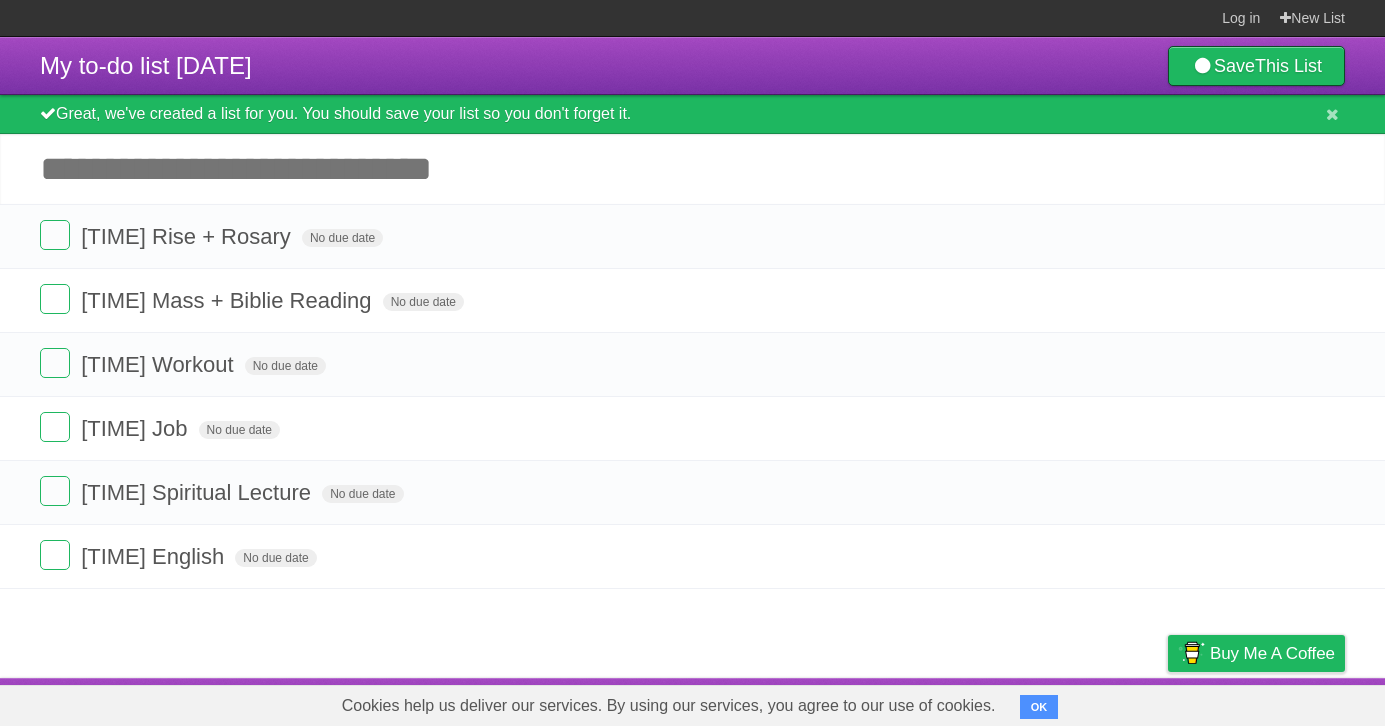 click on "Add another task" at bounding box center [692, 169] 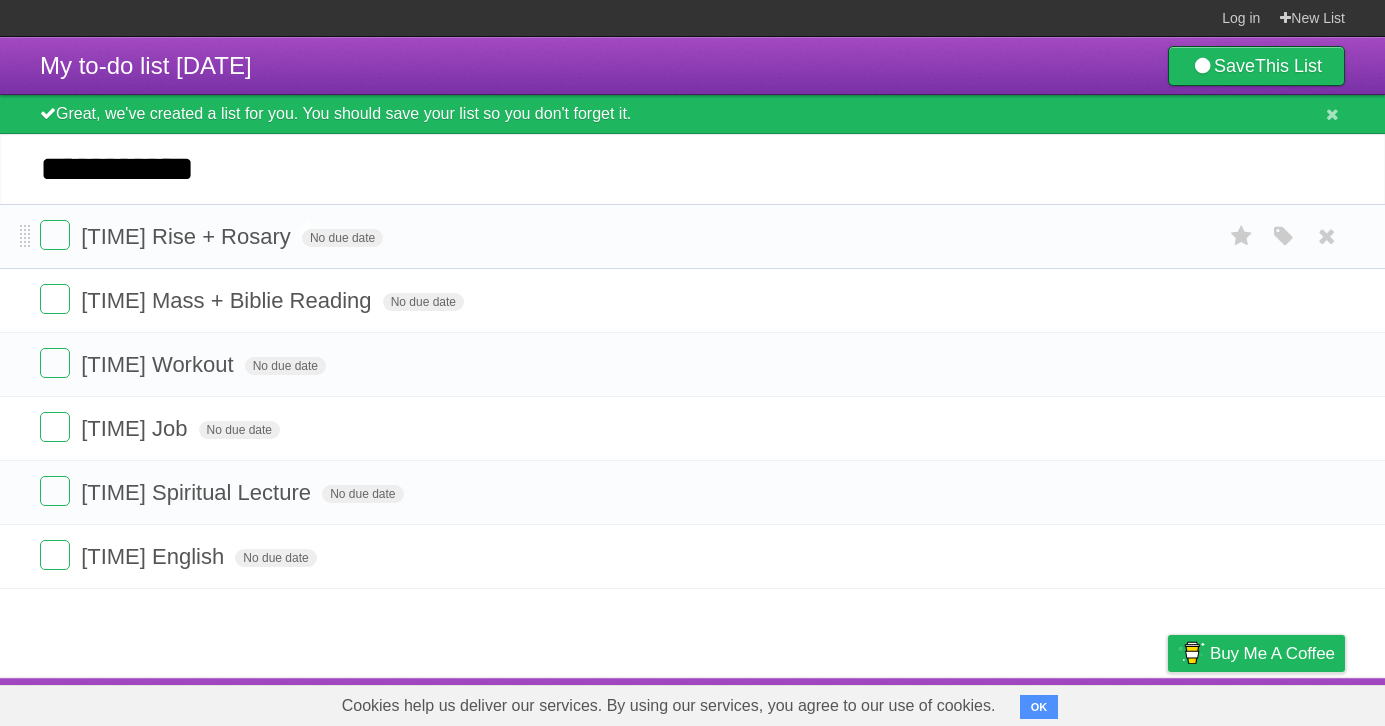 type on "**********" 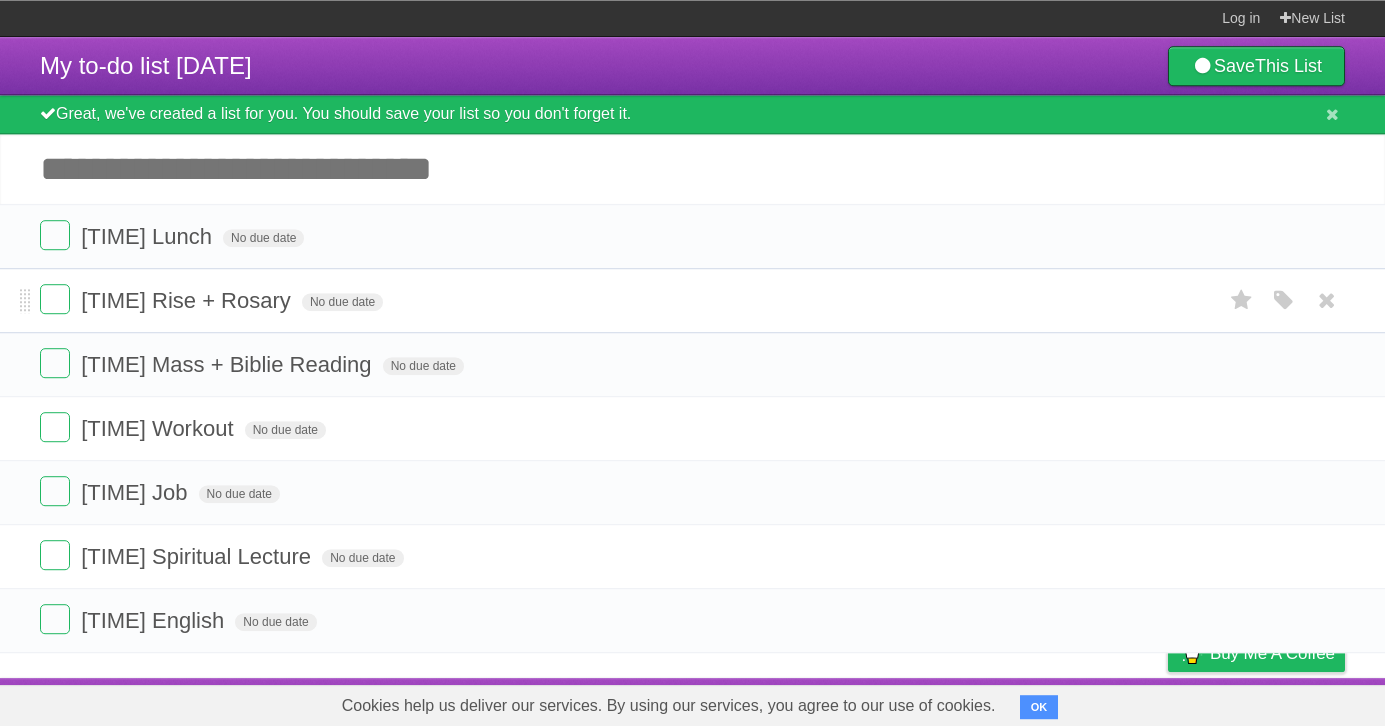 scroll, scrollTop: 28, scrollLeft: 0, axis: vertical 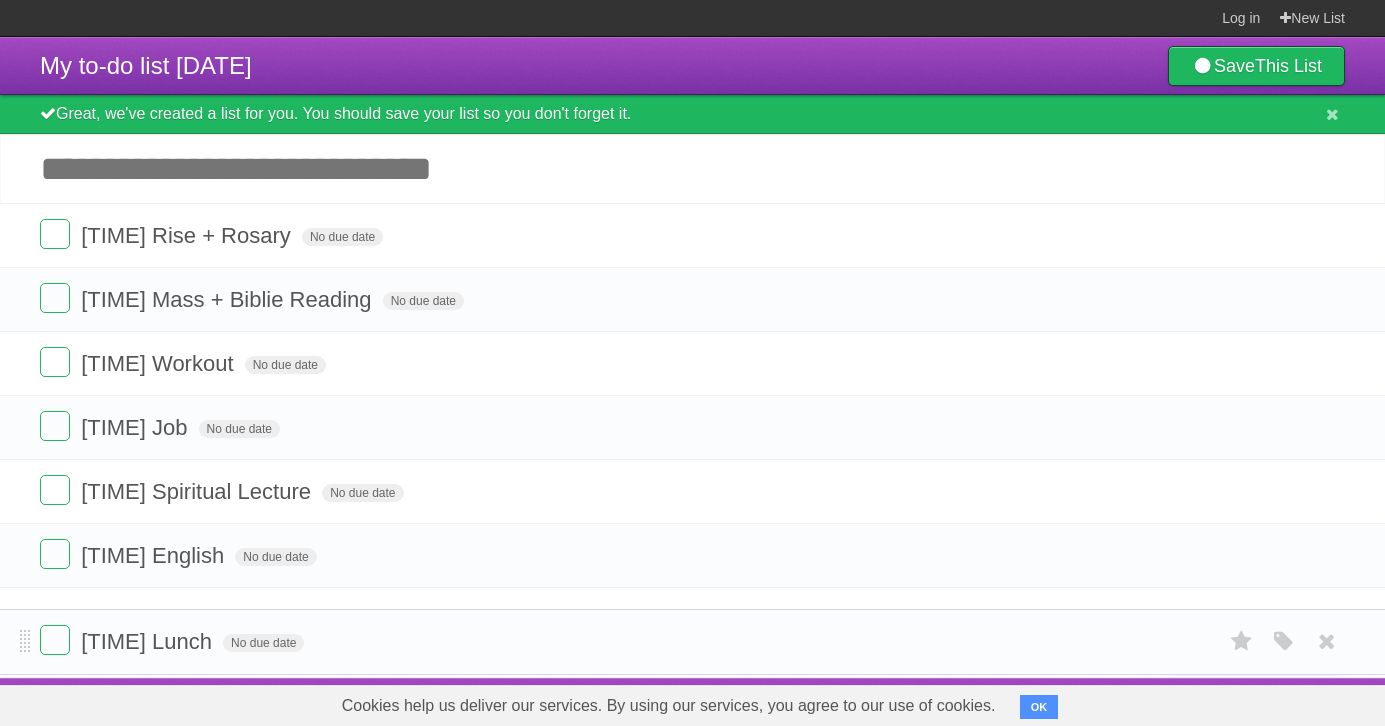 drag, startPoint x: 27, startPoint y: 236, endPoint x: 72, endPoint y: 633, distance: 399.54224 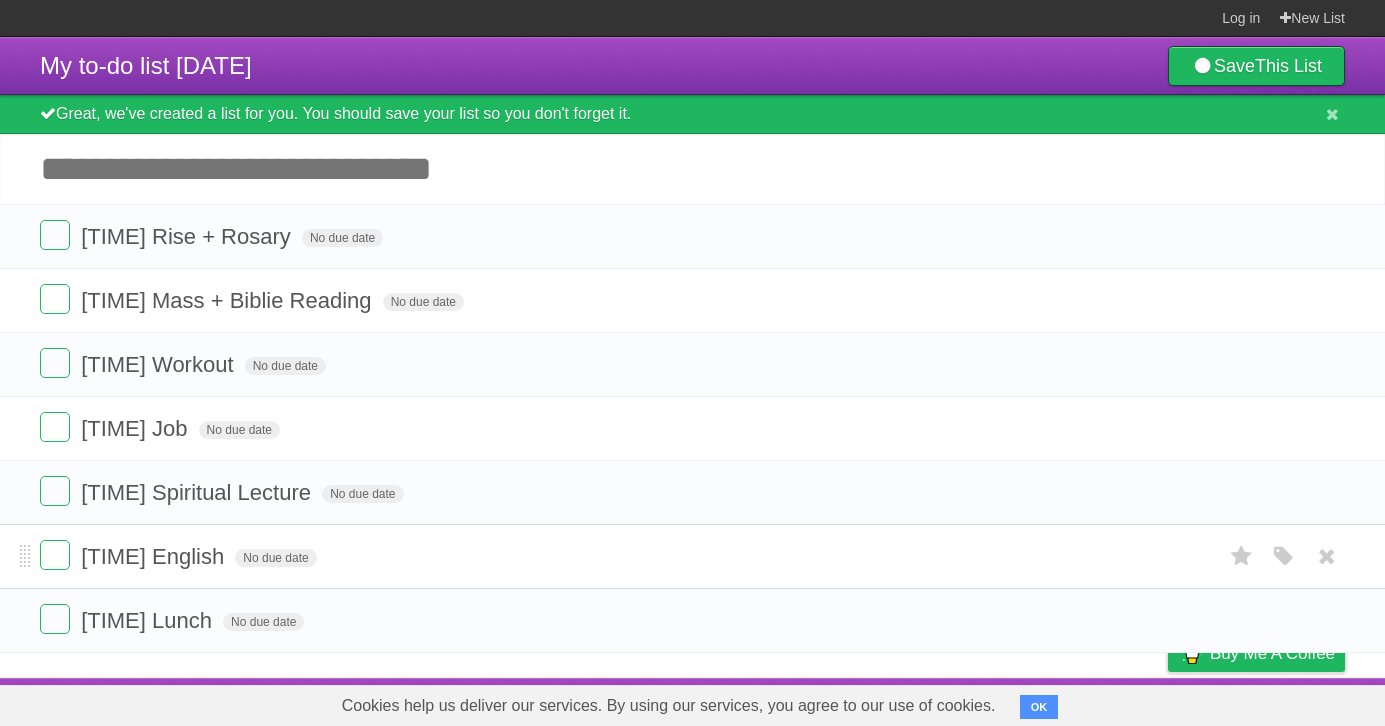 scroll, scrollTop: 28, scrollLeft: 0, axis: vertical 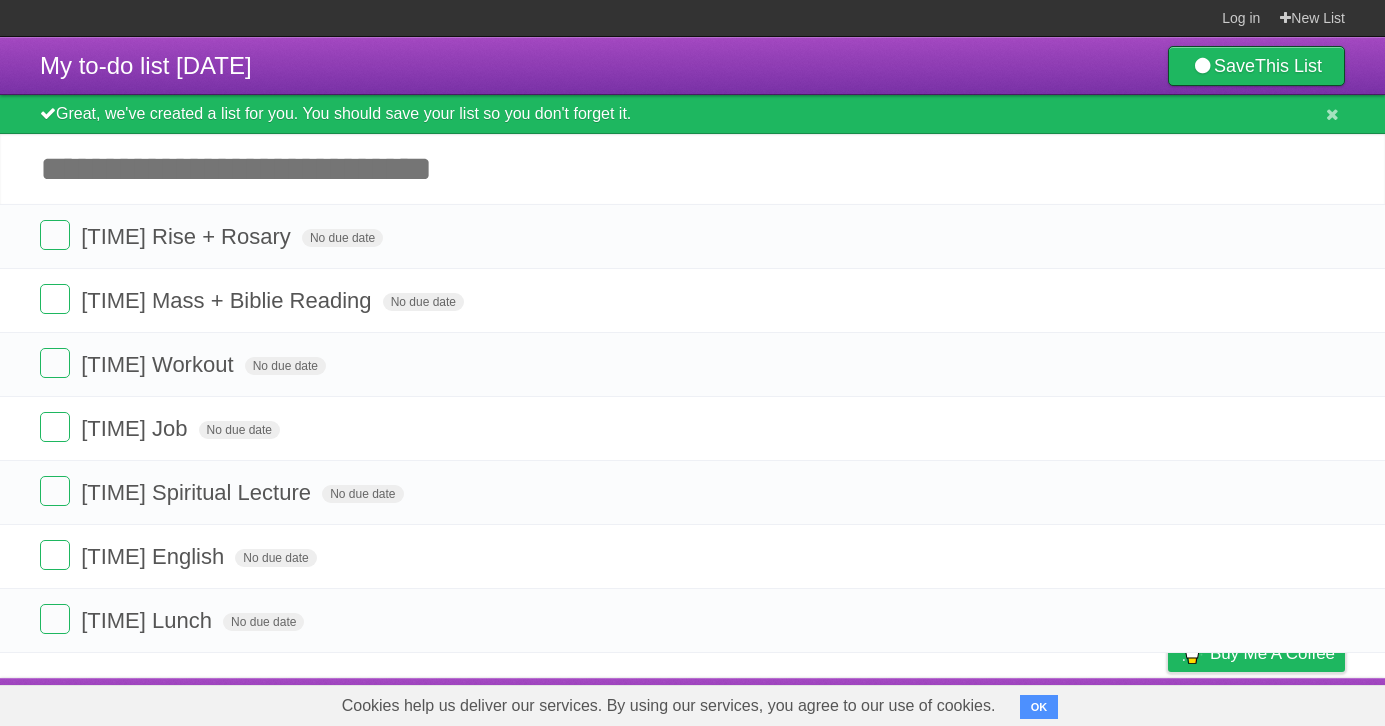 click on "Add another task" at bounding box center (692, 169) 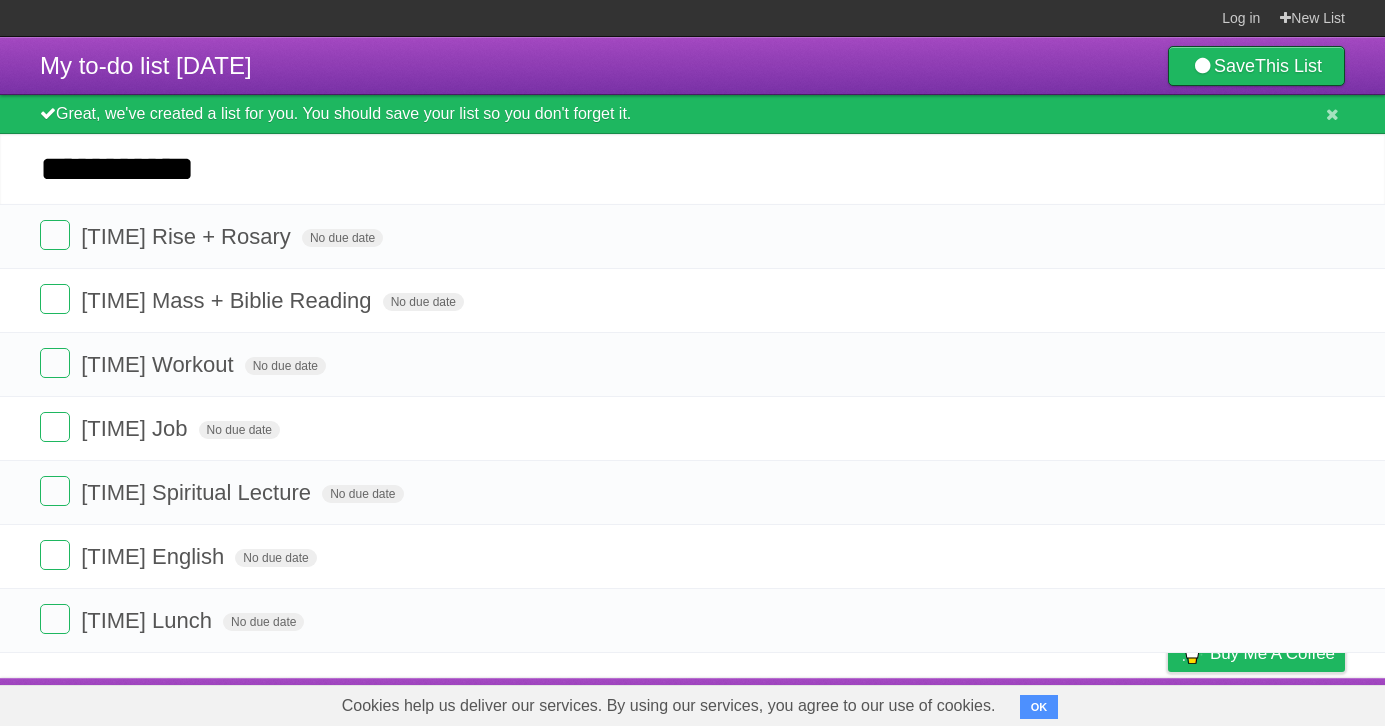 type on "**********" 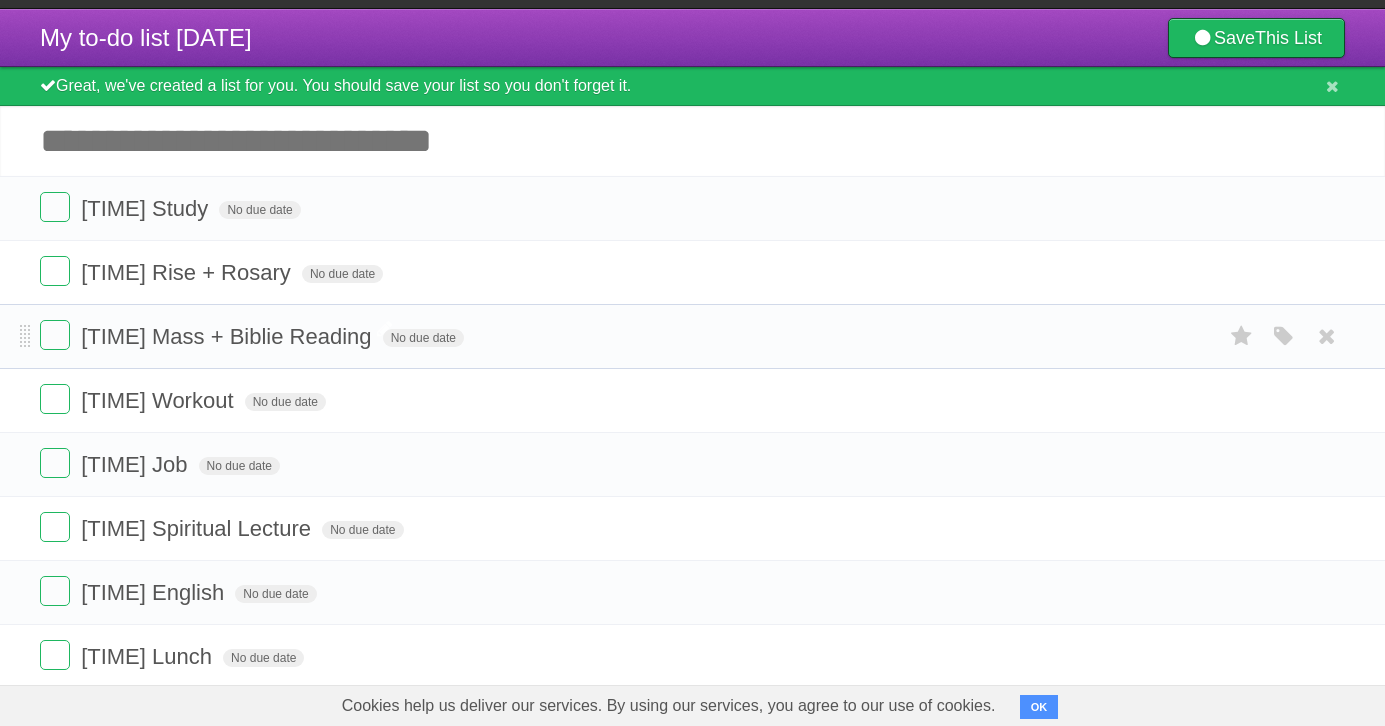 scroll, scrollTop: 93, scrollLeft: 0, axis: vertical 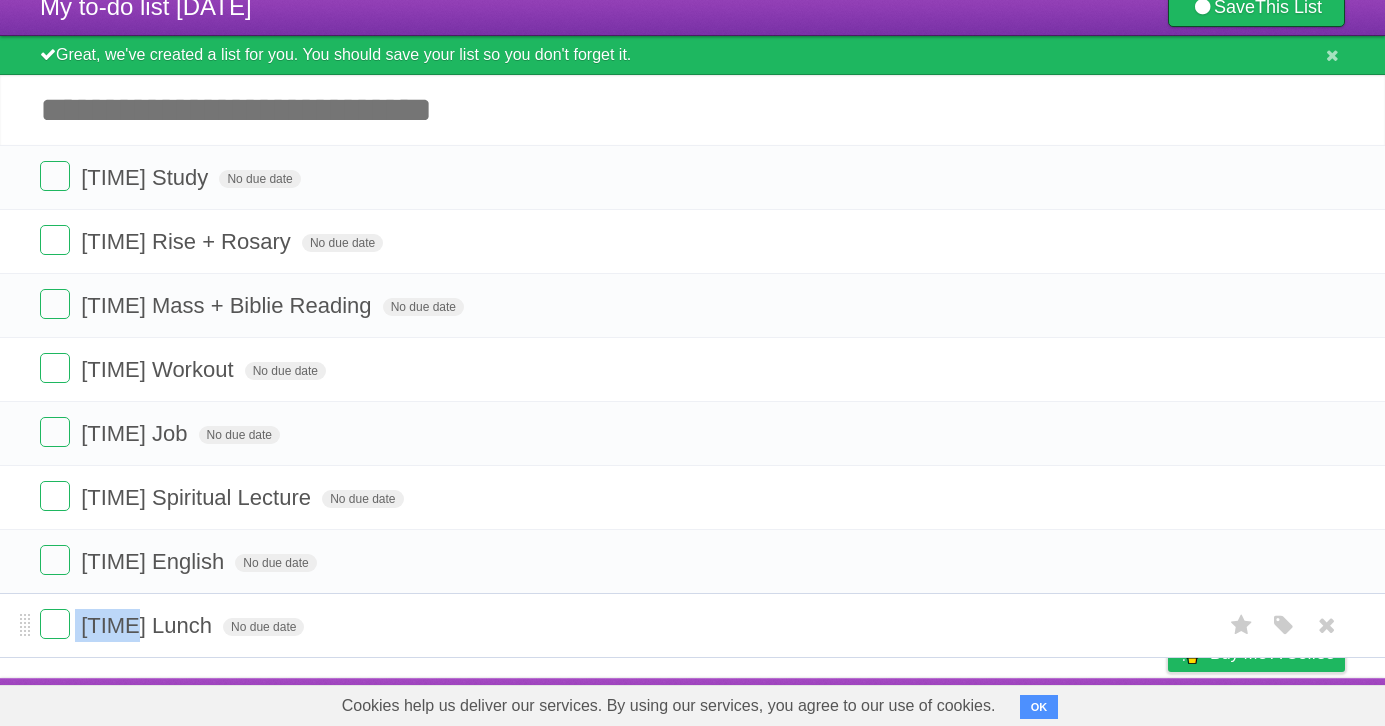 drag, startPoint x: 142, startPoint y: 188, endPoint x: 143, endPoint y: 632, distance: 444.00113 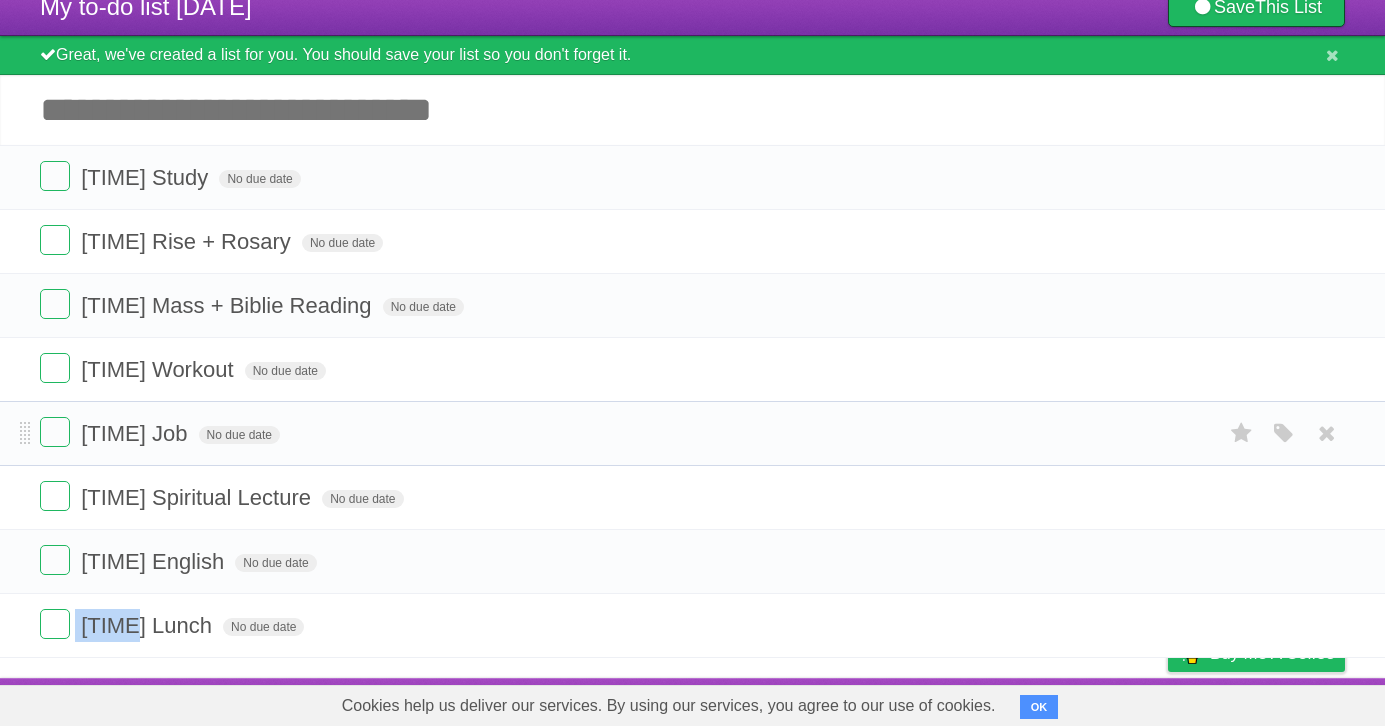 drag, startPoint x: 35, startPoint y: 163, endPoint x: 40, endPoint y: 445, distance: 282.0443 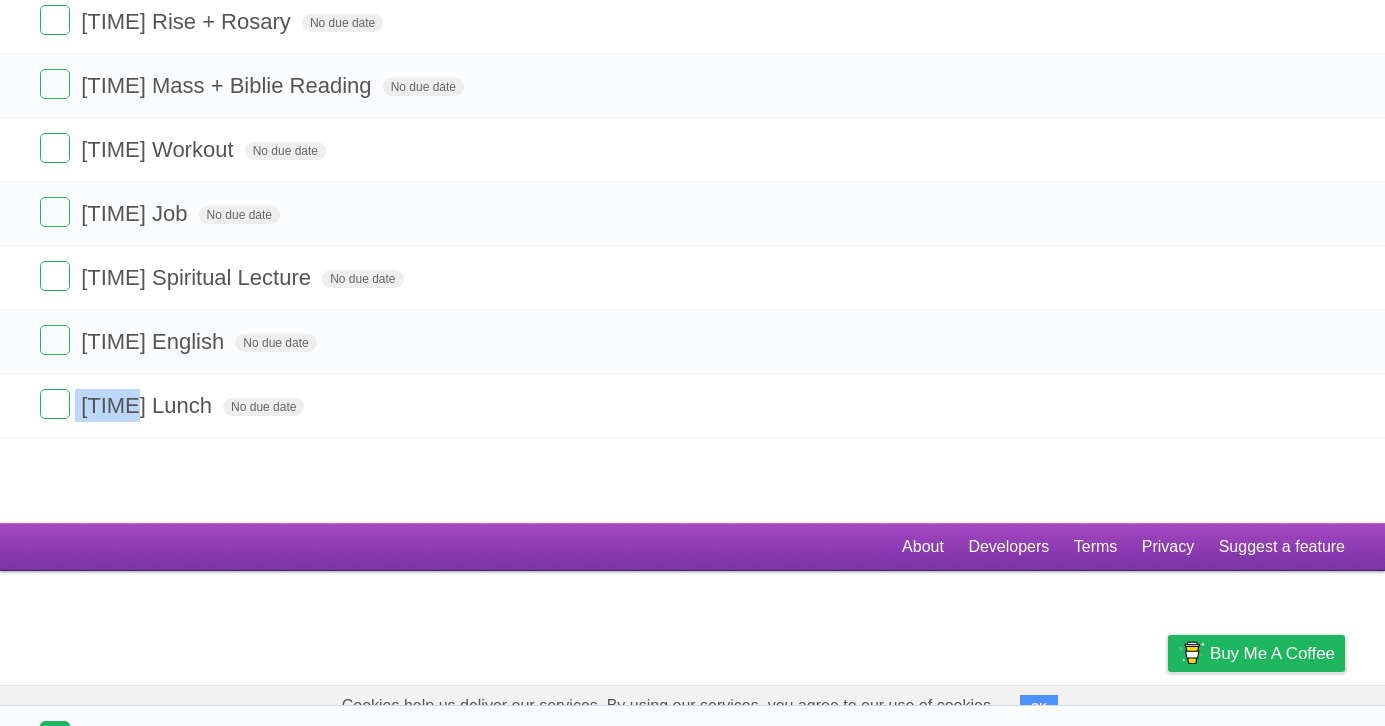 scroll, scrollTop: 92, scrollLeft: 0, axis: vertical 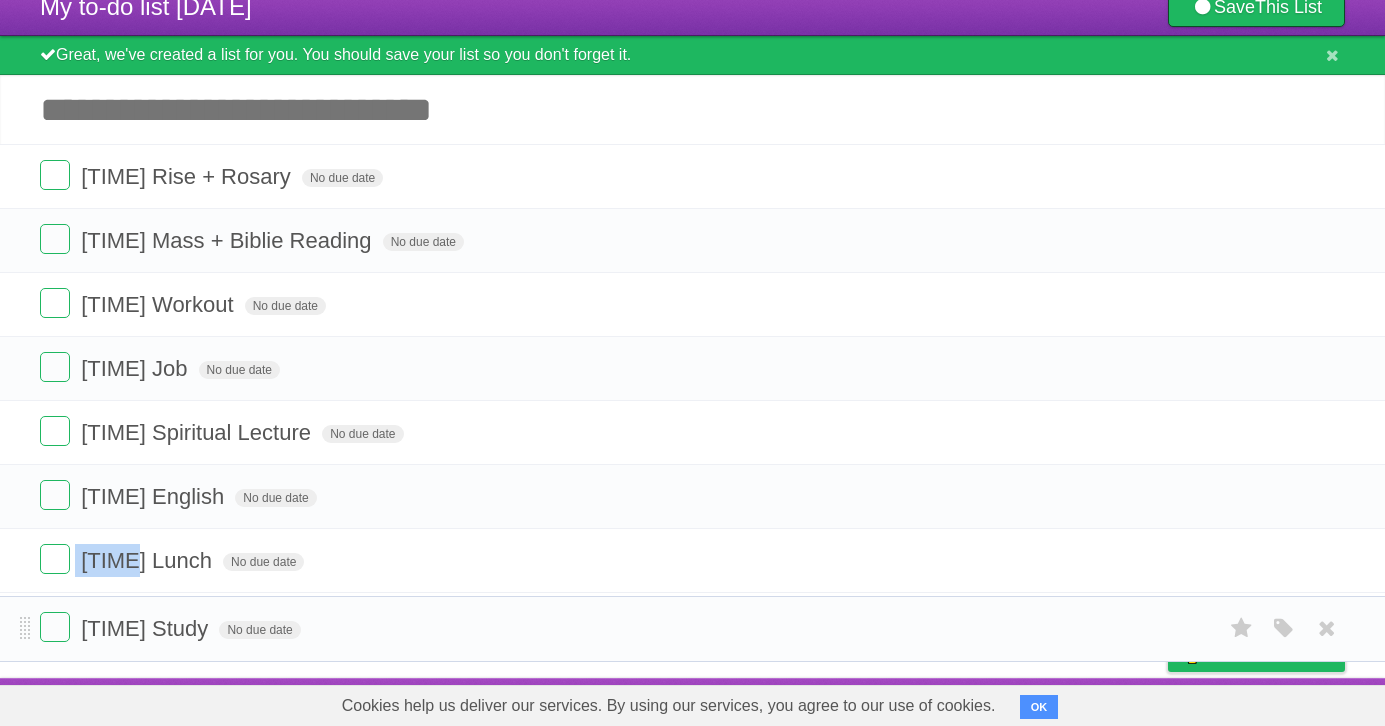 drag, startPoint x: 21, startPoint y: 161, endPoint x: 71, endPoint y: 597, distance: 438.8576 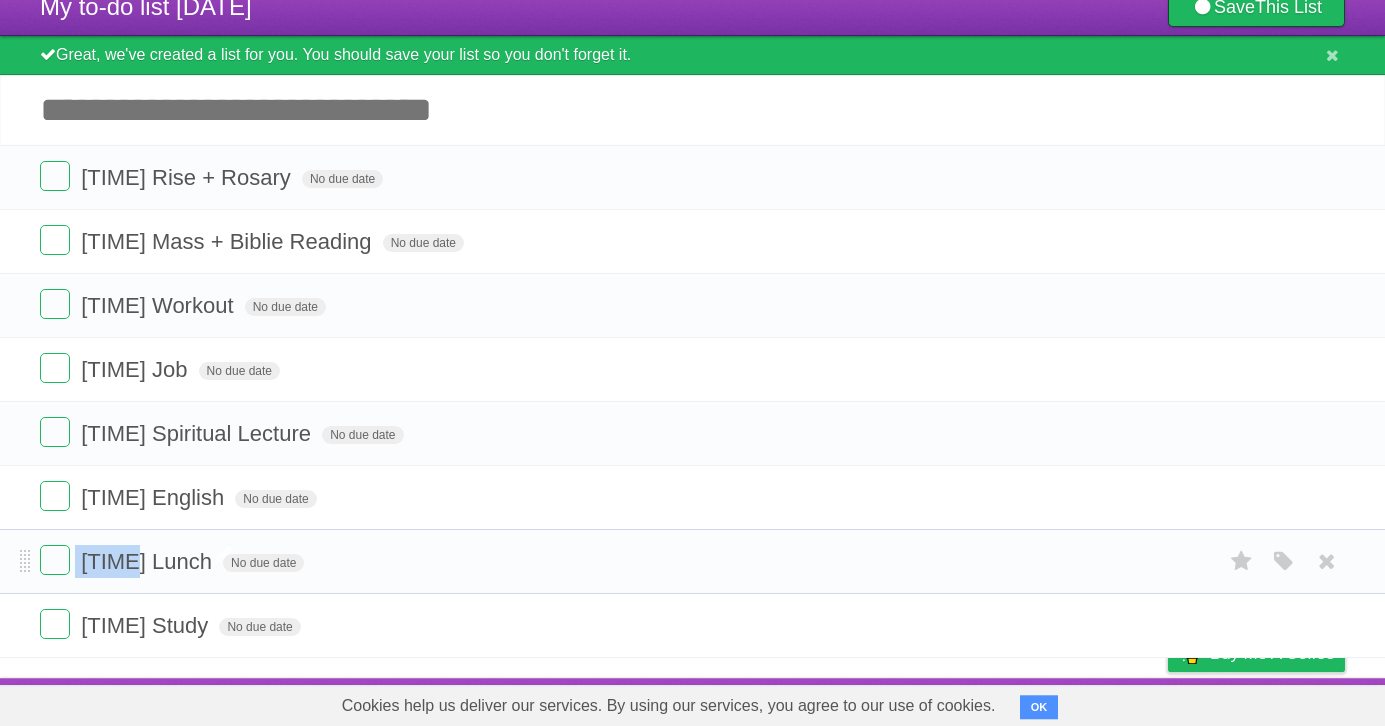 scroll, scrollTop: 93, scrollLeft: 0, axis: vertical 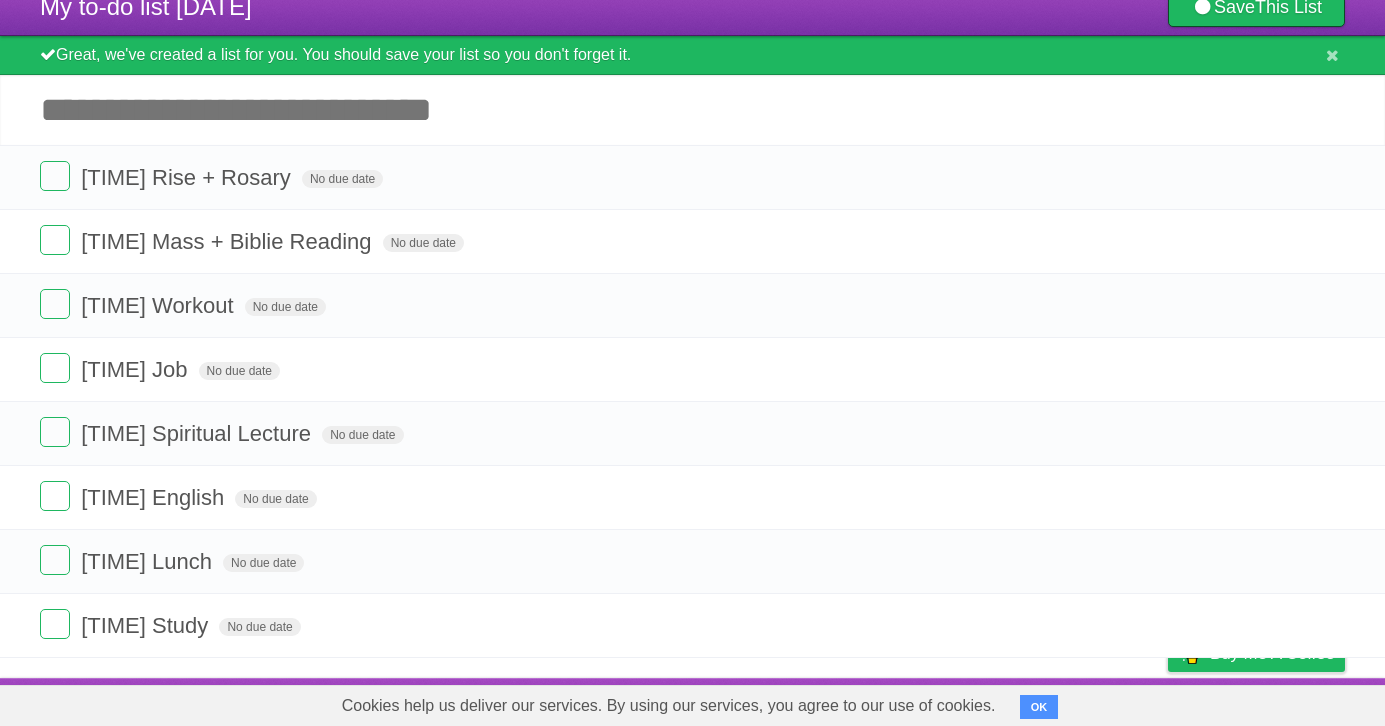 click on "My to-do list [DATE]
Save  This List
Great, we've created a list for you. You should save your list so you don't forget it.
Add another task
*********
[TIME] Rise + Rosary
No due date
White
Red
Blue
Green
Purple
Orange
[TIME] Mass + Biblie Reading
No due date
White
Red
Blue
Green
Purple
Orange
[TIME] Workout
No due date
White
Red
Blue
Green
Purple
Orange
[TIME] Job
No due date
White
Red
Blue
Green
Purple
Orange
[TIME] Spiritual Lecture
No due date
White
Red
Blue
Green
Purple
Orange" at bounding box center [692, 328] 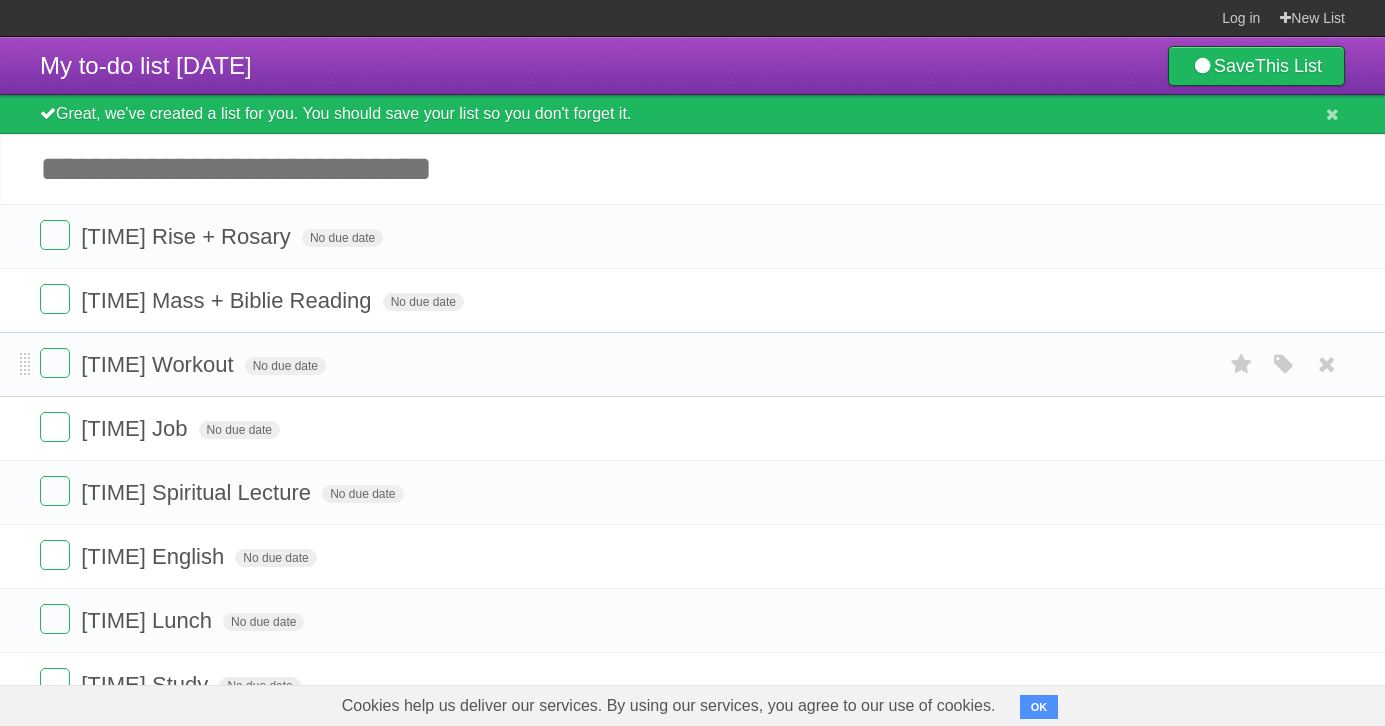 scroll, scrollTop: 93, scrollLeft: 0, axis: vertical 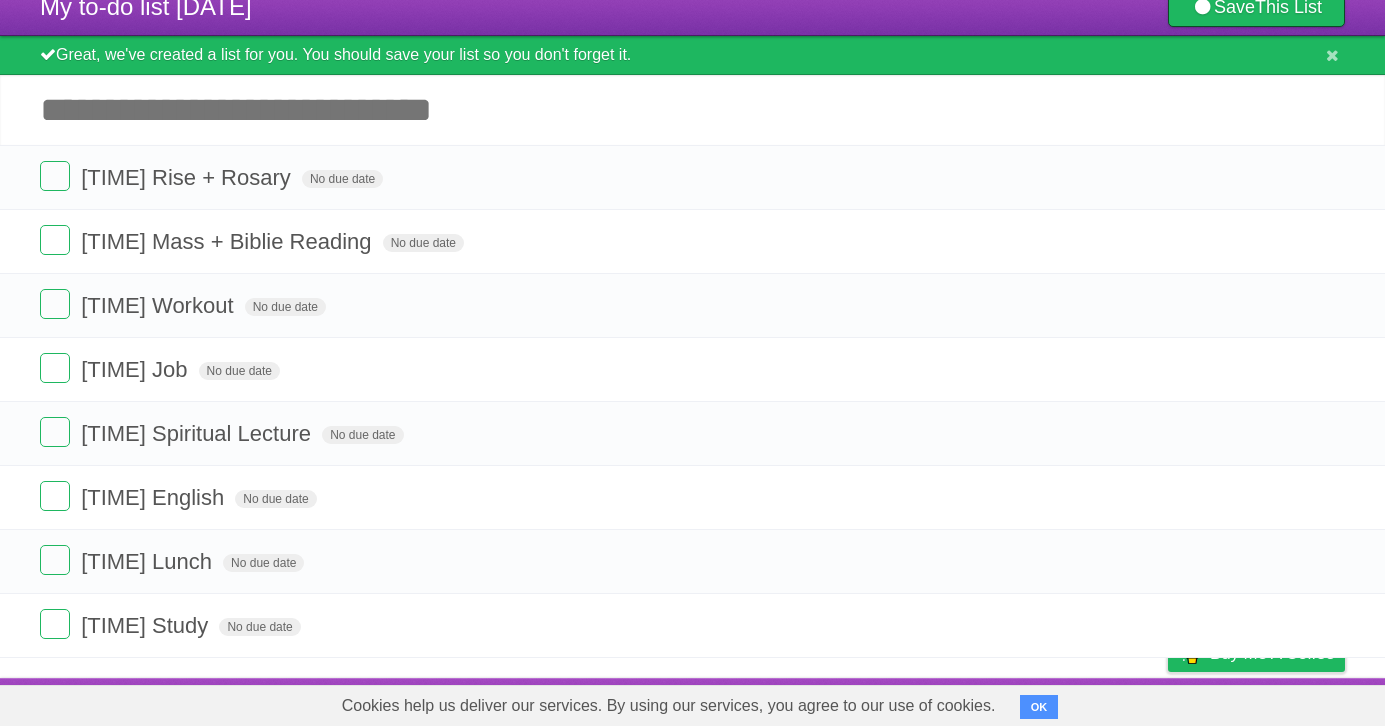 click on "Add another task" at bounding box center (692, 110) 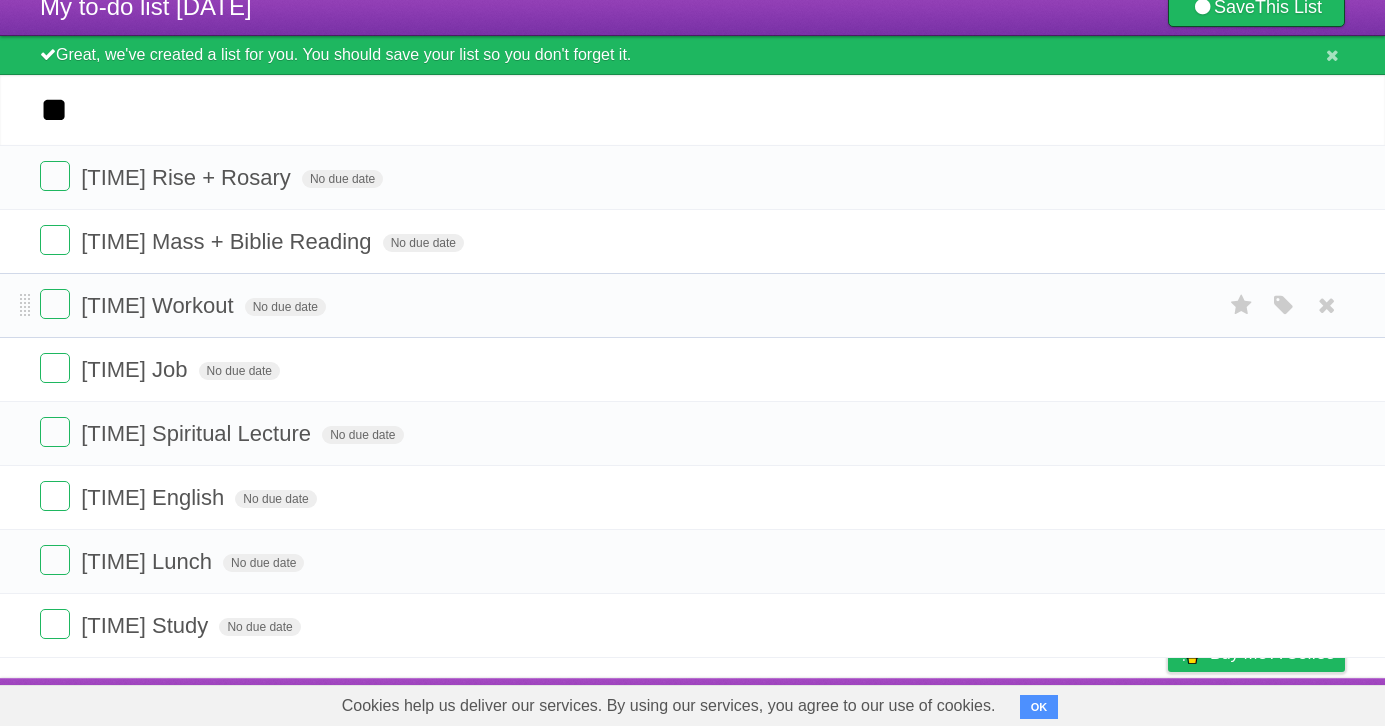 type on "*" 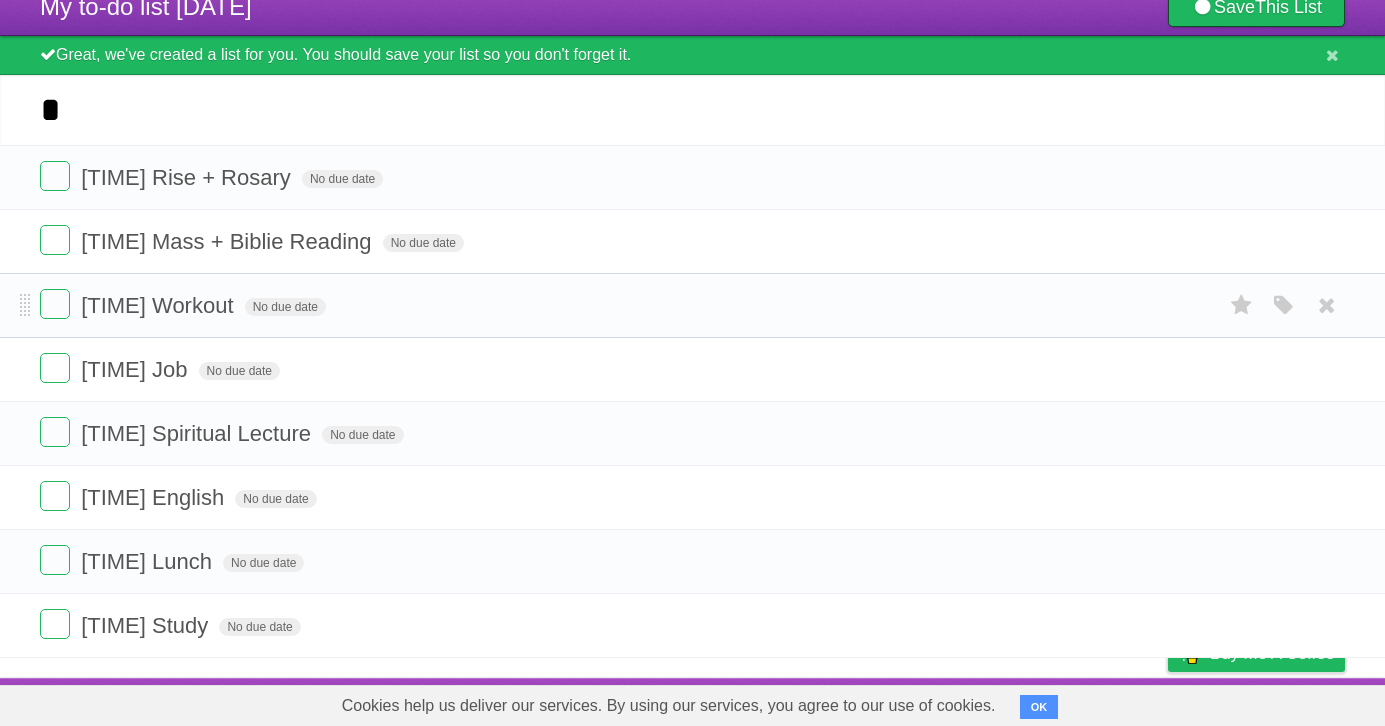 type 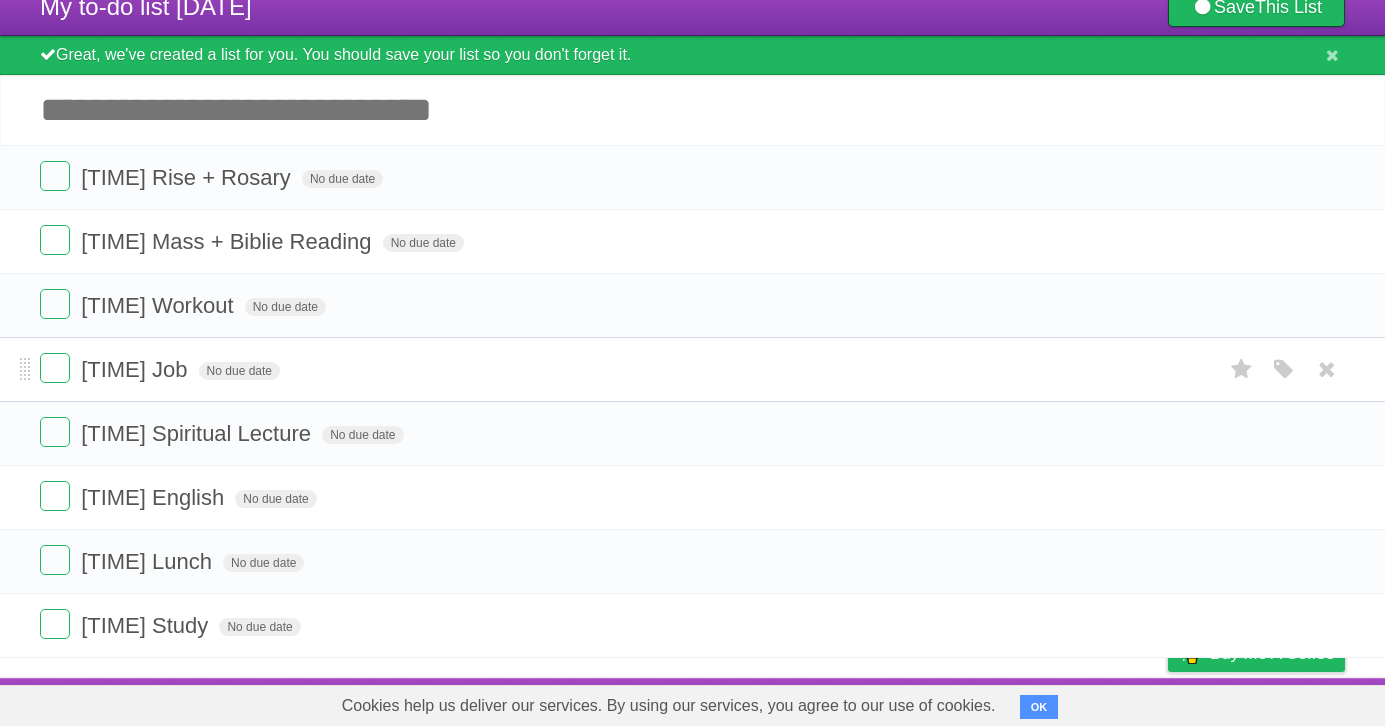 click on "[TIME] Job" at bounding box center (136, 369) 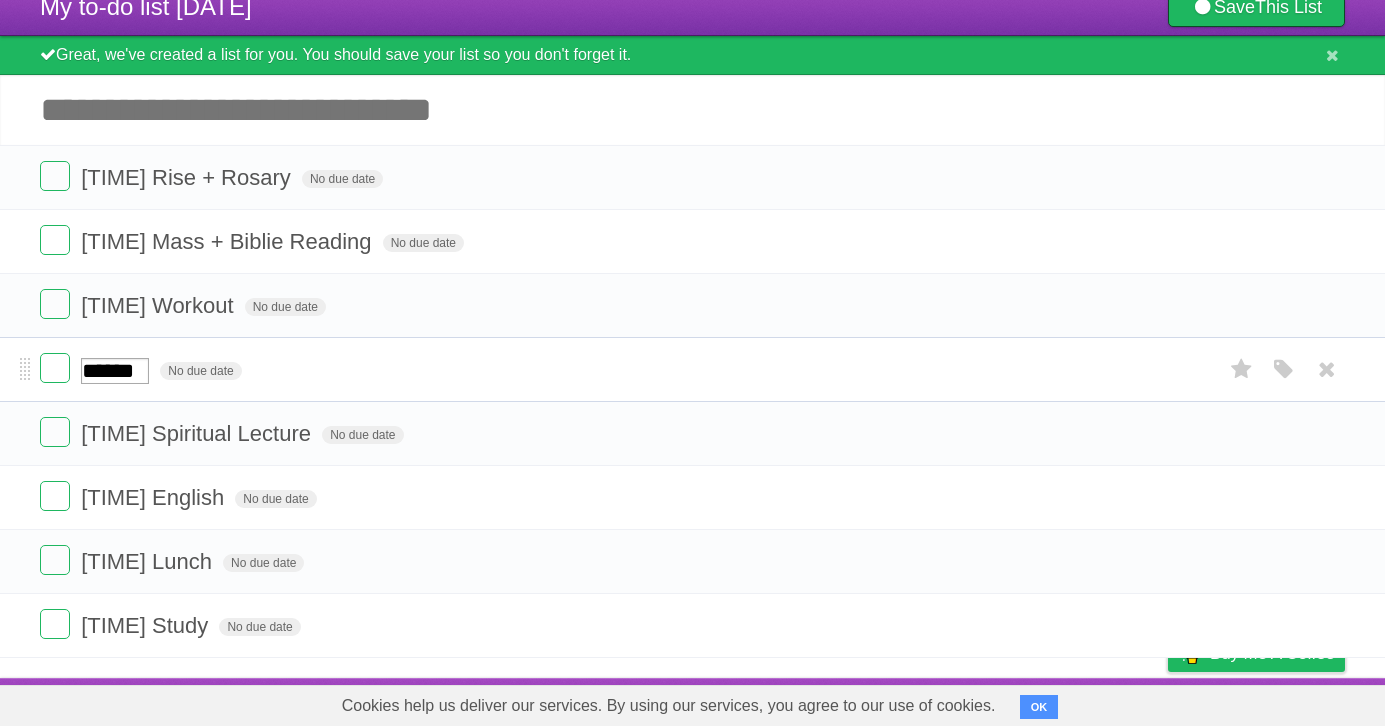 click on "******" at bounding box center (115, 371) 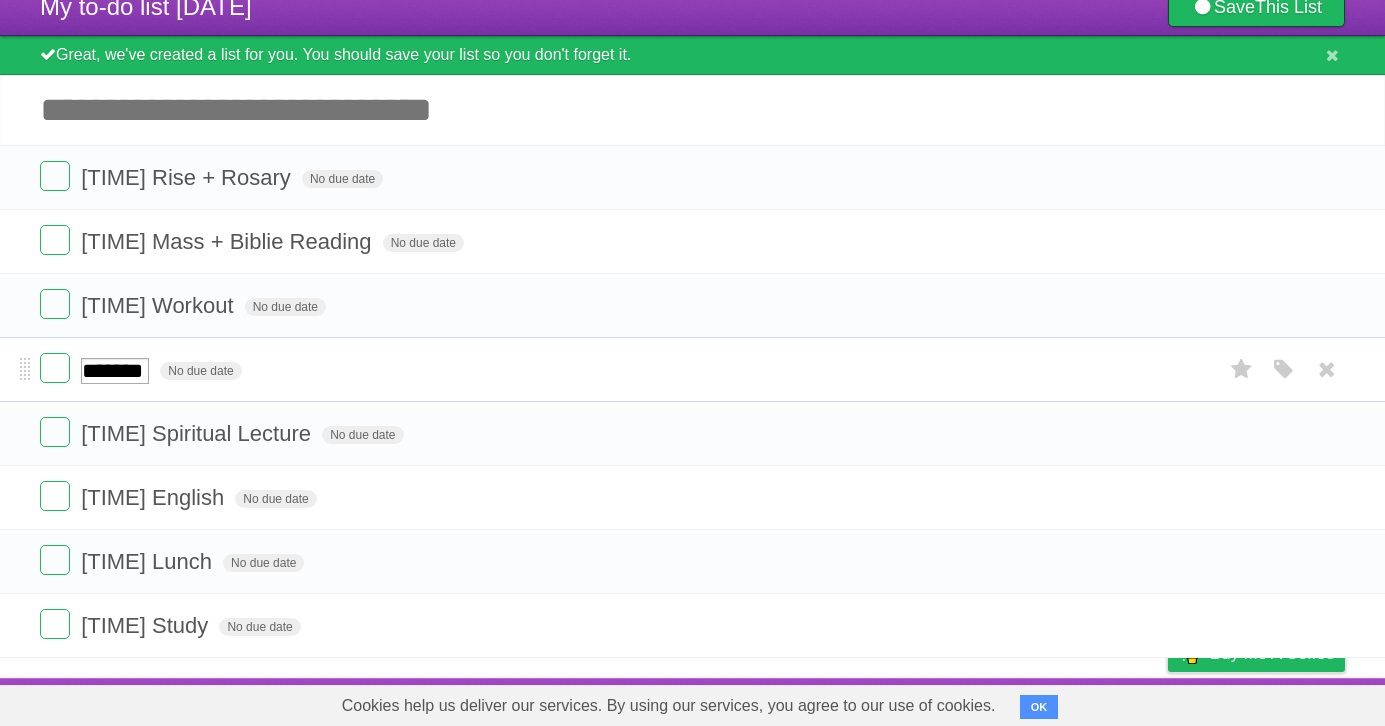 type on "********" 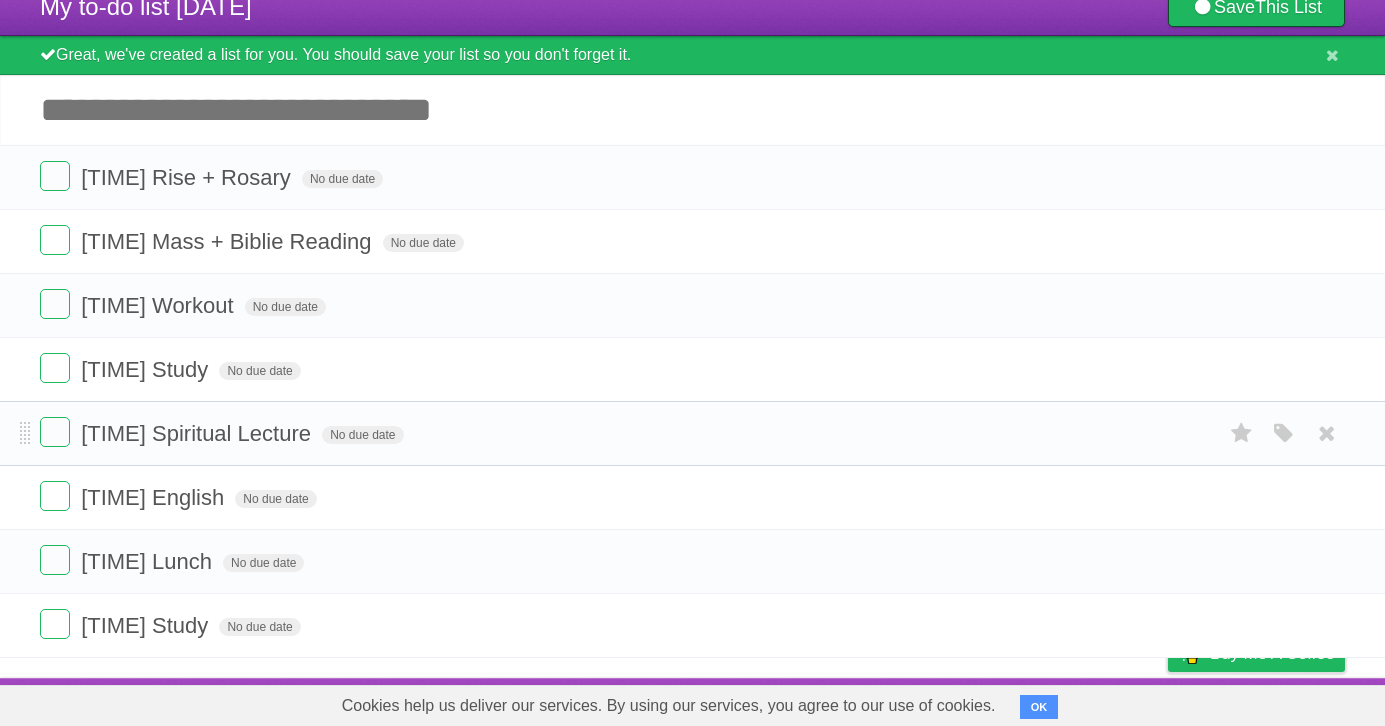 click on "[TIME] Spiritual Lecture
No due date
White
Red
Blue
Green
Purple
Orange" at bounding box center [692, 433] 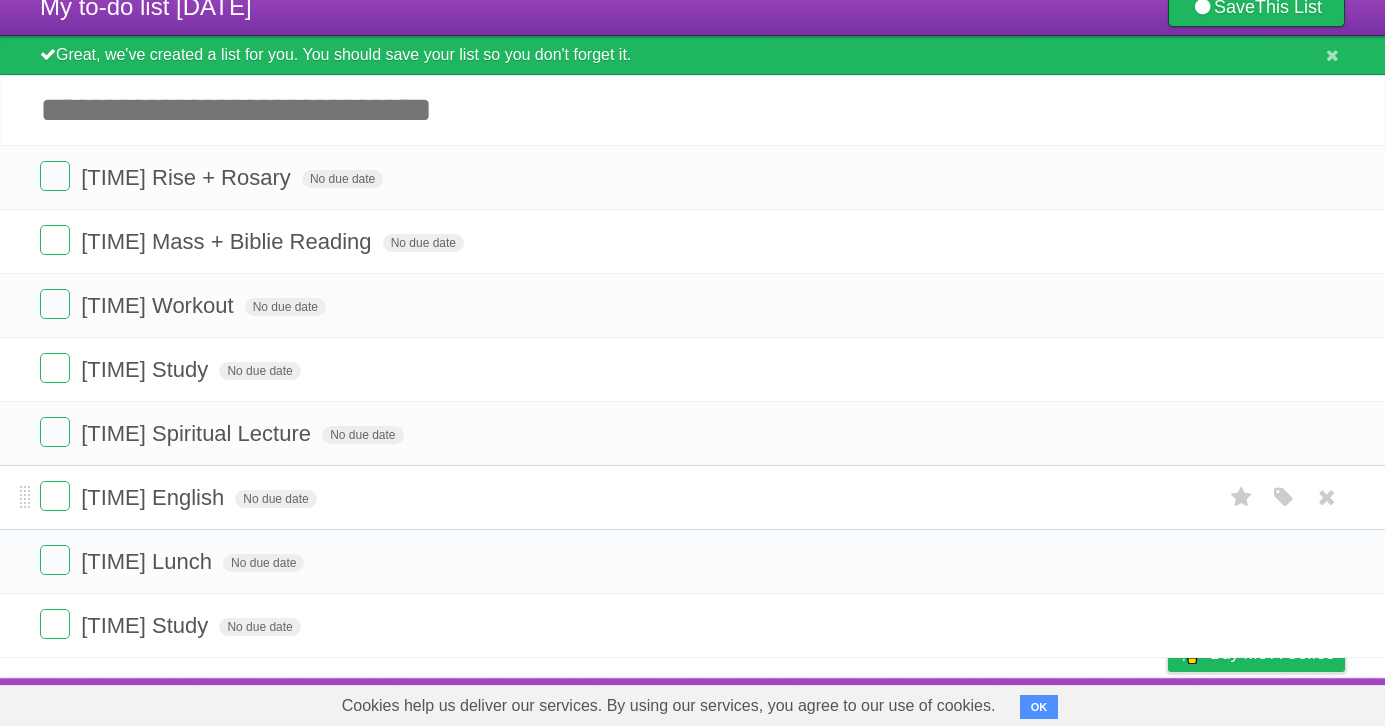 click on "[TIME] English" at bounding box center (155, 497) 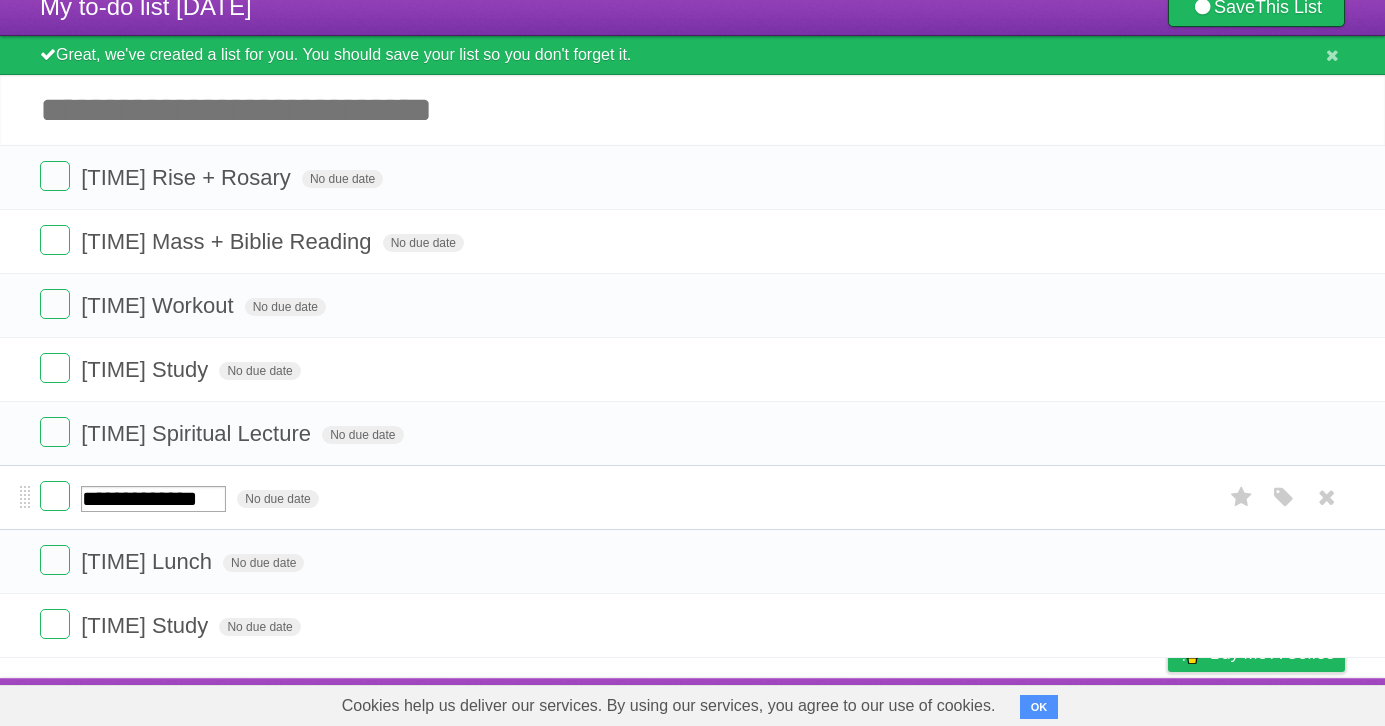 click on "**********" at bounding box center (153, 499) 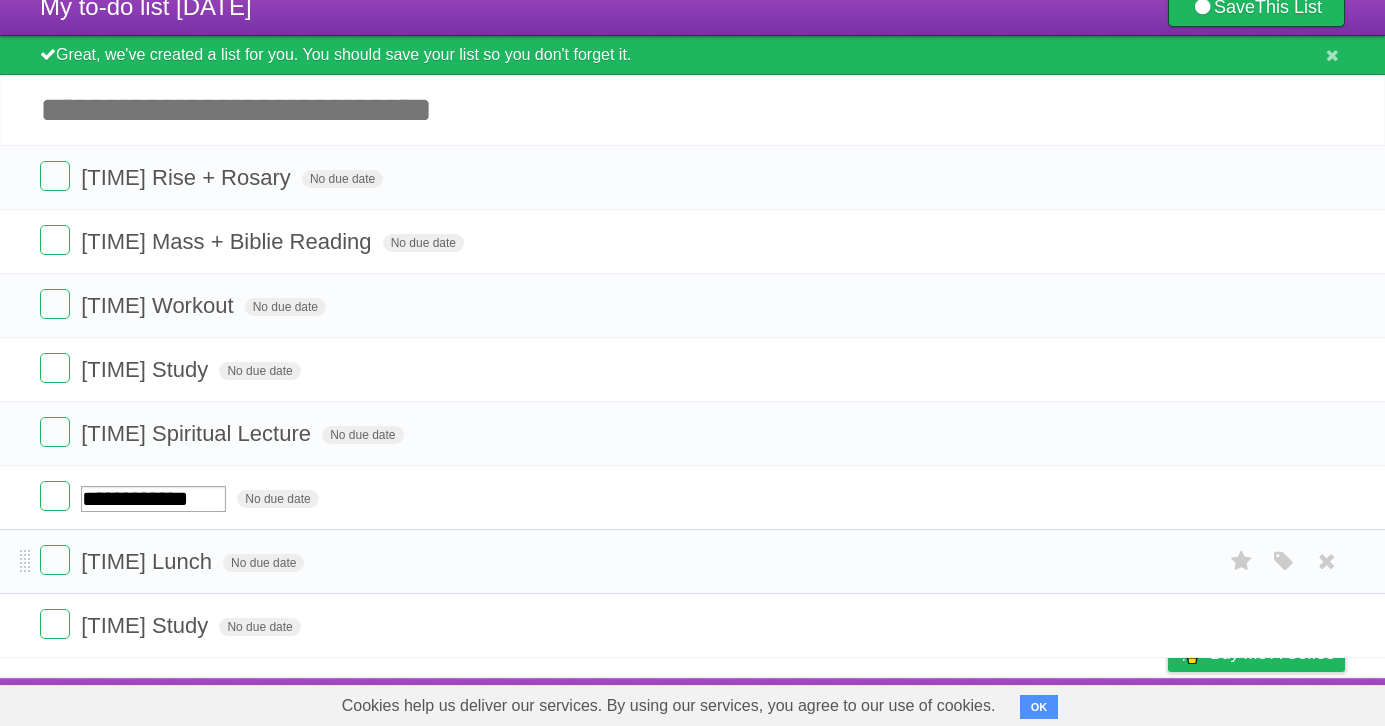 type on "**********" 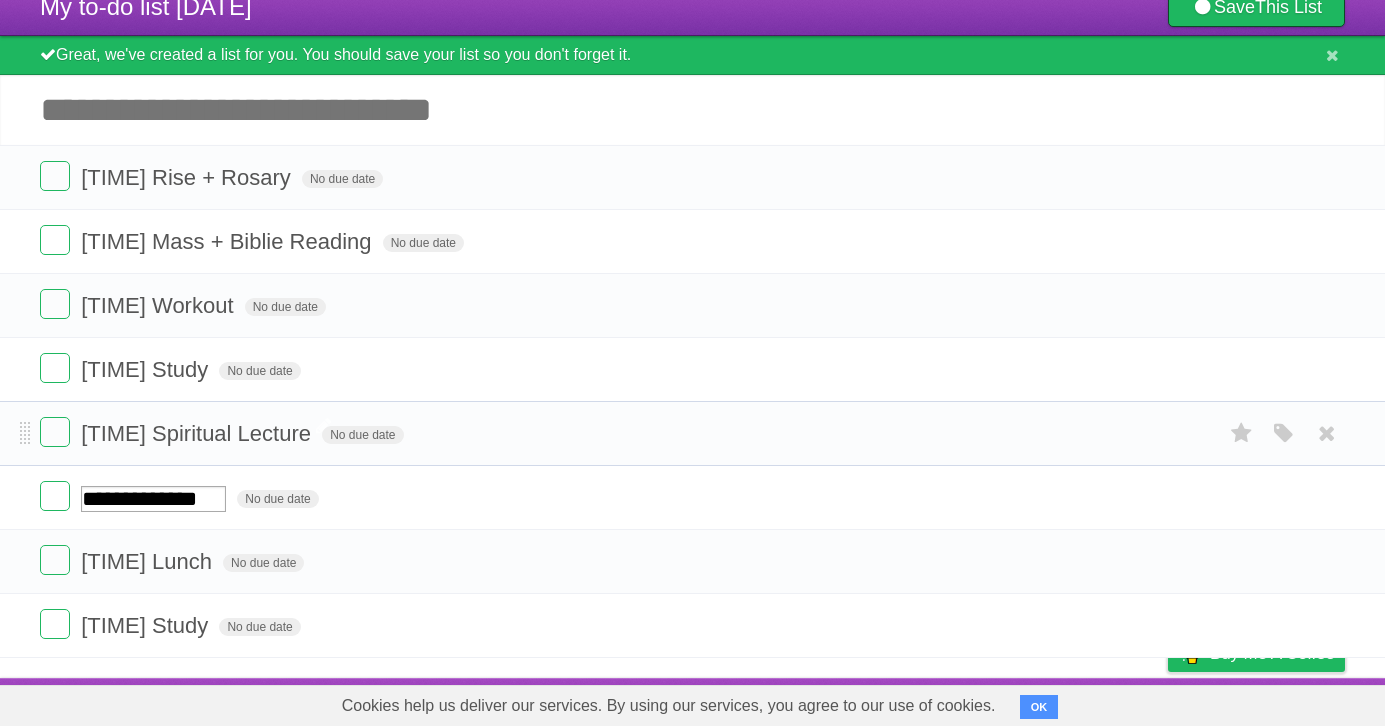click on "[TIME] Spiritual Lecture" at bounding box center [198, 433] 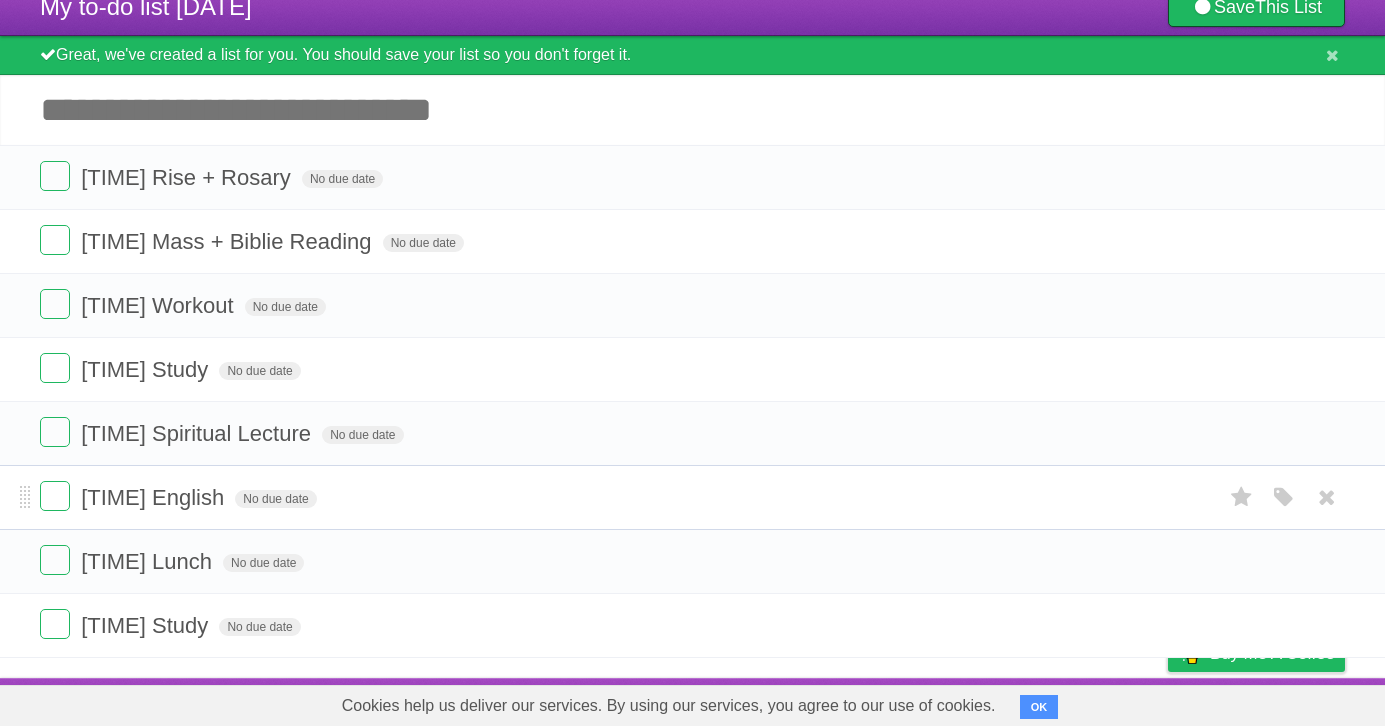 click on "[TIME] English" at bounding box center (155, 497) 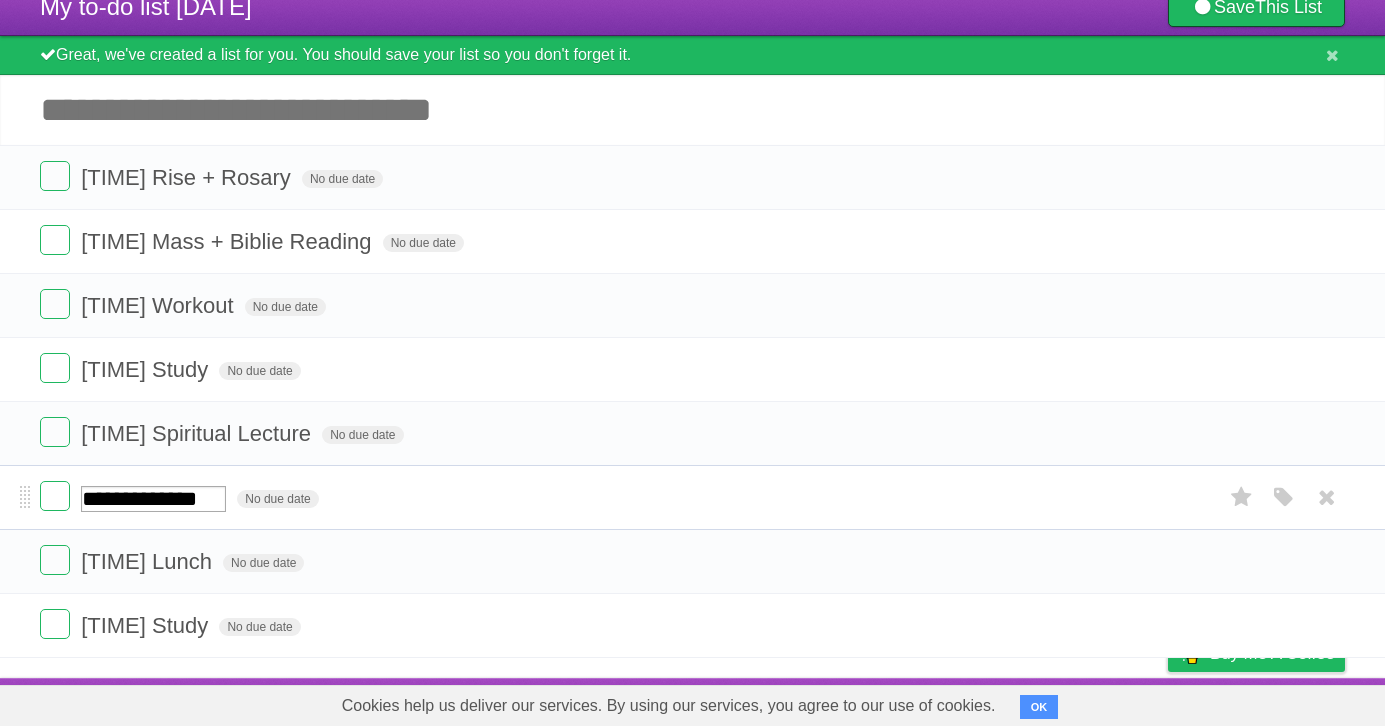 click on "**********" at bounding box center [153, 499] 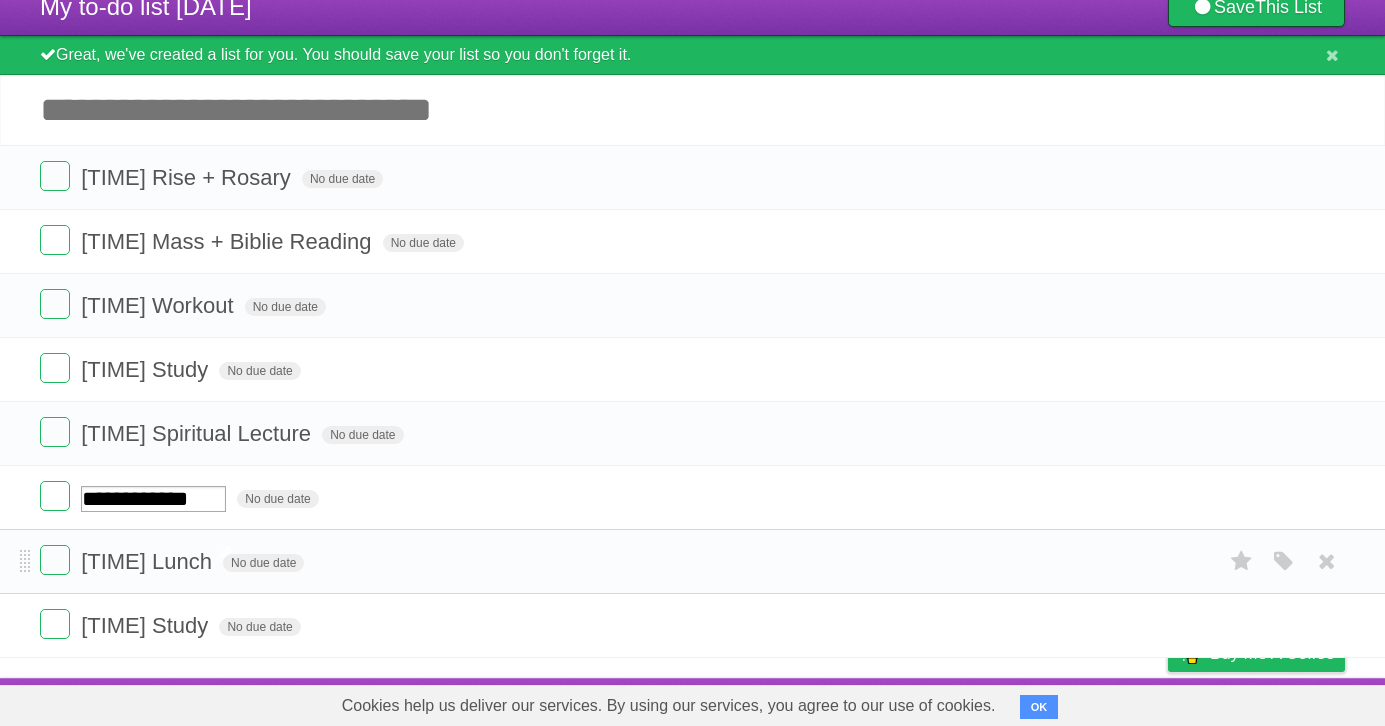 type on "**********" 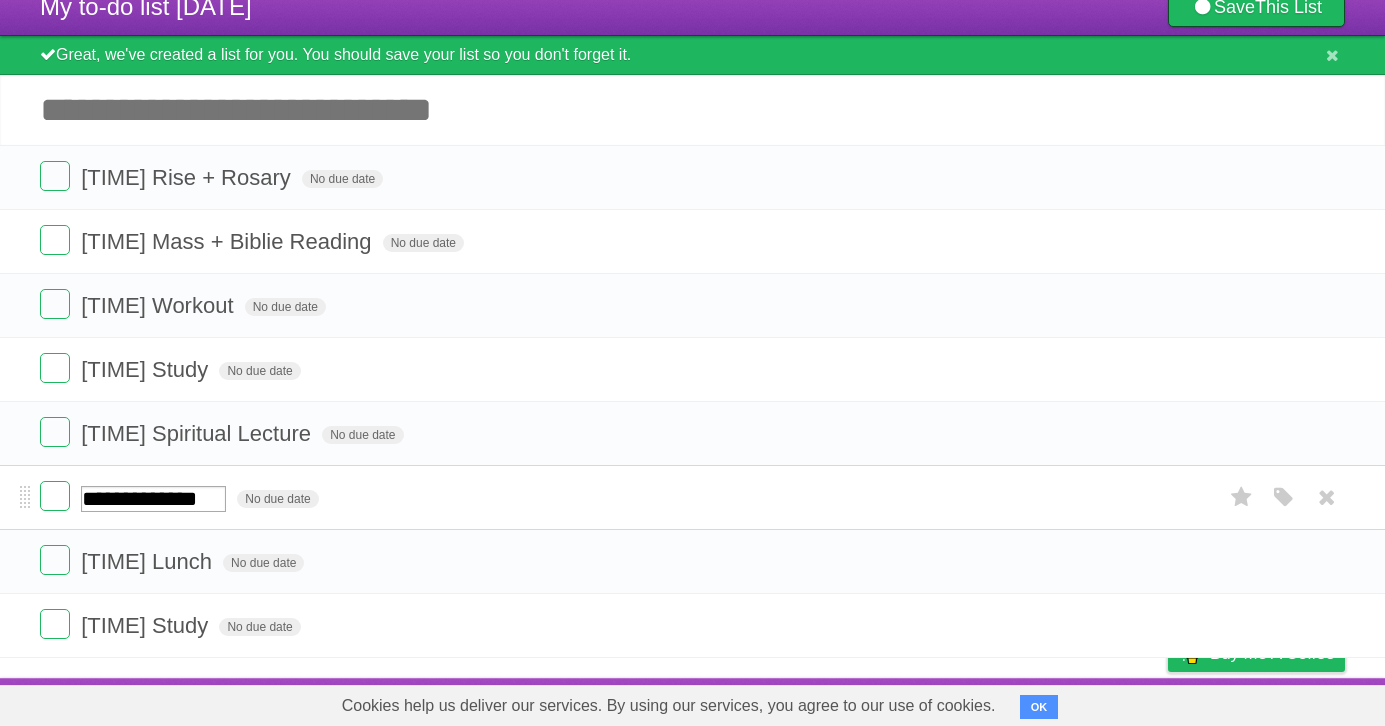 scroll, scrollTop: 28, scrollLeft: 0, axis: vertical 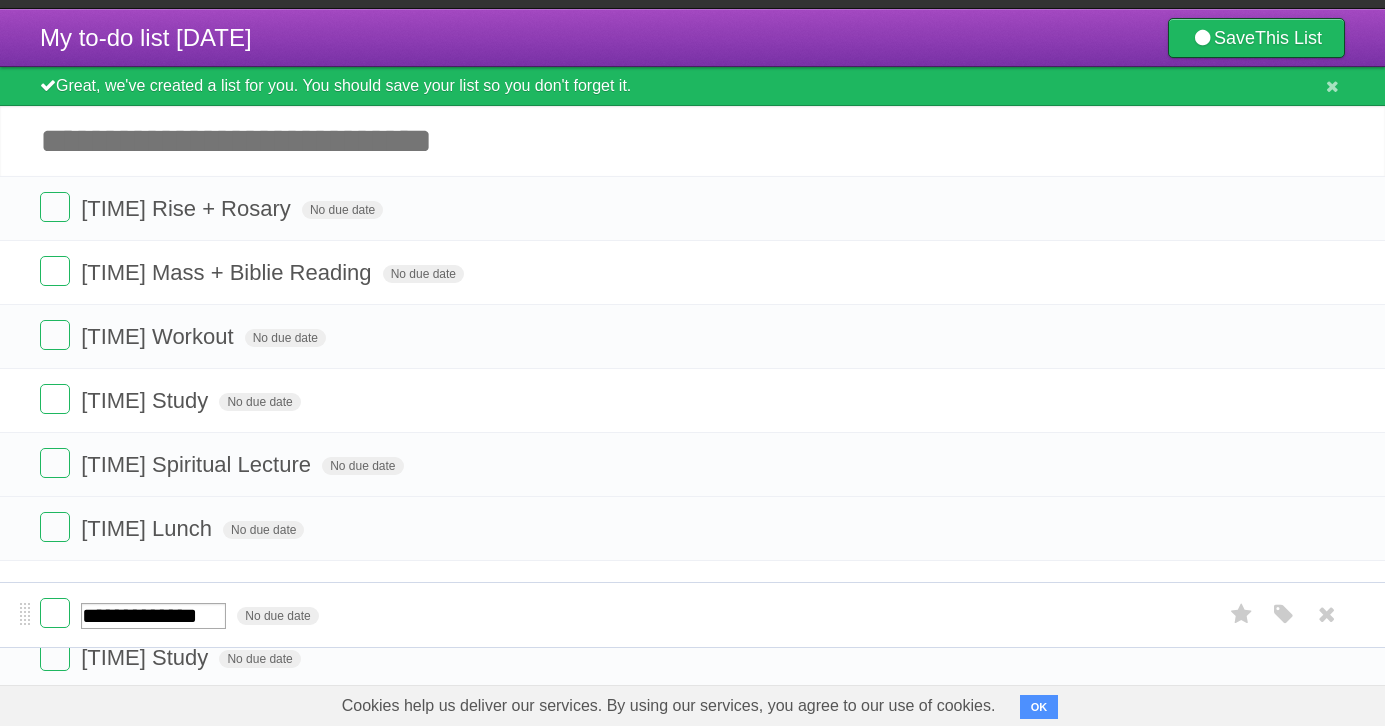 drag, startPoint x: 25, startPoint y: 500, endPoint x: 9, endPoint y: 624, distance: 125.028 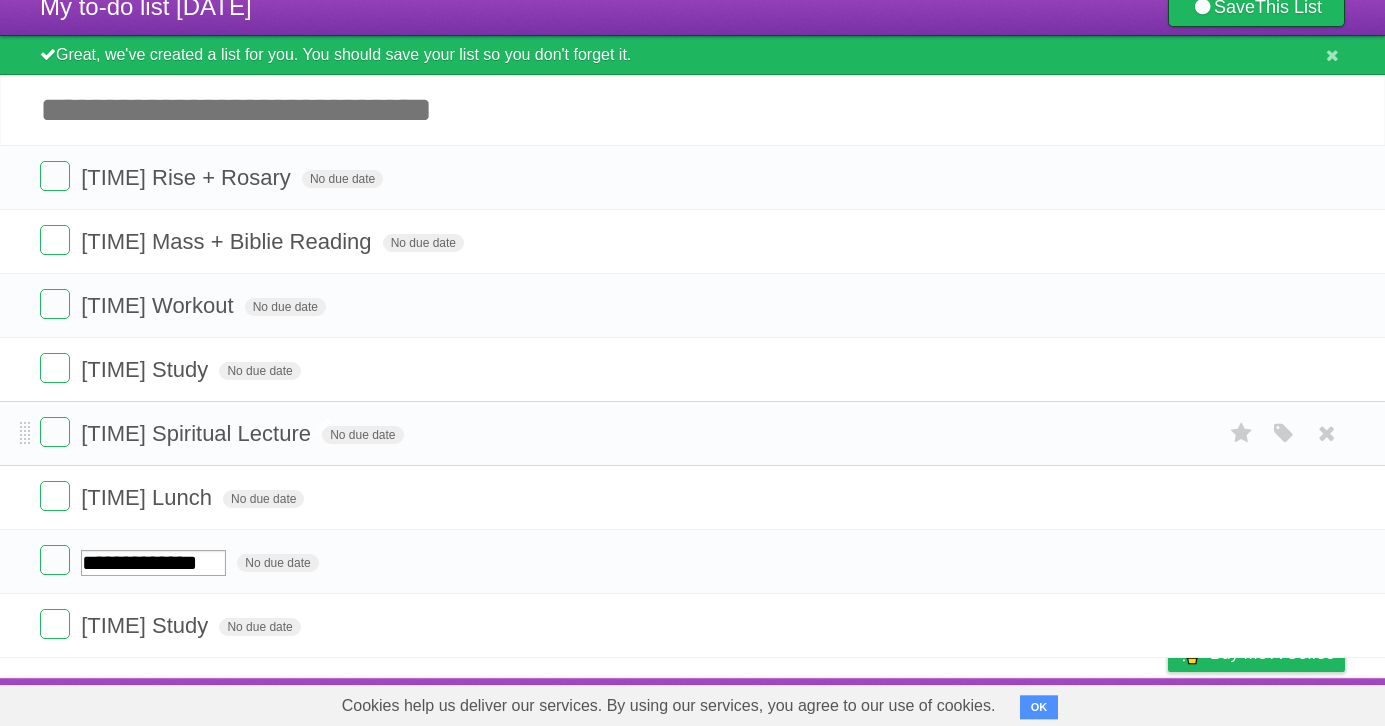 scroll, scrollTop: 93, scrollLeft: 0, axis: vertical 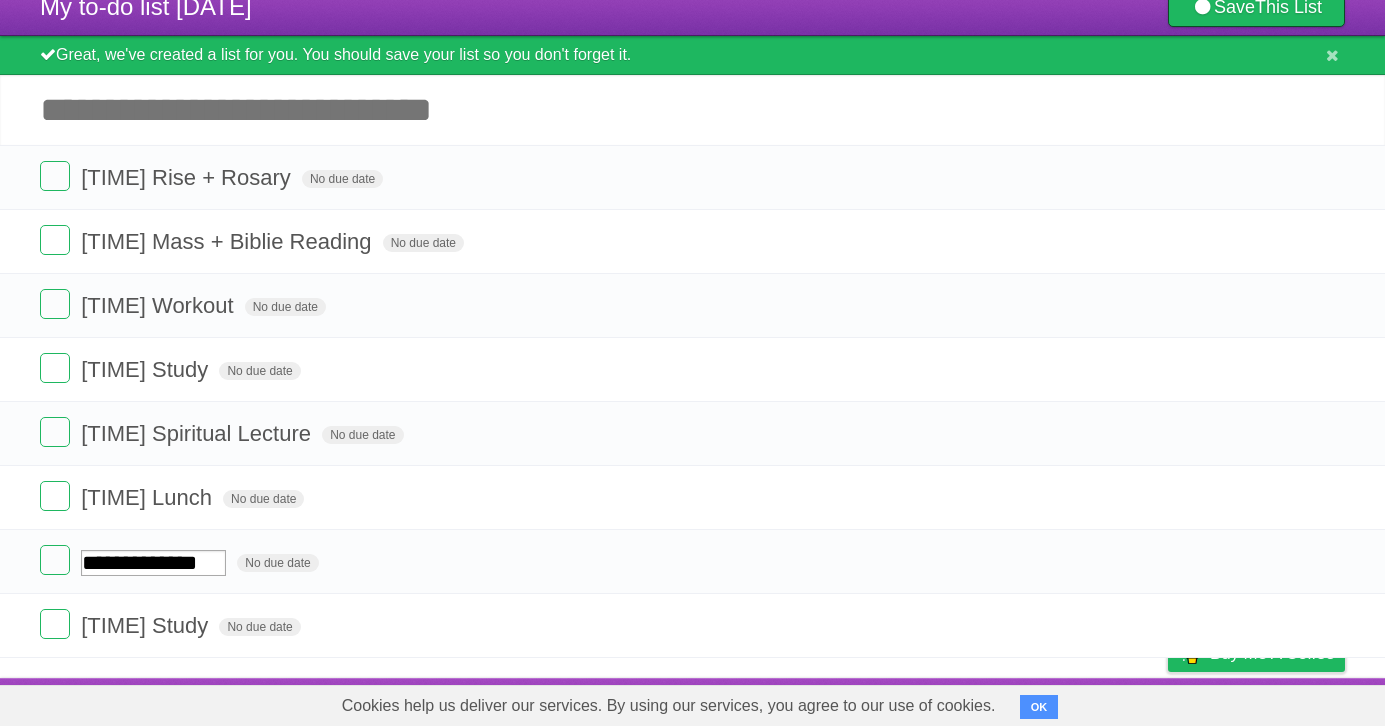 click on "My to-do list [DATE]
Save  This List
Great, we've created a list for you. You should save your list so you don't forget it.
Add another task
*********
[TIME] Rise + Rosary
No due date
White
Red
Blue
Green
Purple
Orange
[TIME] Mass + Biblie Reading
No due date
White
Red
Blue
Green
Purple
Orange
[TIME] Workout
No due date
White
Red
Blue
Green
Purple
Orange
[TIME] Study
No due date
White
Red
Blue
Green
Purple
Orange
[TIME] Spiritual Lecture
No due date
White
Red
Blue
Green
Purple
Orange" at bounding box center [692, 328] 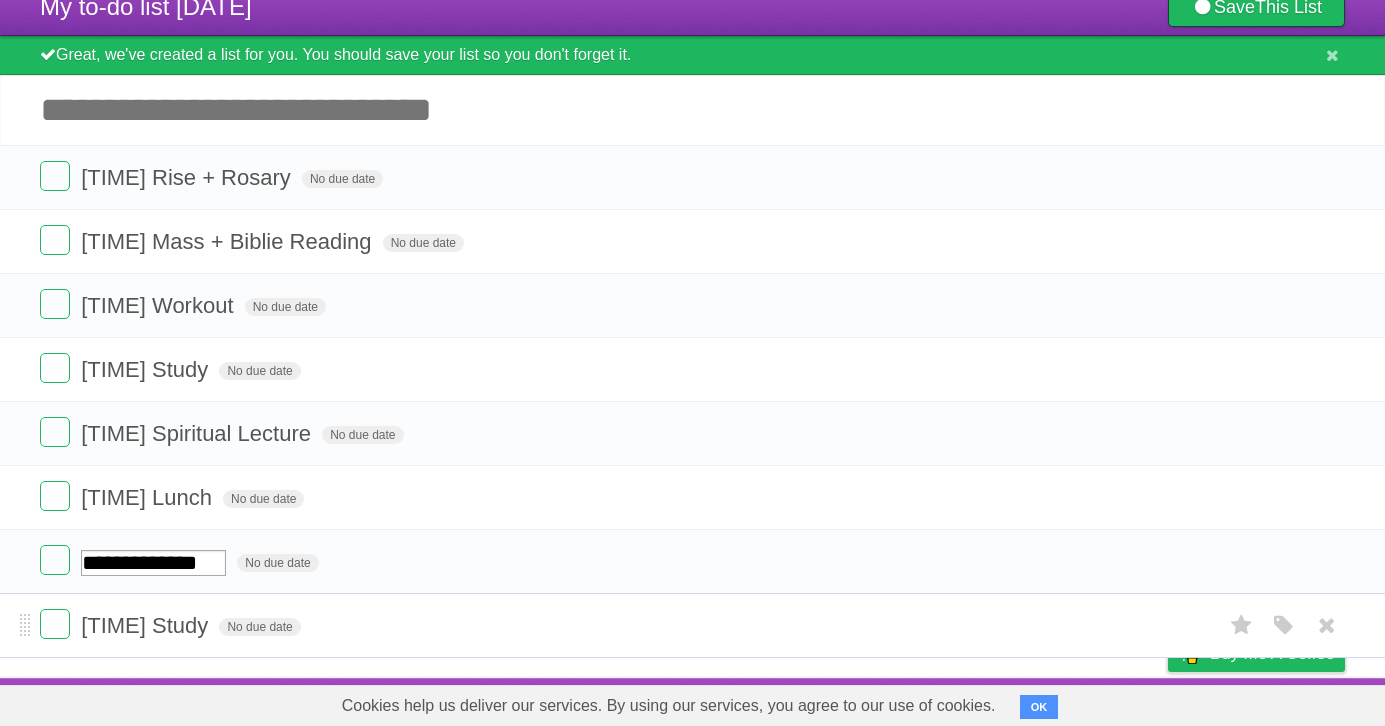 click on "[TIME] Study" at bounding box center (147, 625) 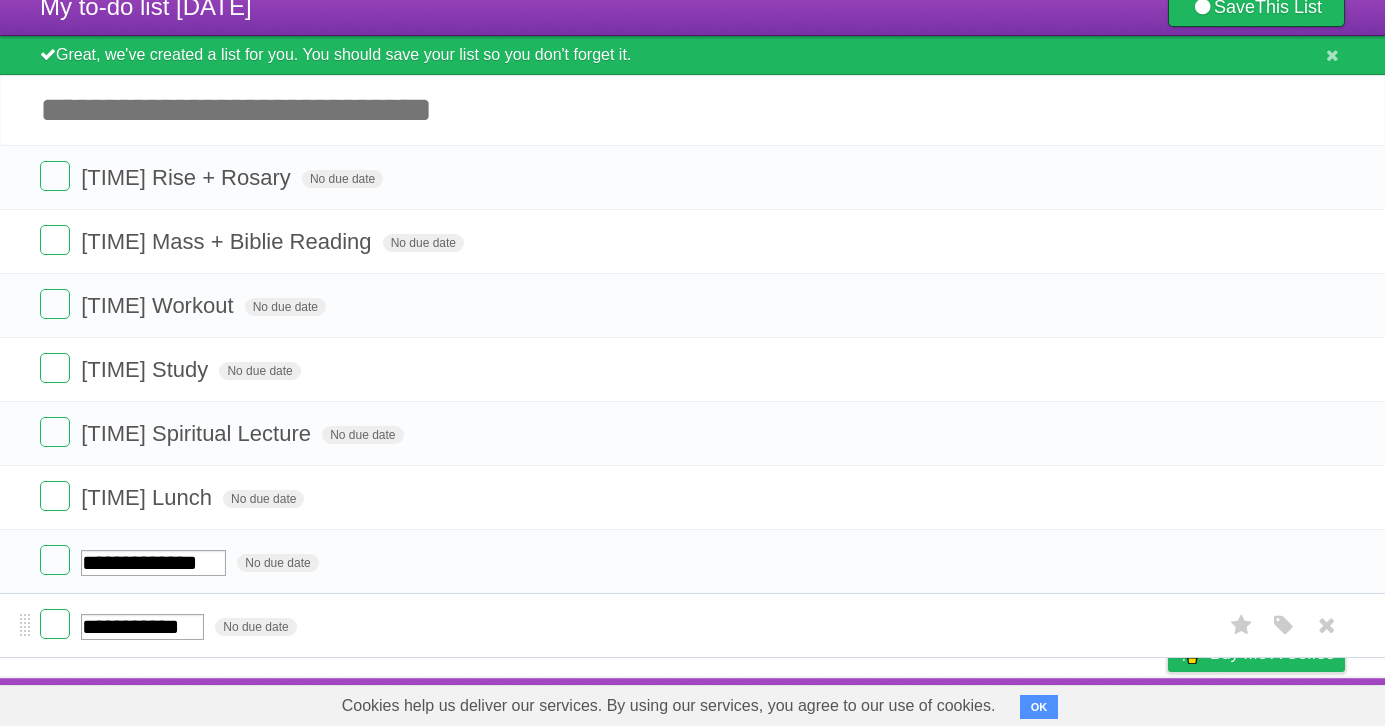 click on "**********" at bounding box center [142, 627] 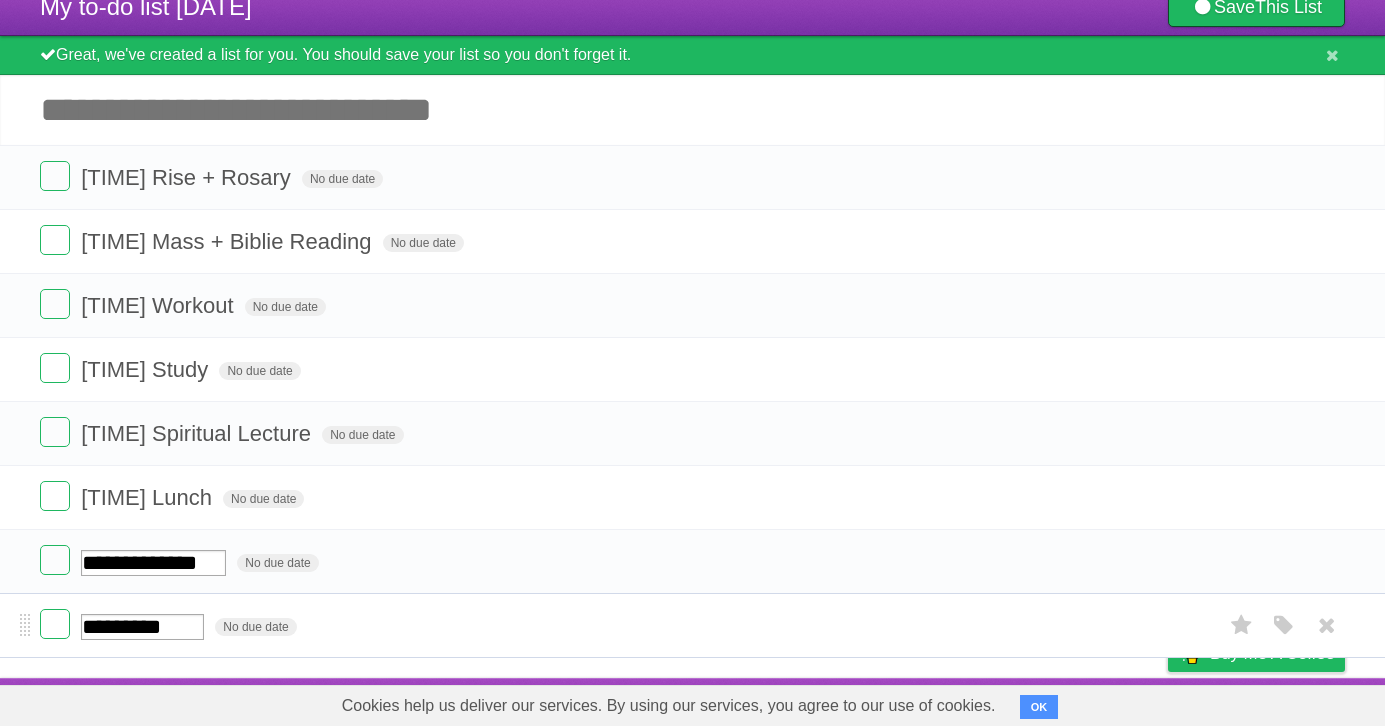 click on "*********" at bounding box center (142, 627) 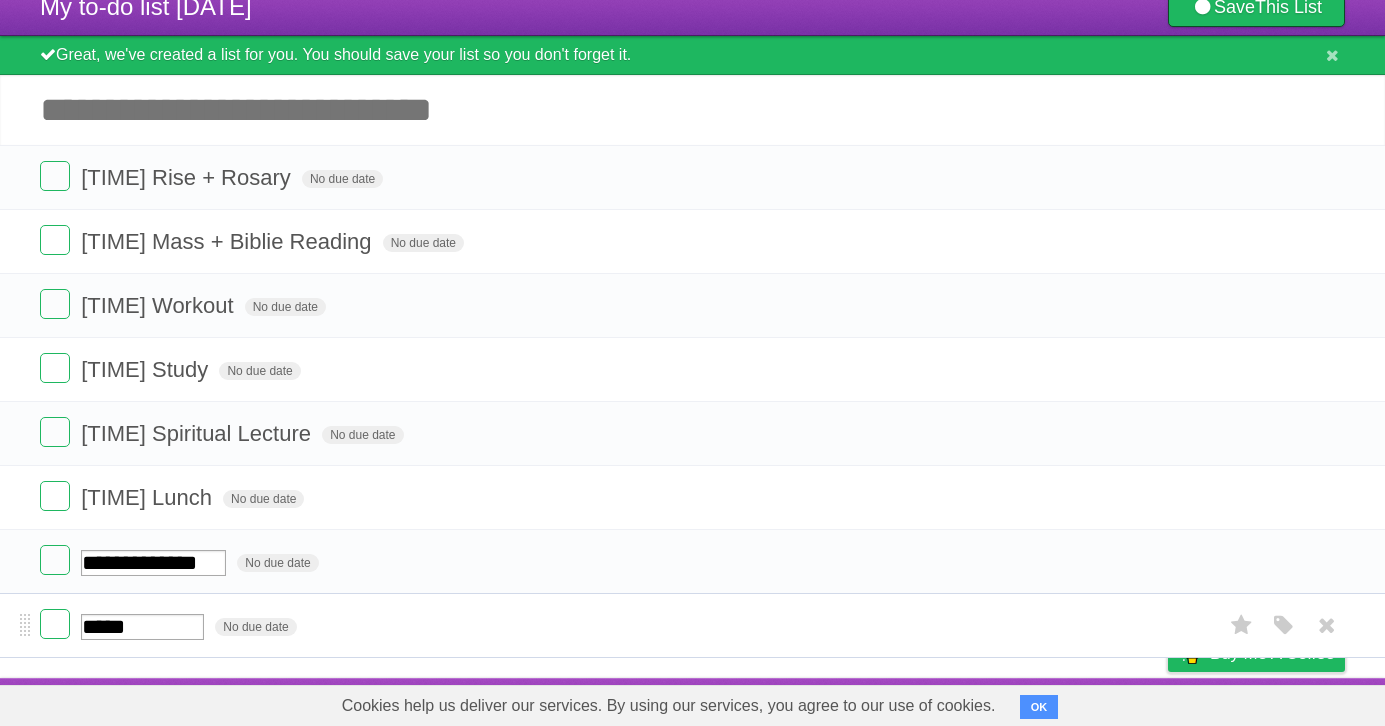 type on "***" 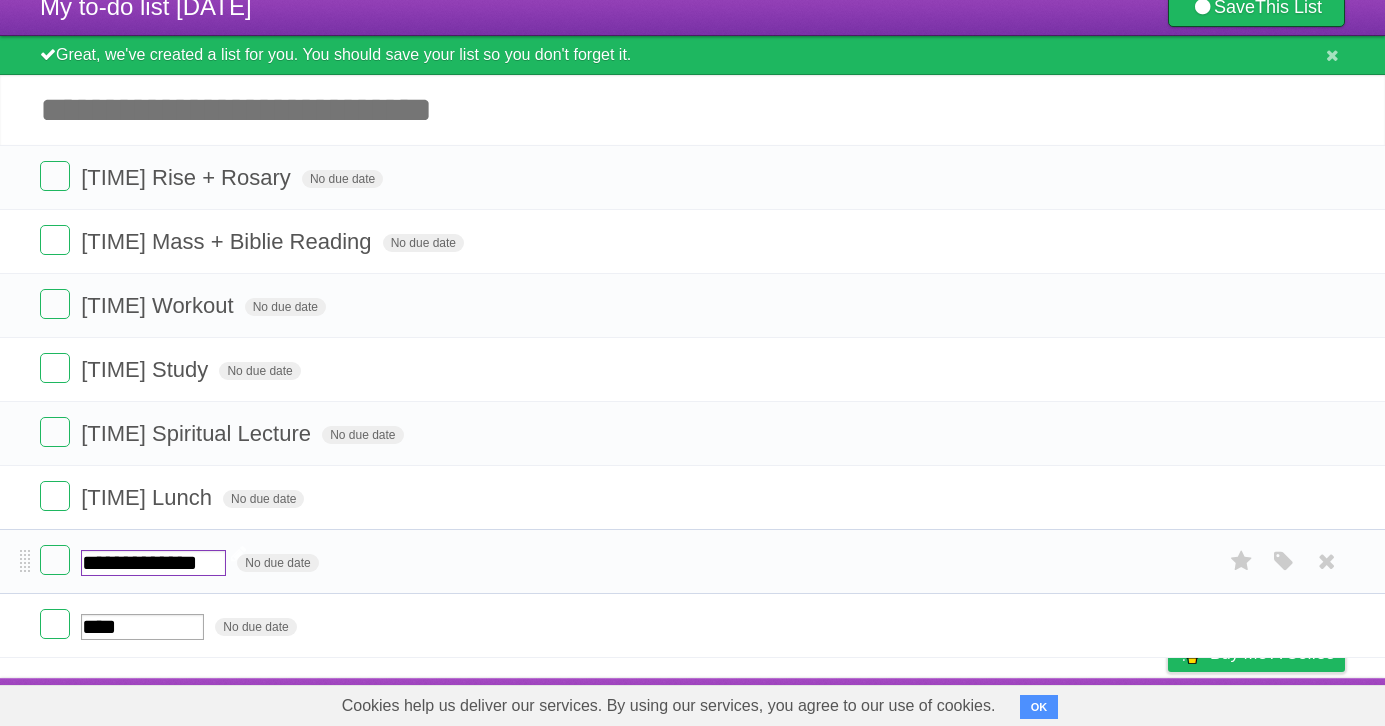 click on "**********" at bounding box center [153, 563] 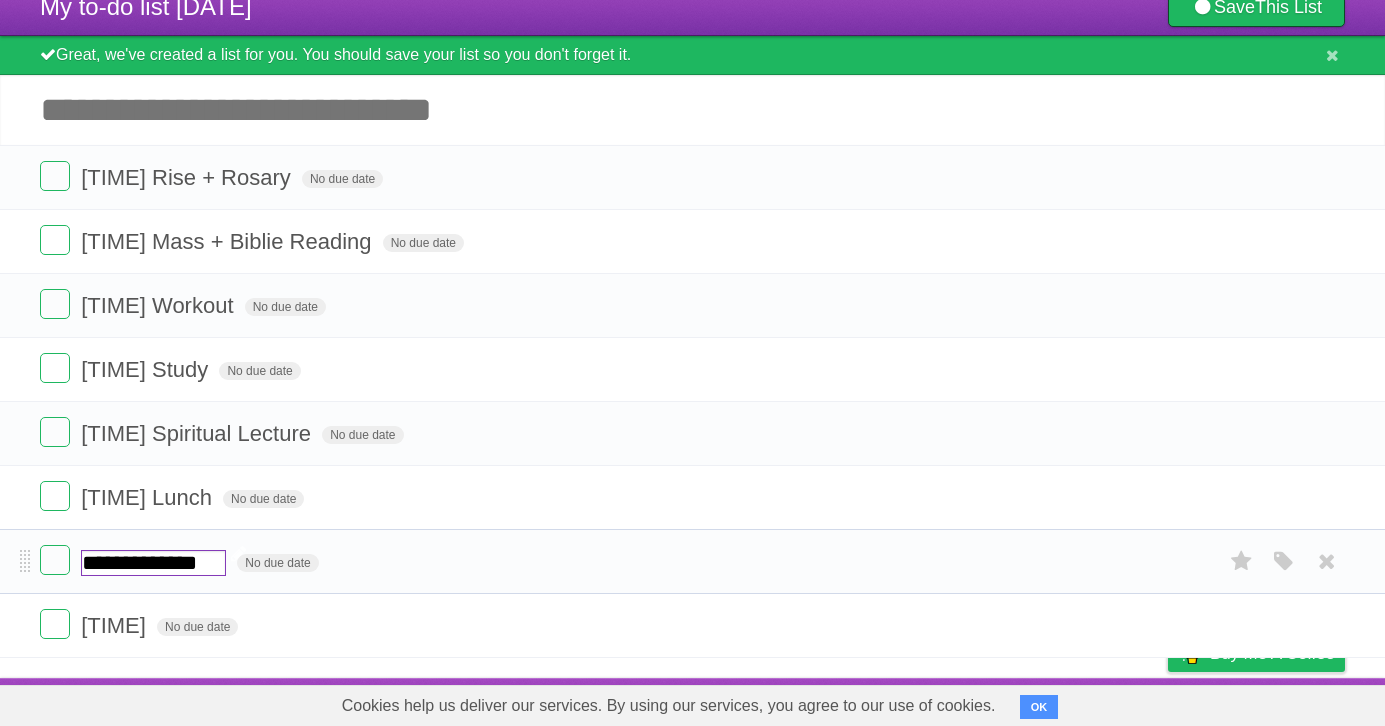 click on "**********" at bounding box center [153, 563] 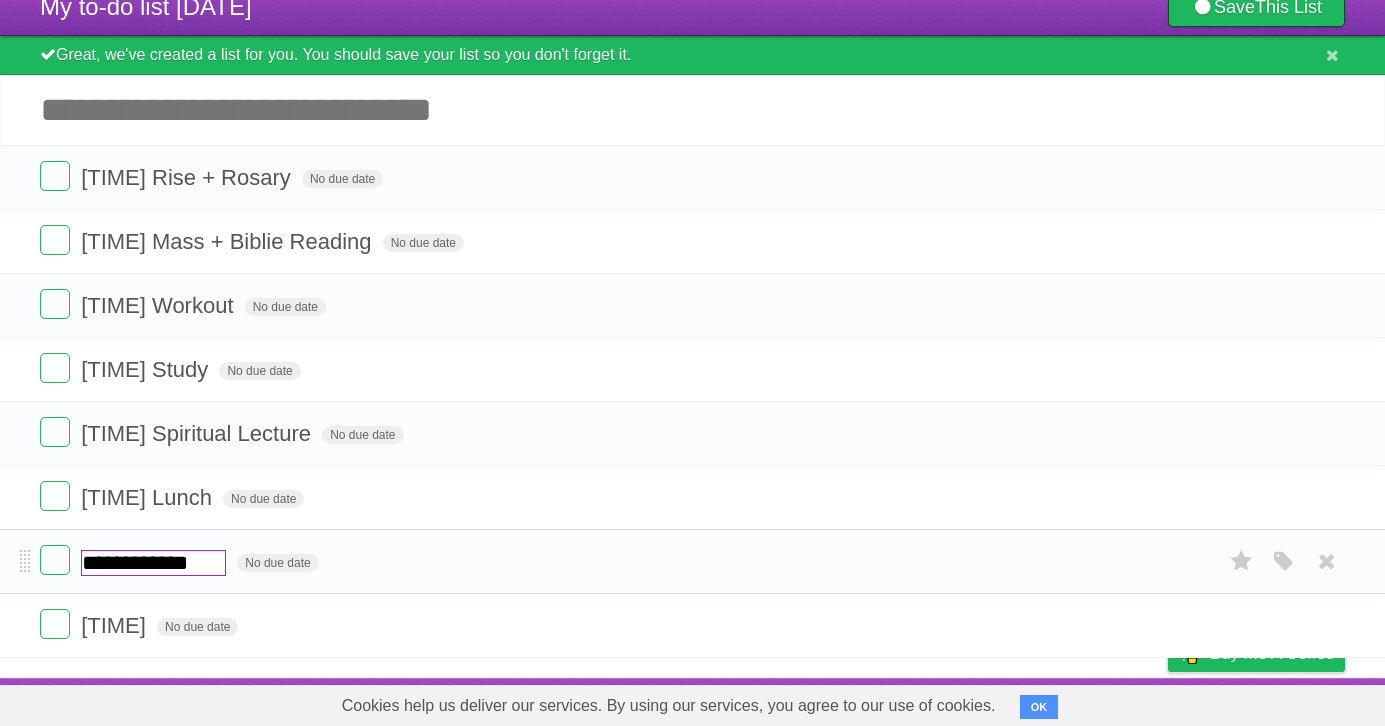 type on "**********" 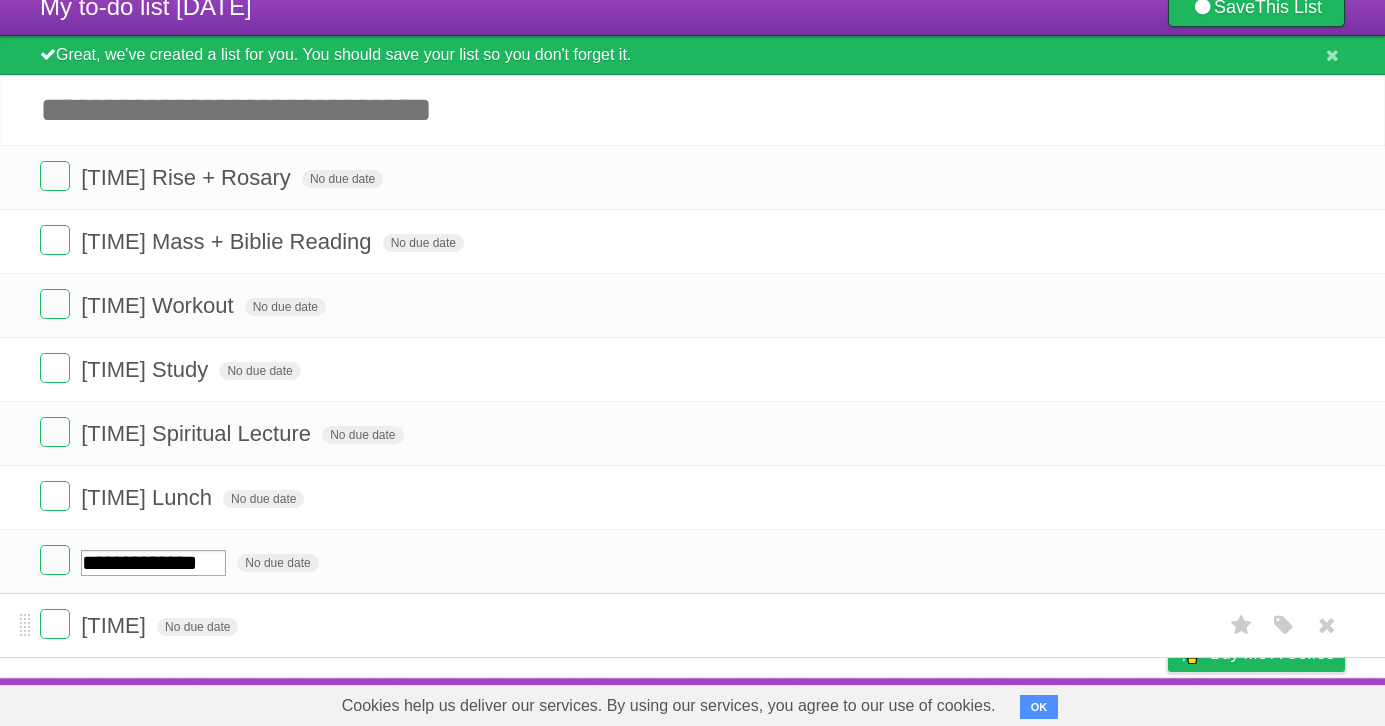 click on "[TIME]
No due date
White
Red
Blue
Green
Purple
Orange" at bounding box center [692, 625] 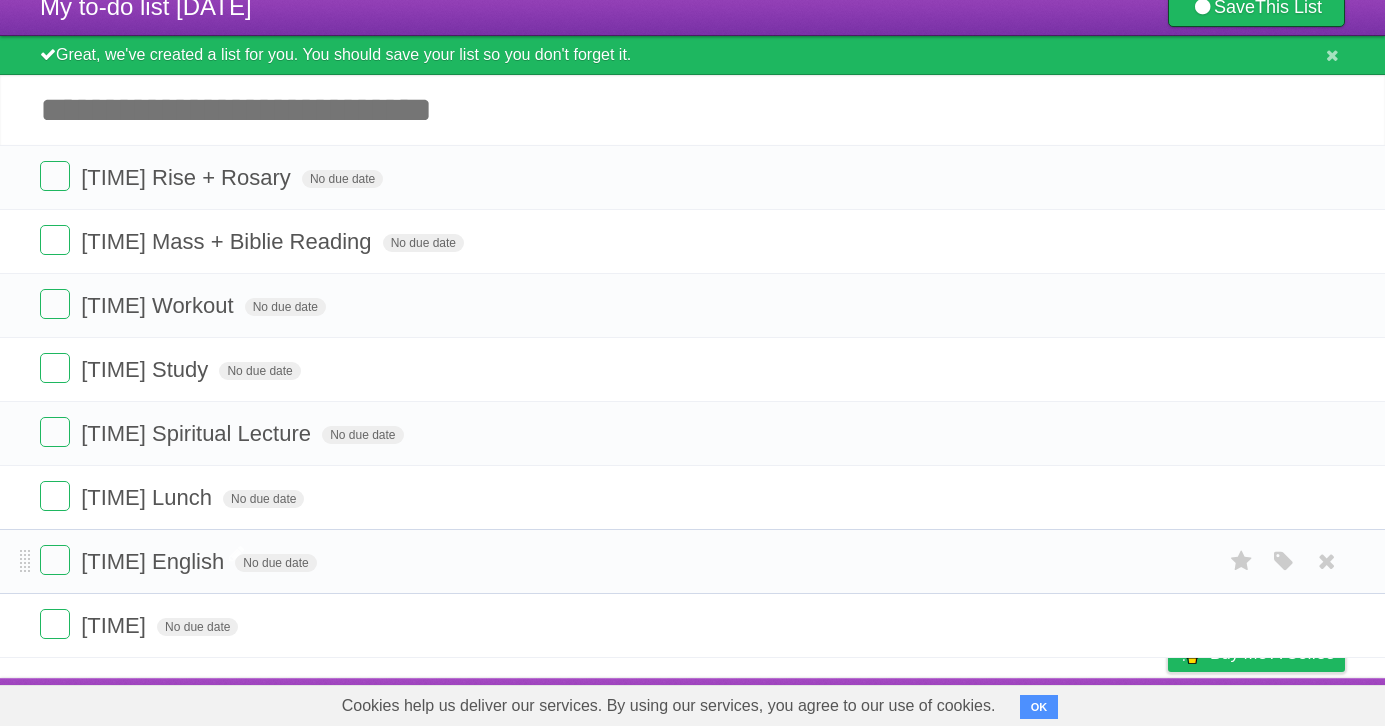 click on "[TIME] English" at bounding box center (155, 561) 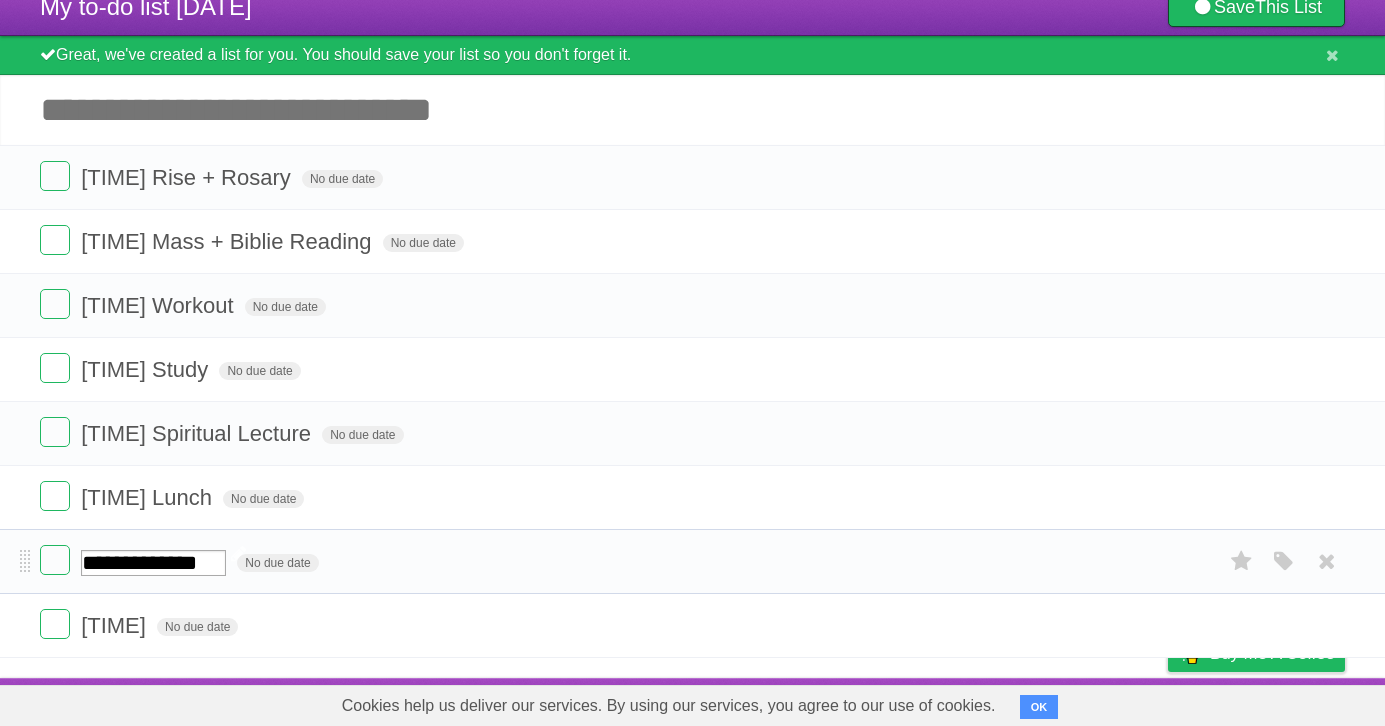 click on "**********" at bounding box center [153, 563] 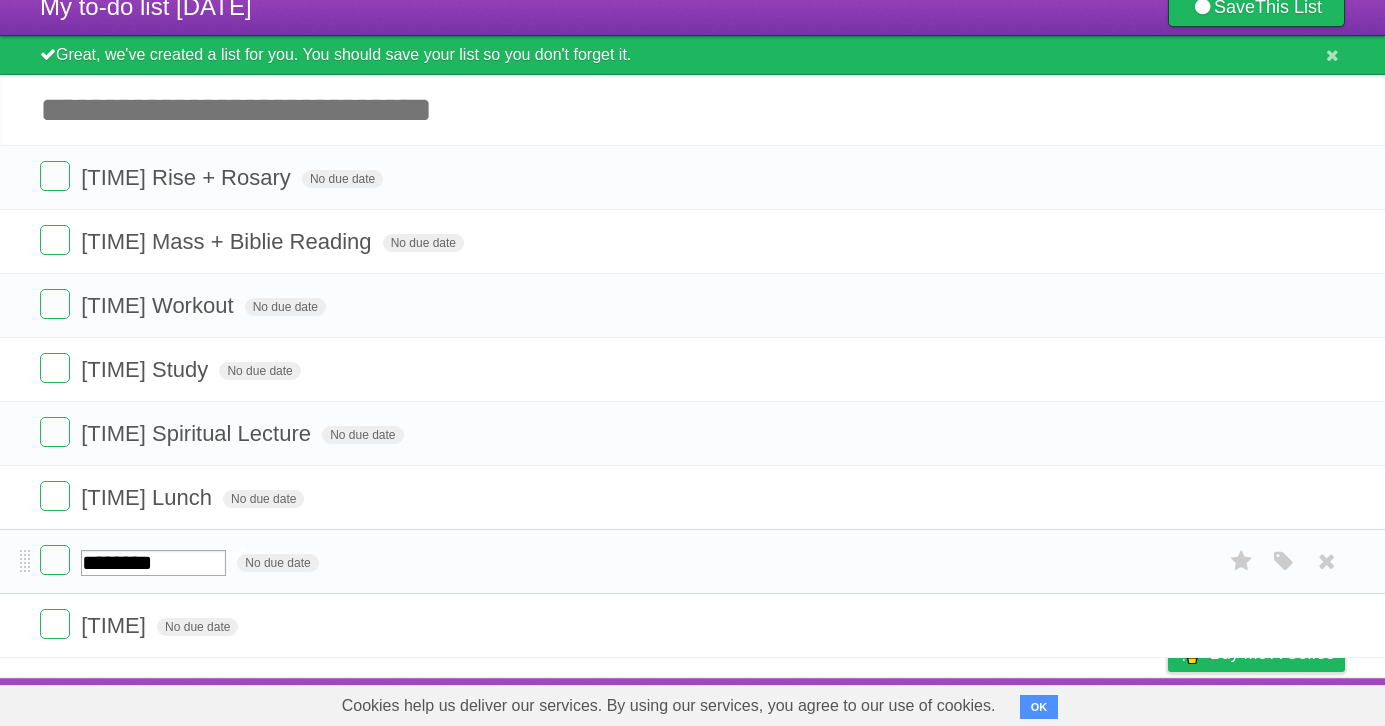 type on "*********" 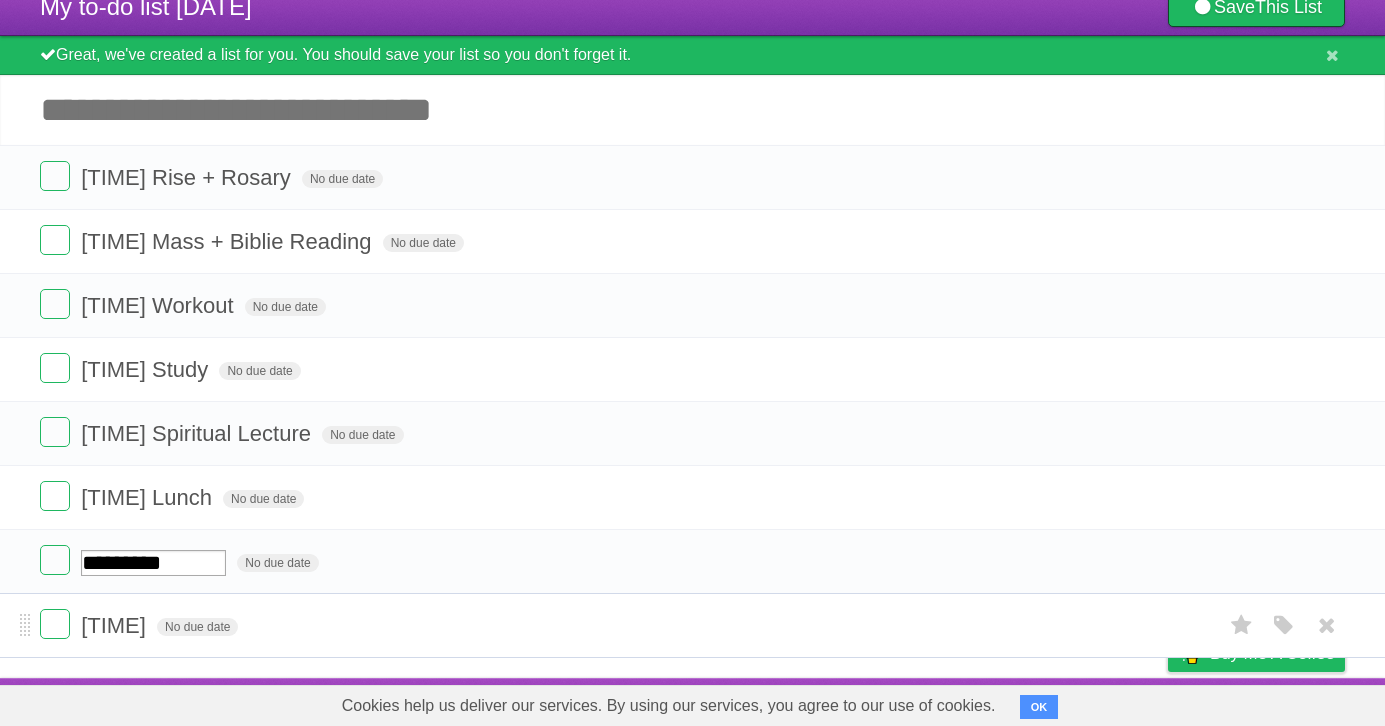 click on "[TIME]" at bounding box center [116, 625] 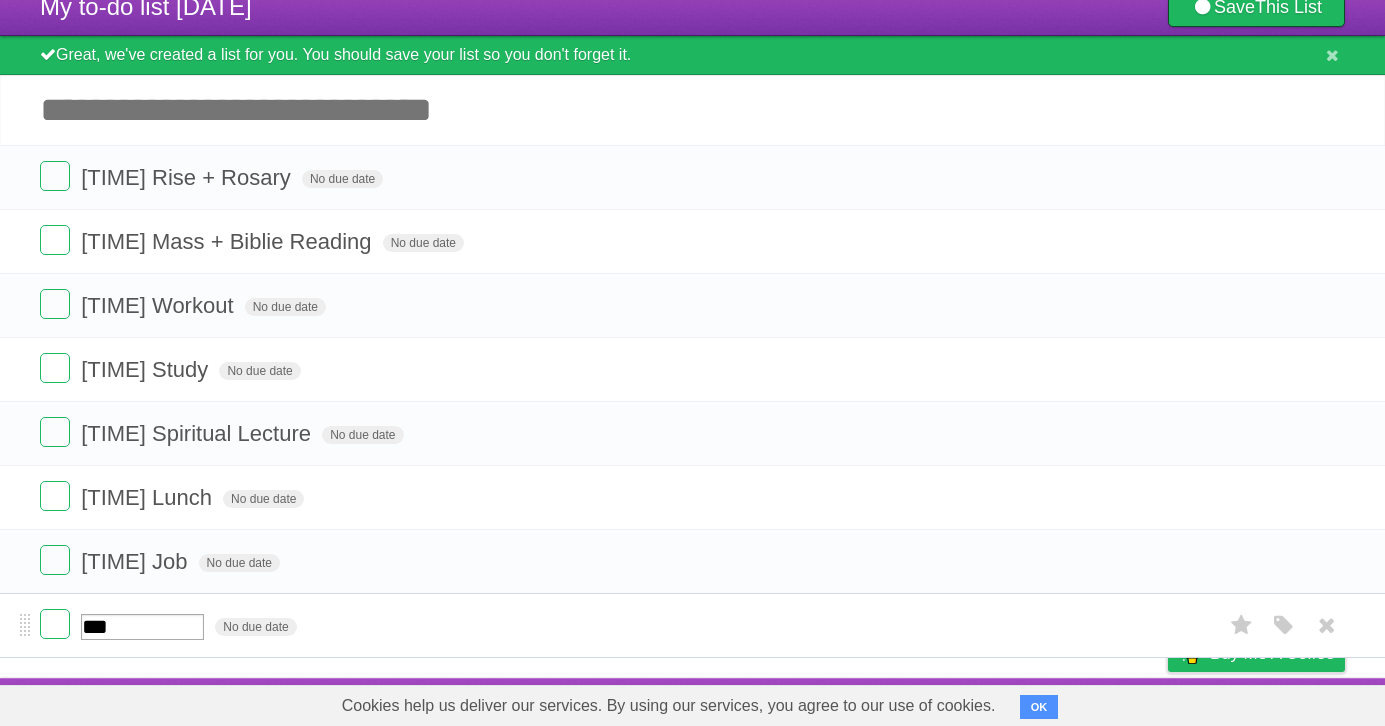 click on "***" at bounding box center (142, 627) 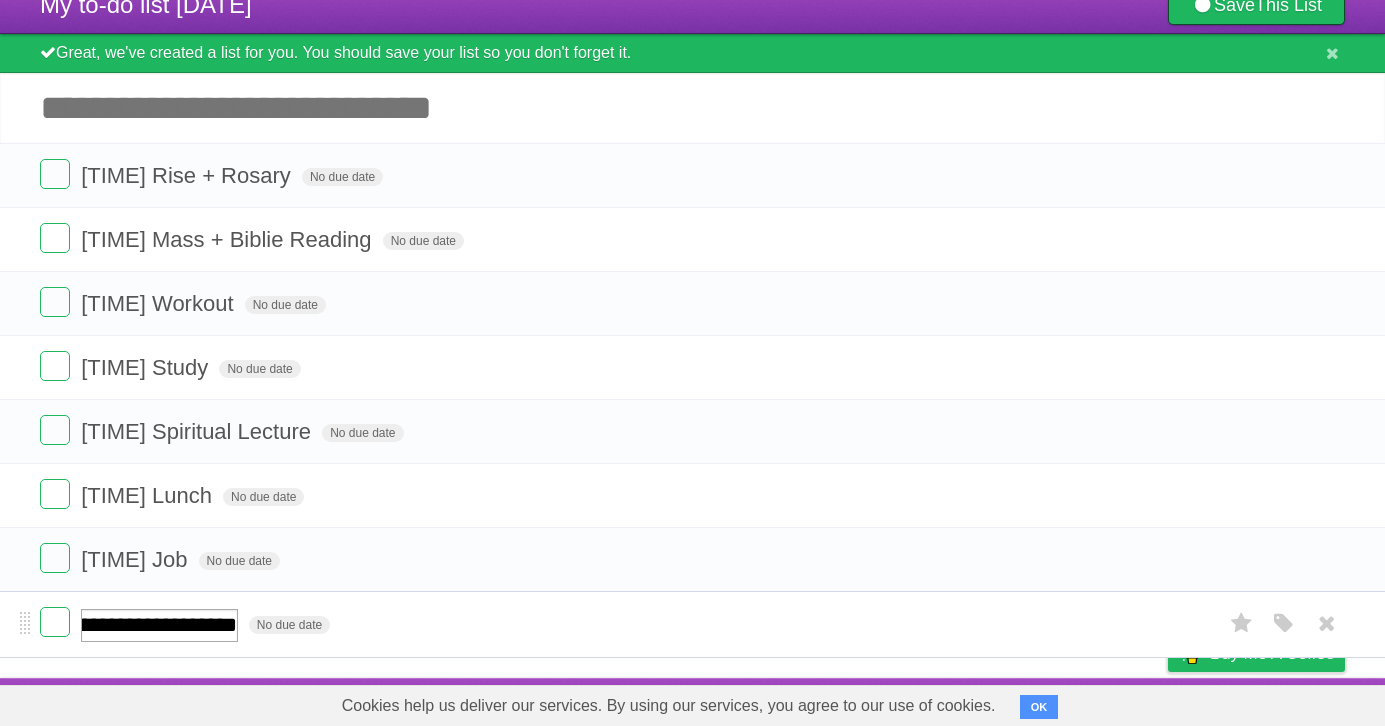 type on "**********" 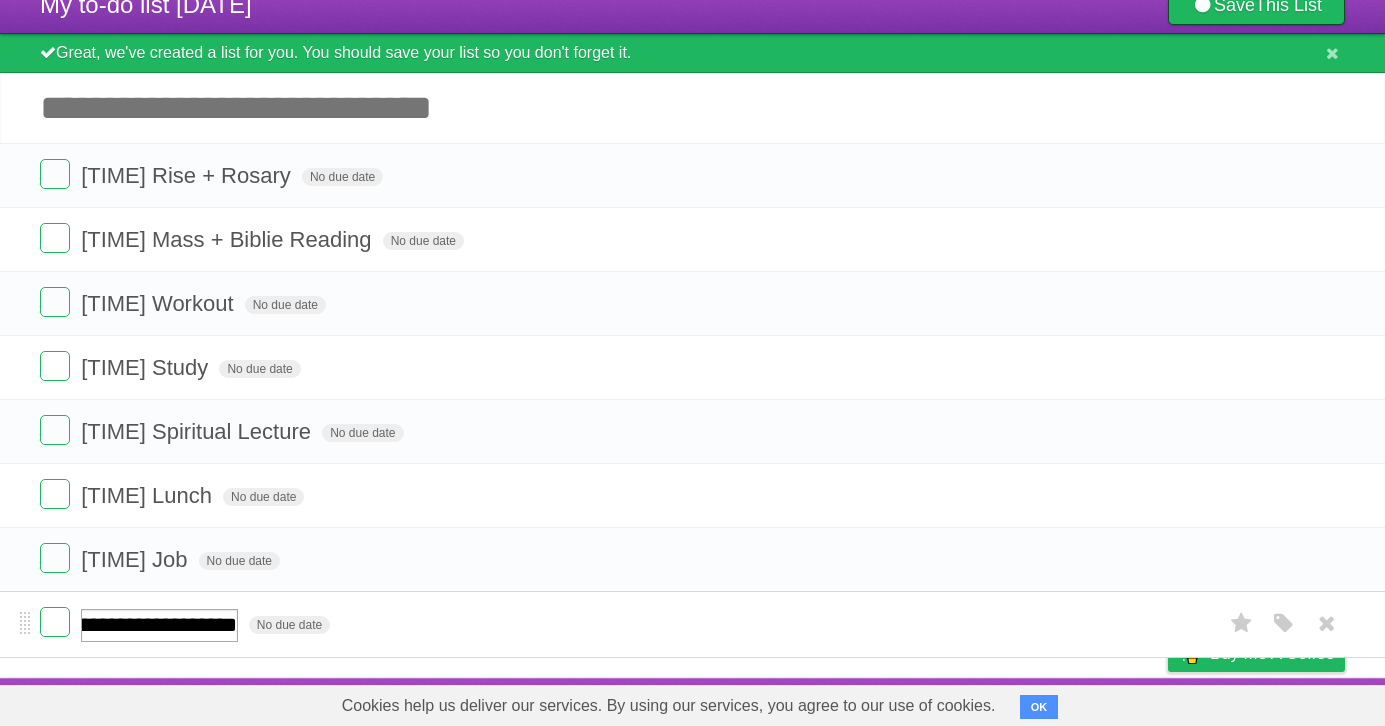scroll, scrollTop: 0, scrollLeft: 47, axis: horizontal 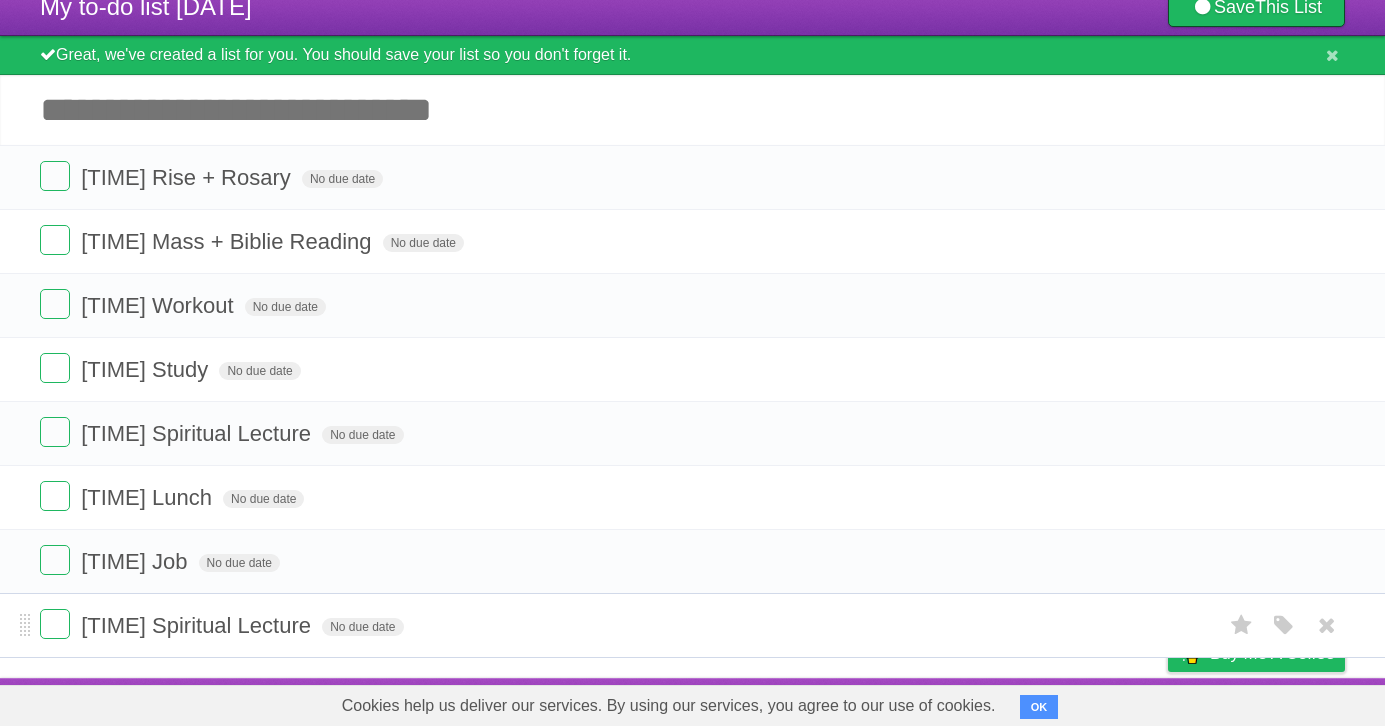 click on "[TIME] Spiritual Lecture
No due date
White
Red
Blue
Green
Purple
Orange" at bounding box center [692, 625] 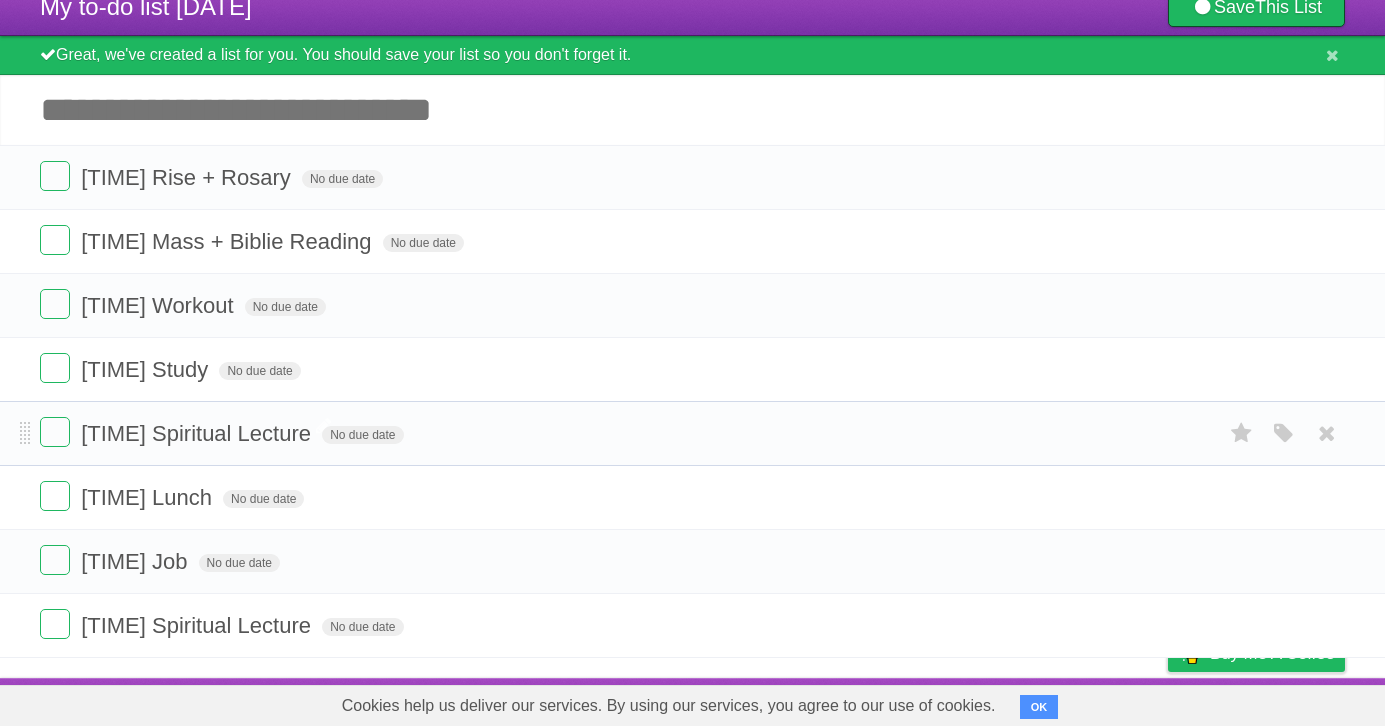 click on "[TIME] Spiritual Lecture" at bounding box center [198, 433] 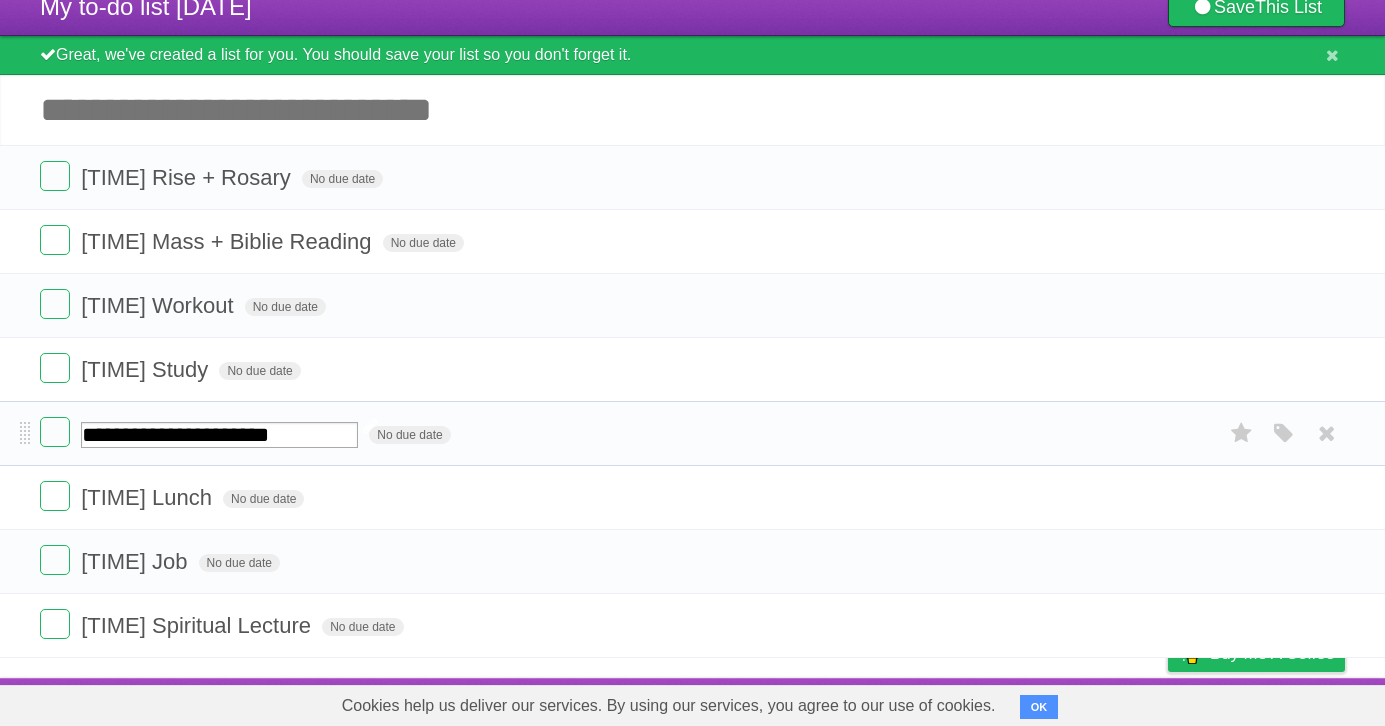 click on "**********" at bounding box center (219, 435) 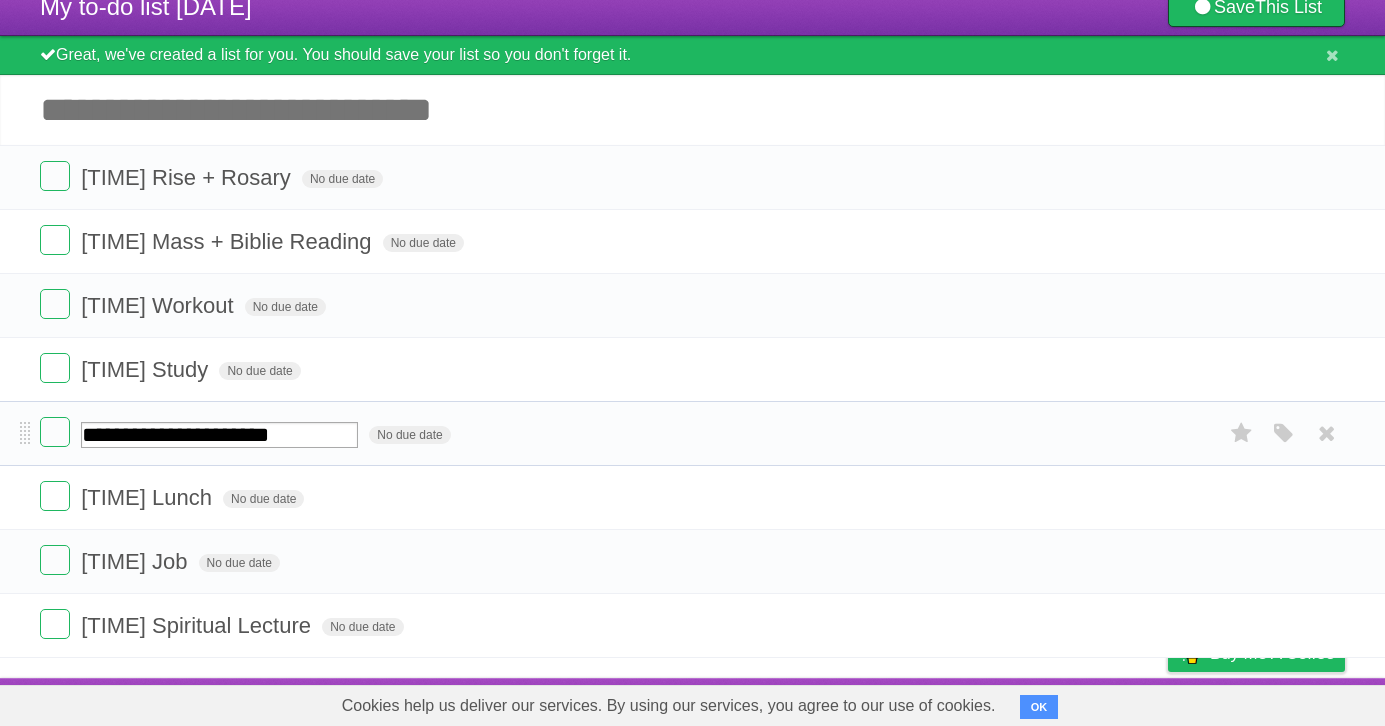 scroll, scrollTop: 28, scrollLeft: 0, axis: vertical 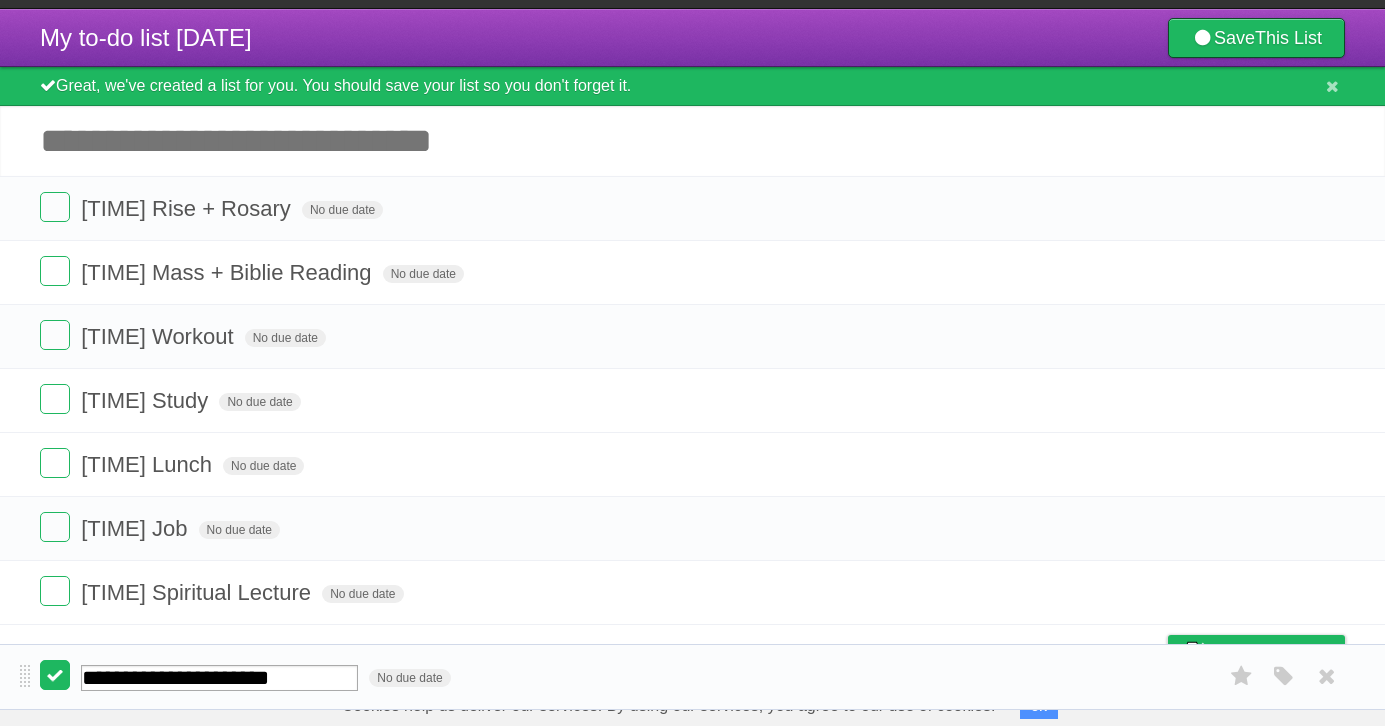 drag, startPoint x: 29, startPoint y: 425, endPoint x: 69, endPoint y: 682, distance: 260.0942 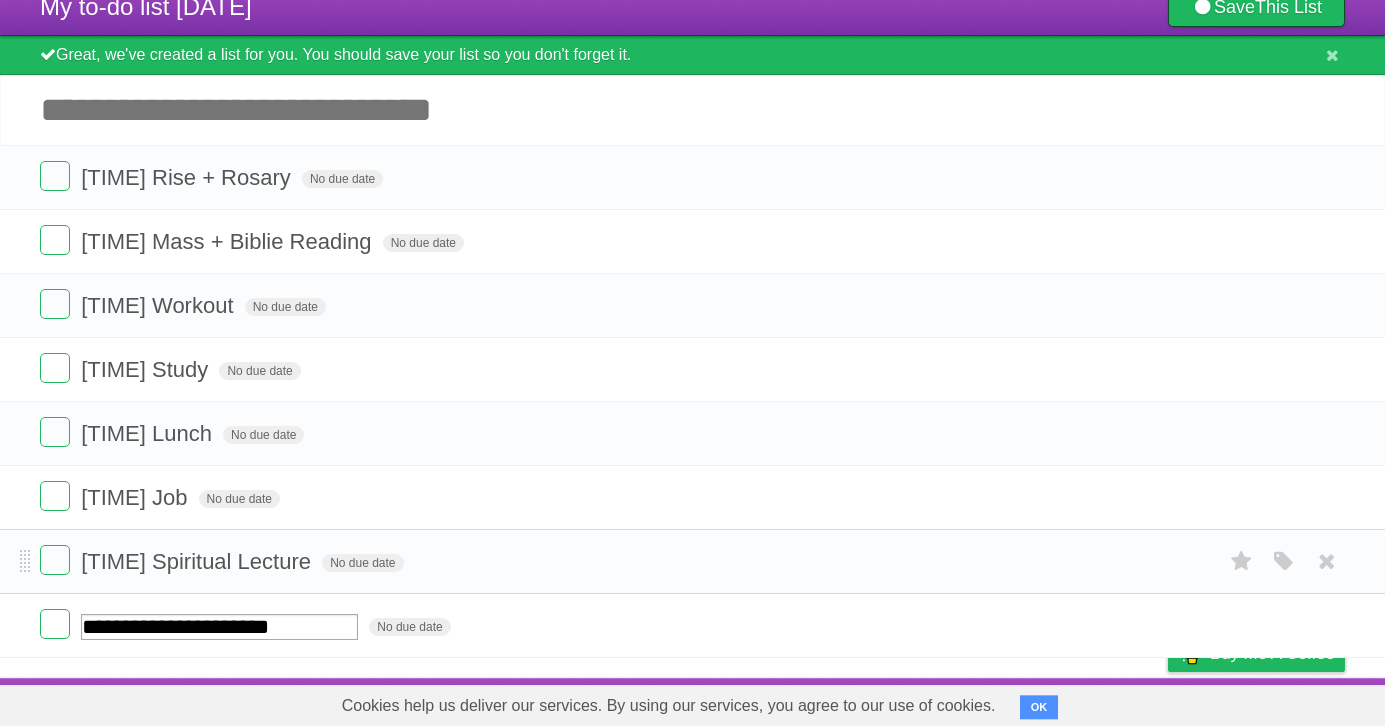 scroll, scrollTop: 93, scrollLeft: 0, axis: vertical 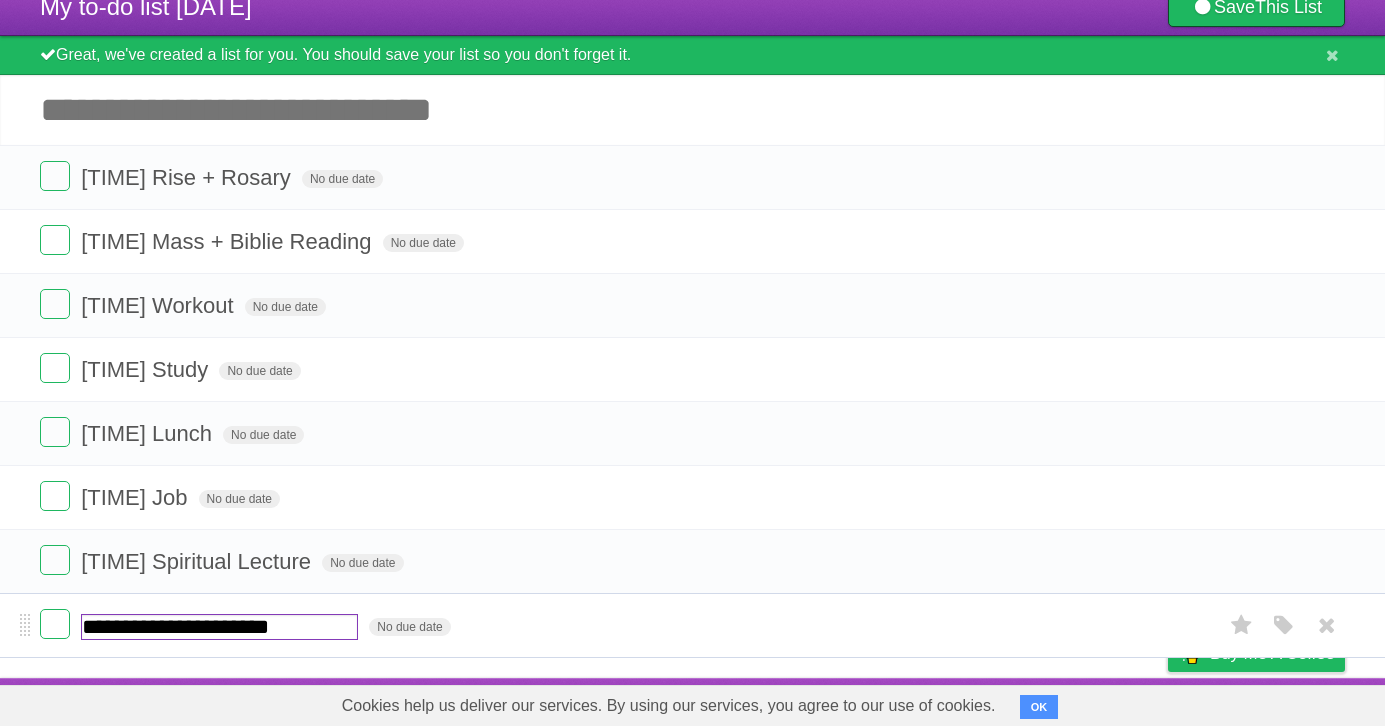 click on "**********" at bounding box center (219, 627) 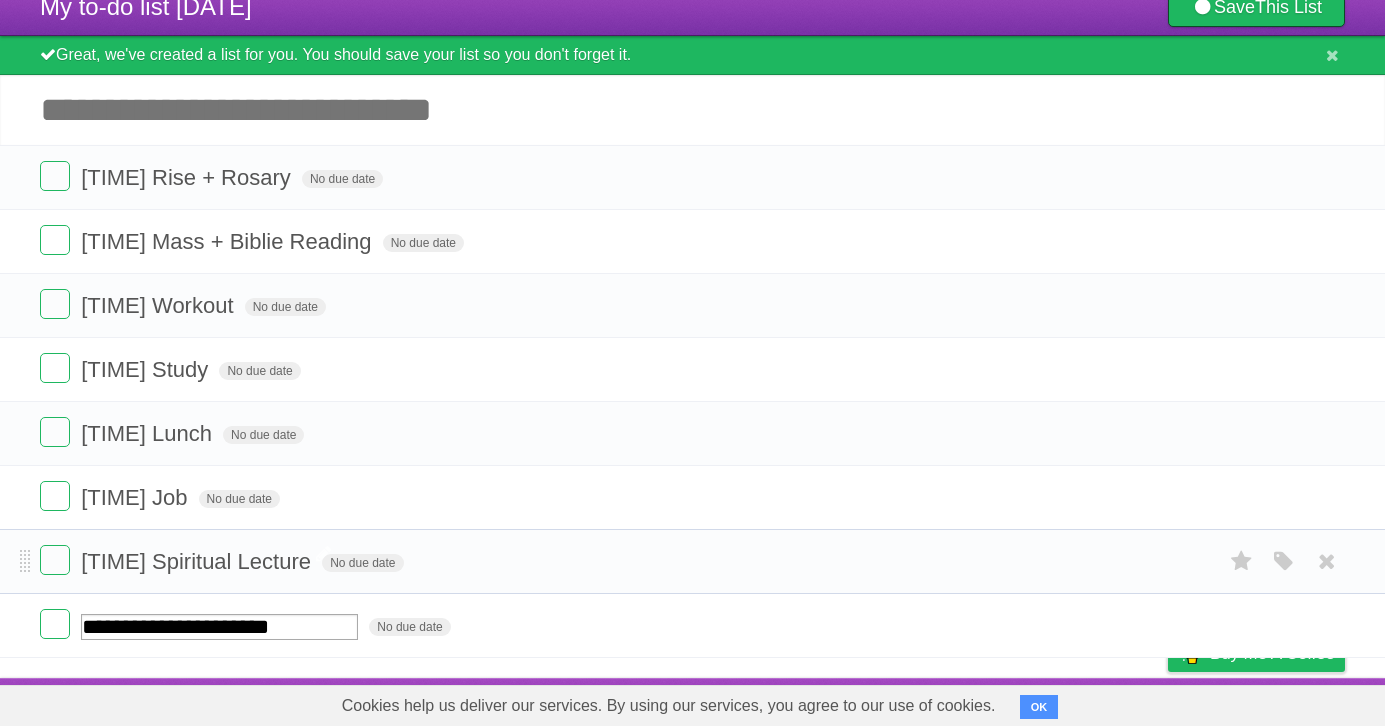 click on "[TIME] Spiritual Lecture" at bounding box center (198, 561) 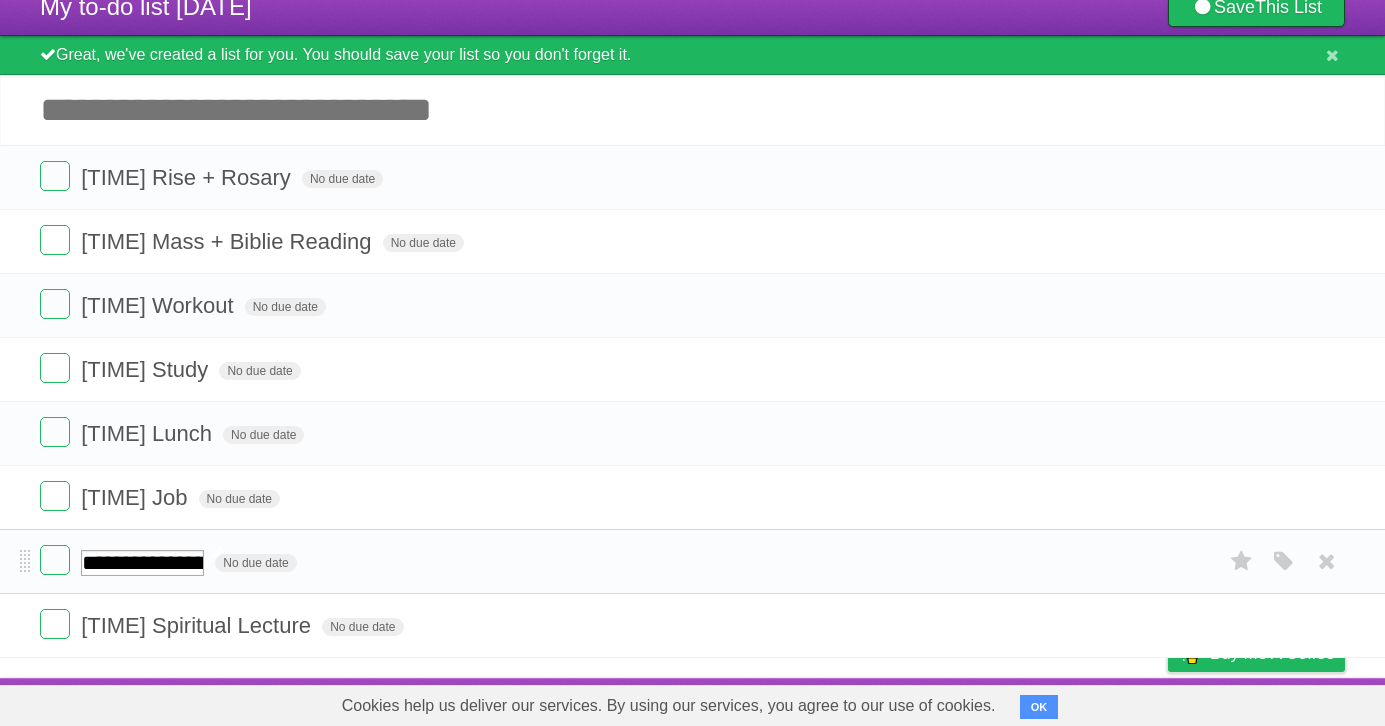 click on "**********" at bounding box center (142, 563) 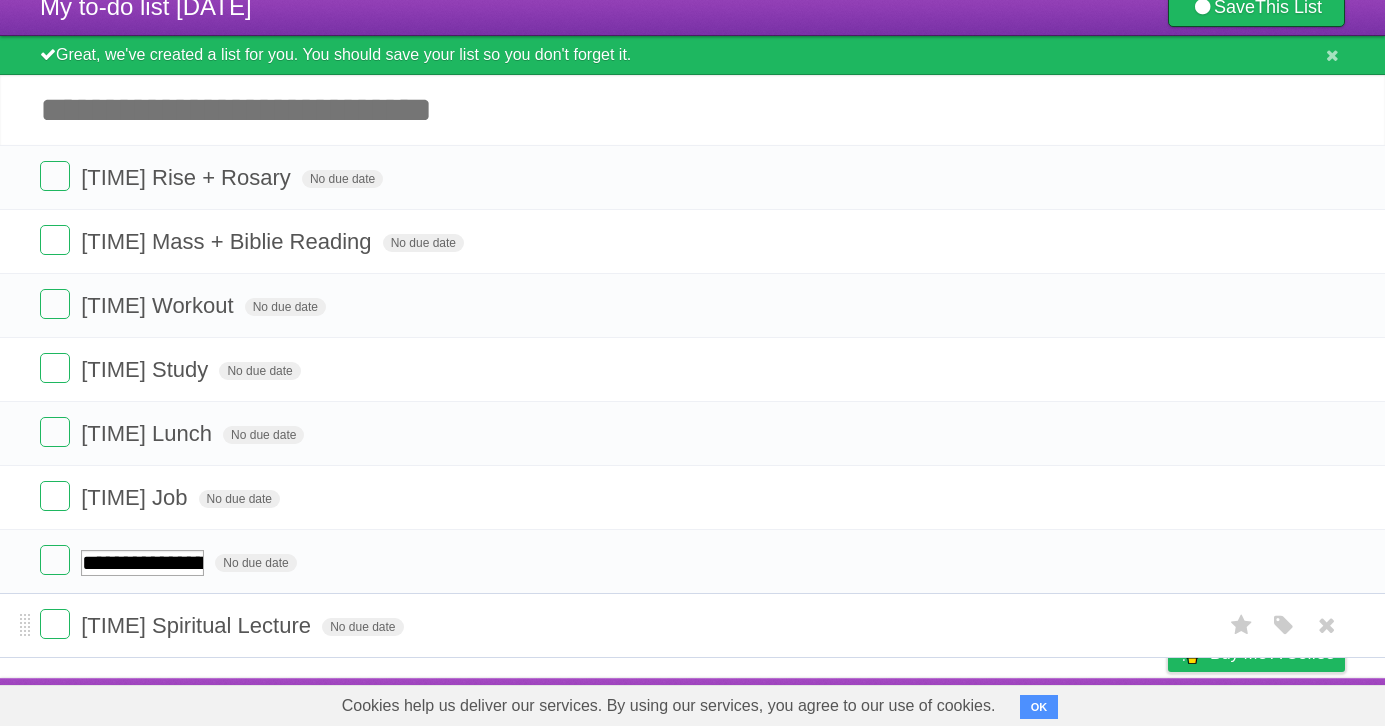 click on "[TIME] Spiritual Lecture" at bounding box center [198, 625] 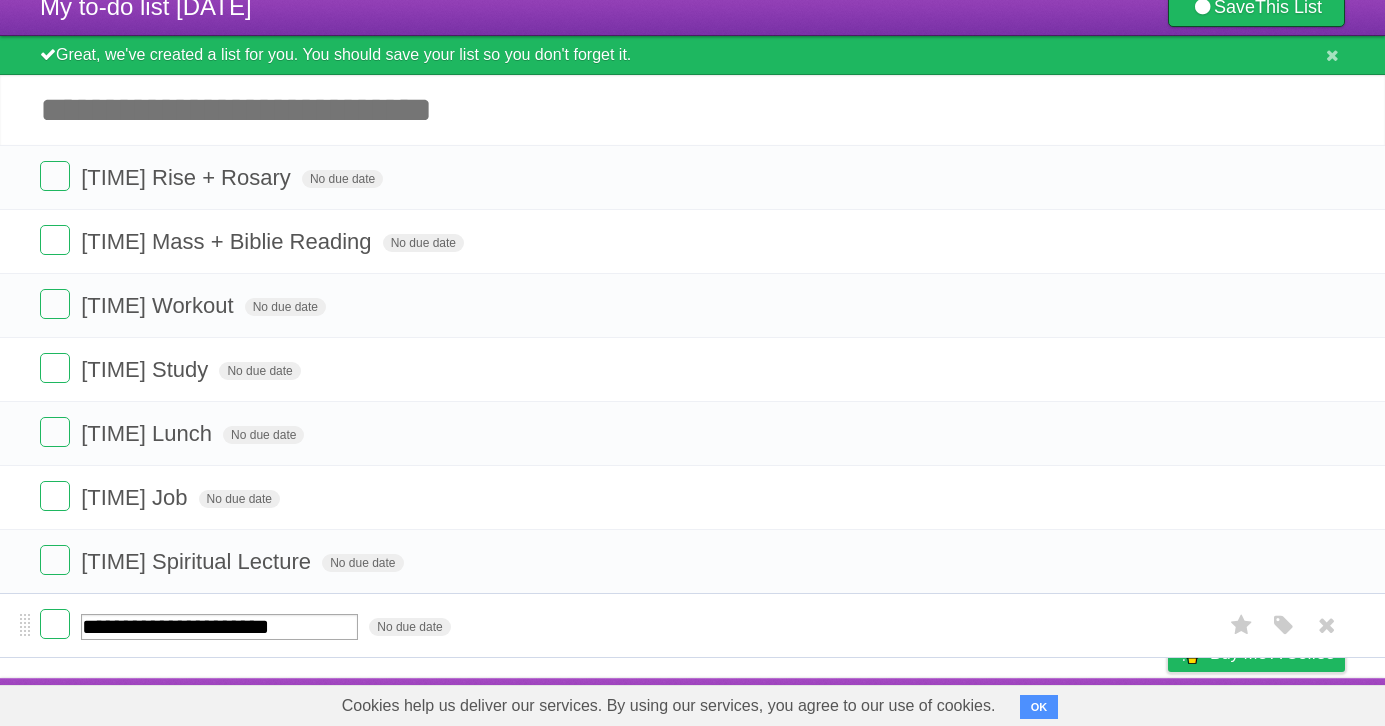 click on "**********" at bounding box center (219, 627) 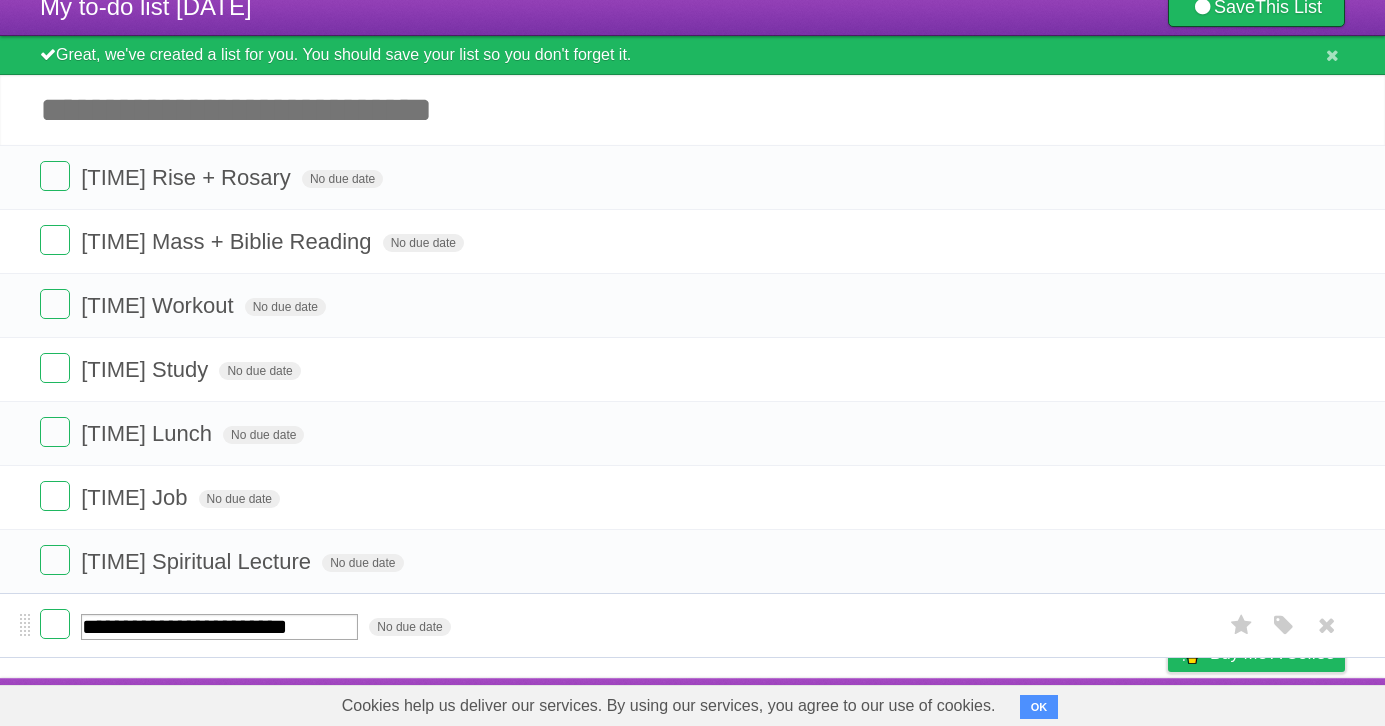 drag, startPoint x: 321, startPoint y: 609, endPoint x: 154, endPoint y: 625, distance: 167.76471 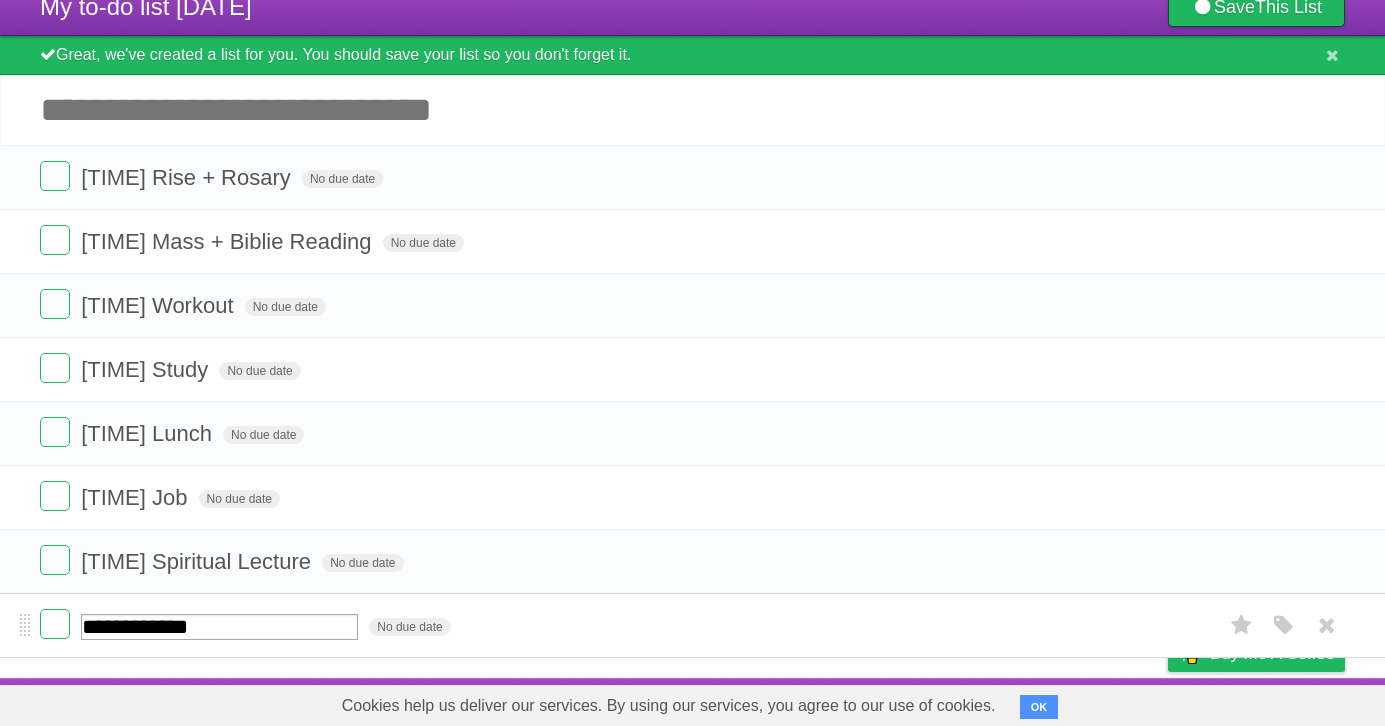 type on "**********" 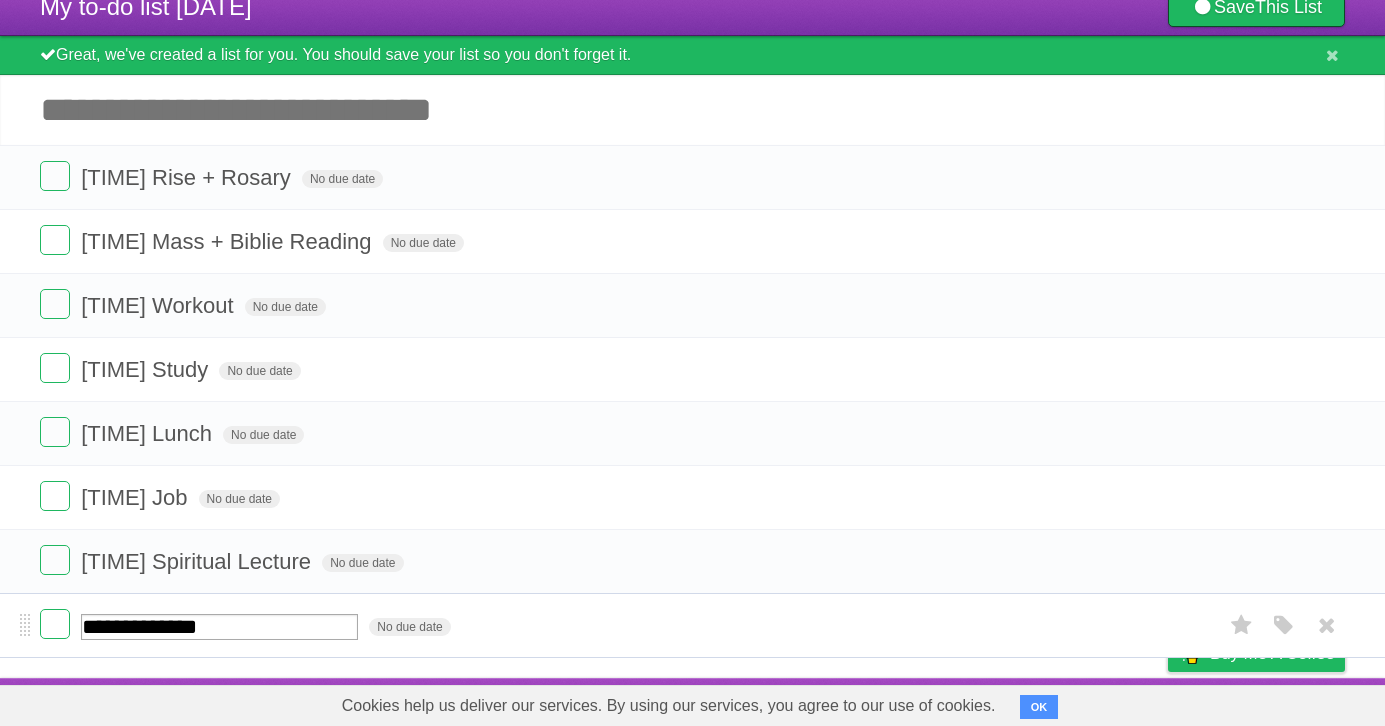 click on "**********" at bounding box center [692, 625] 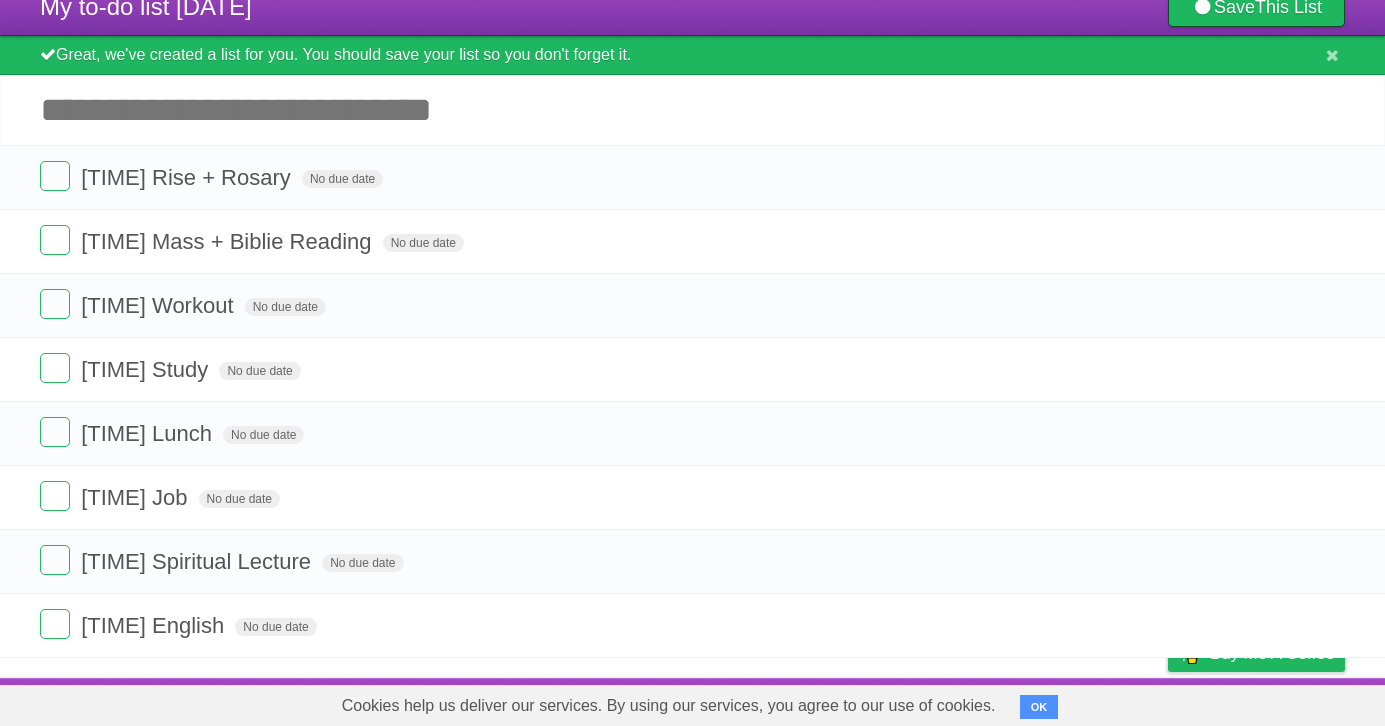 click on "Add another task" at bounding box center [692, 110] 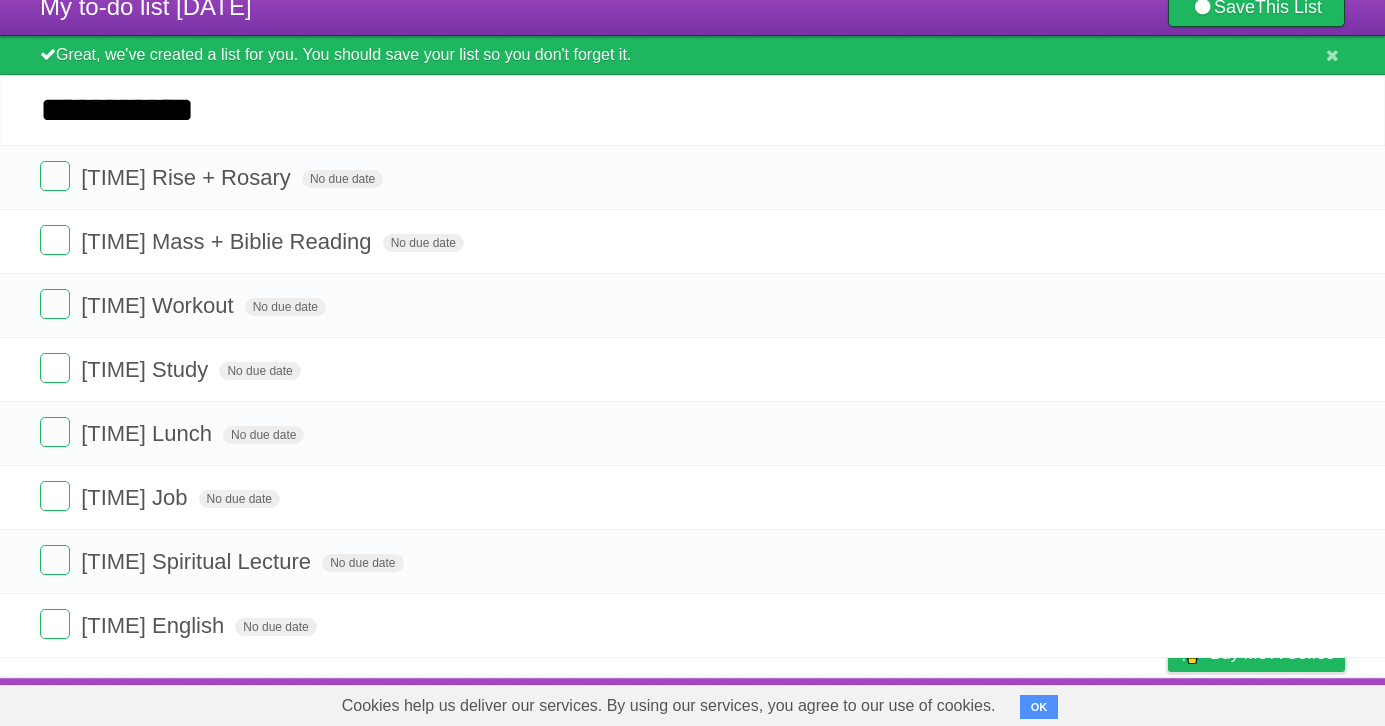 type on "**********" 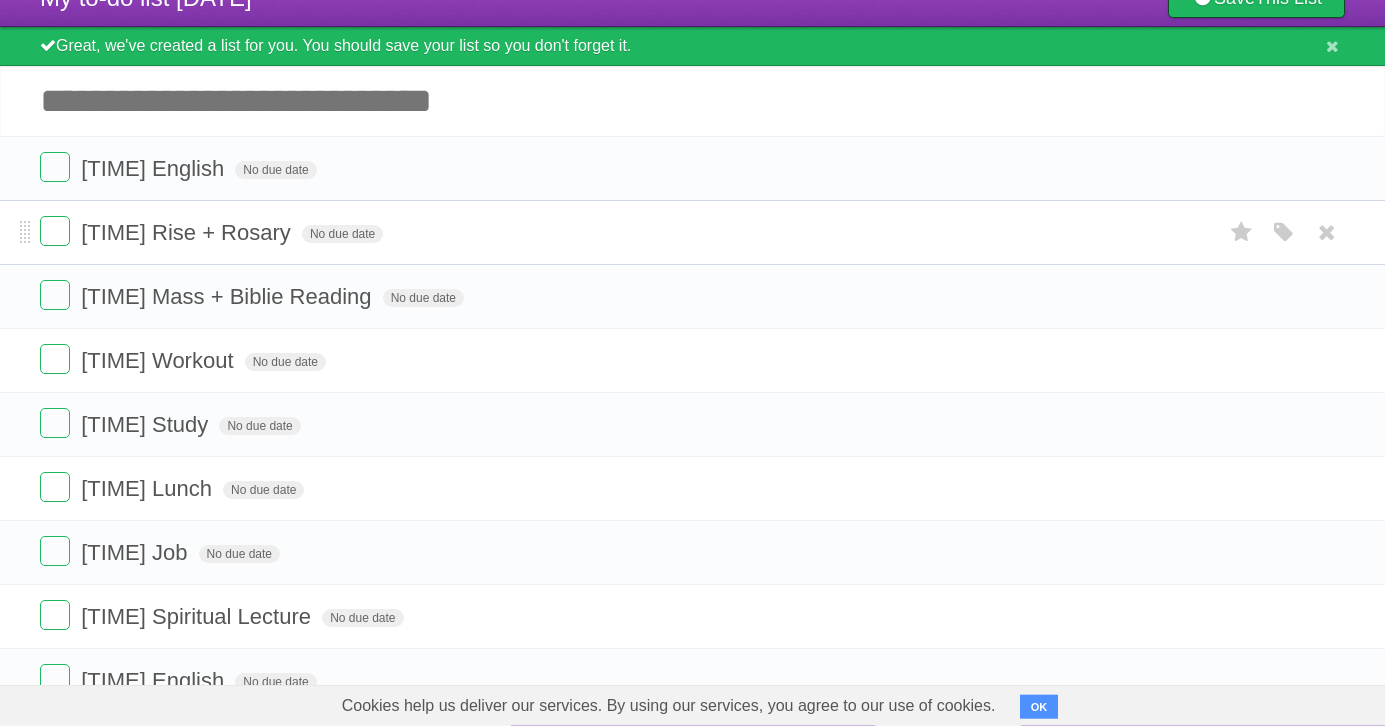 scroll, scrollTop: 0, scrollLeft: 0, axis: both 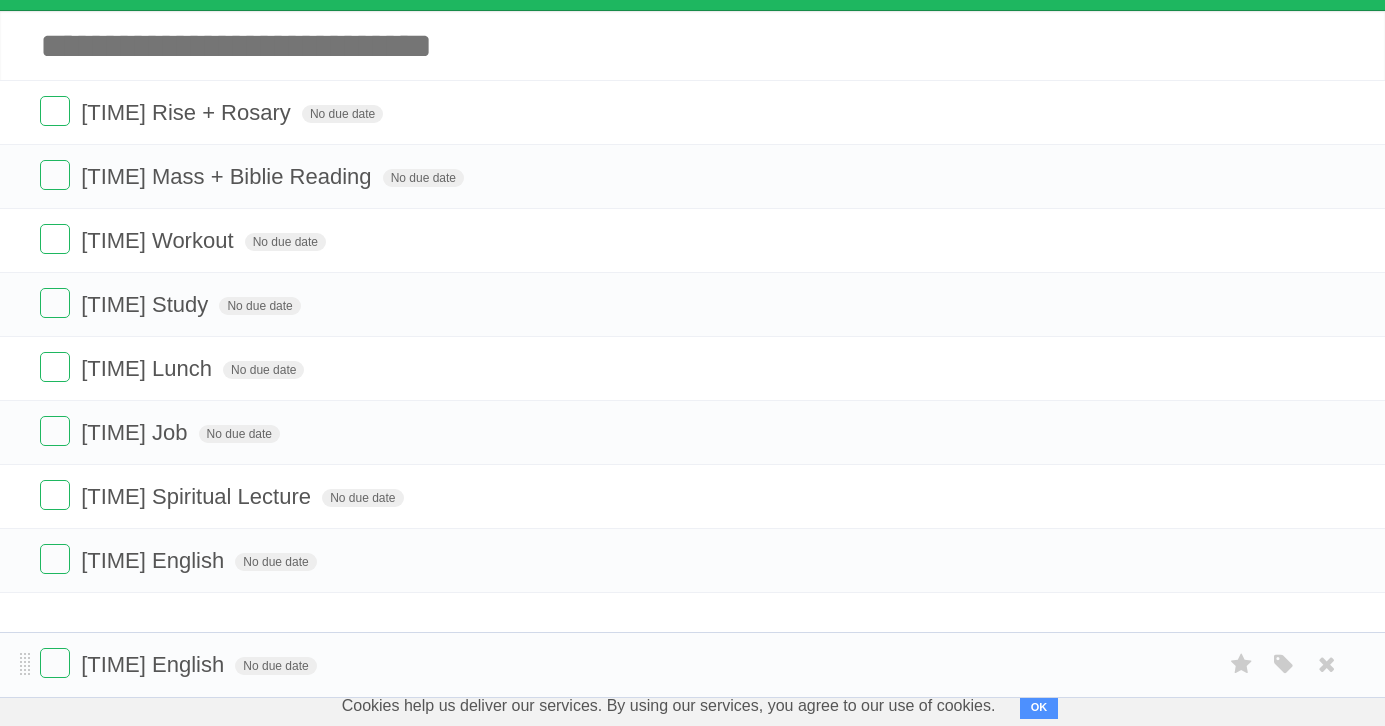 drag, startPoint x: 20, startPoint y: 250, endPoint x: 75, endPoint y: 628, distance: 381.98038 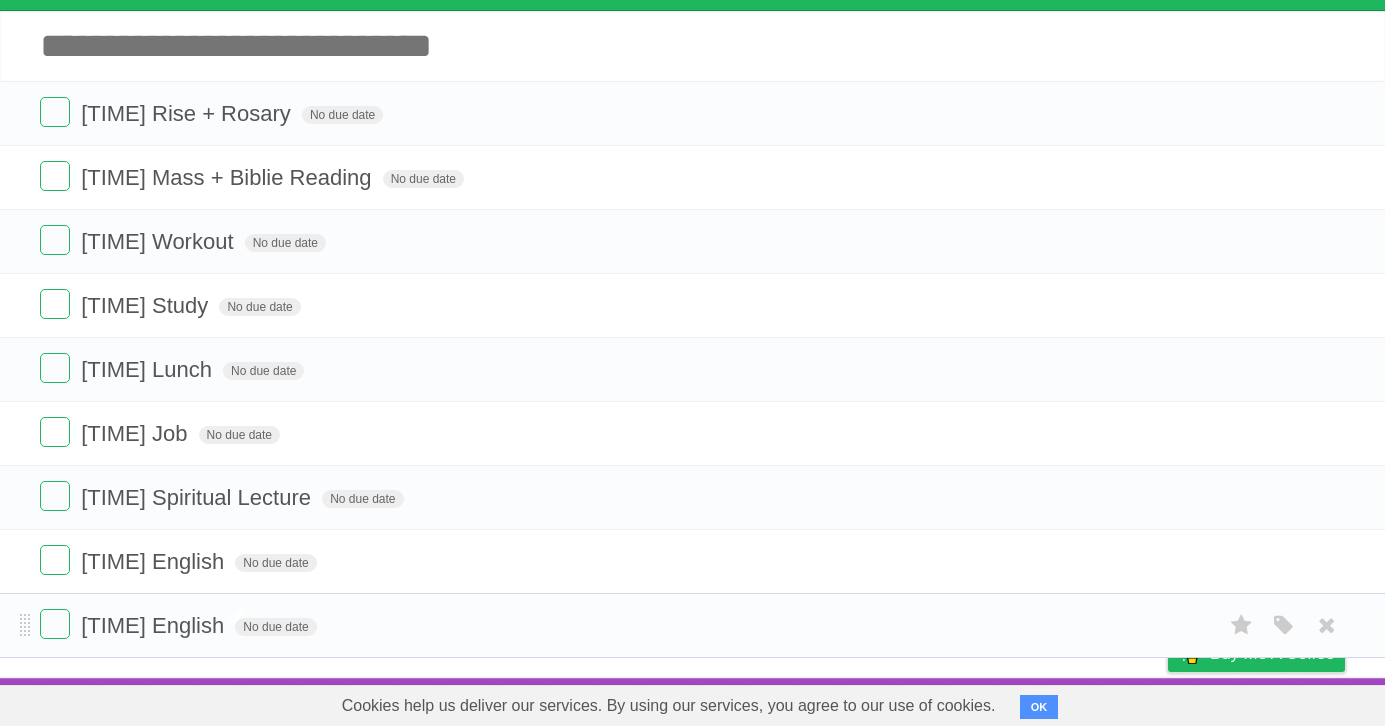click on "[TIME] English" at bounding box center (155, 625) 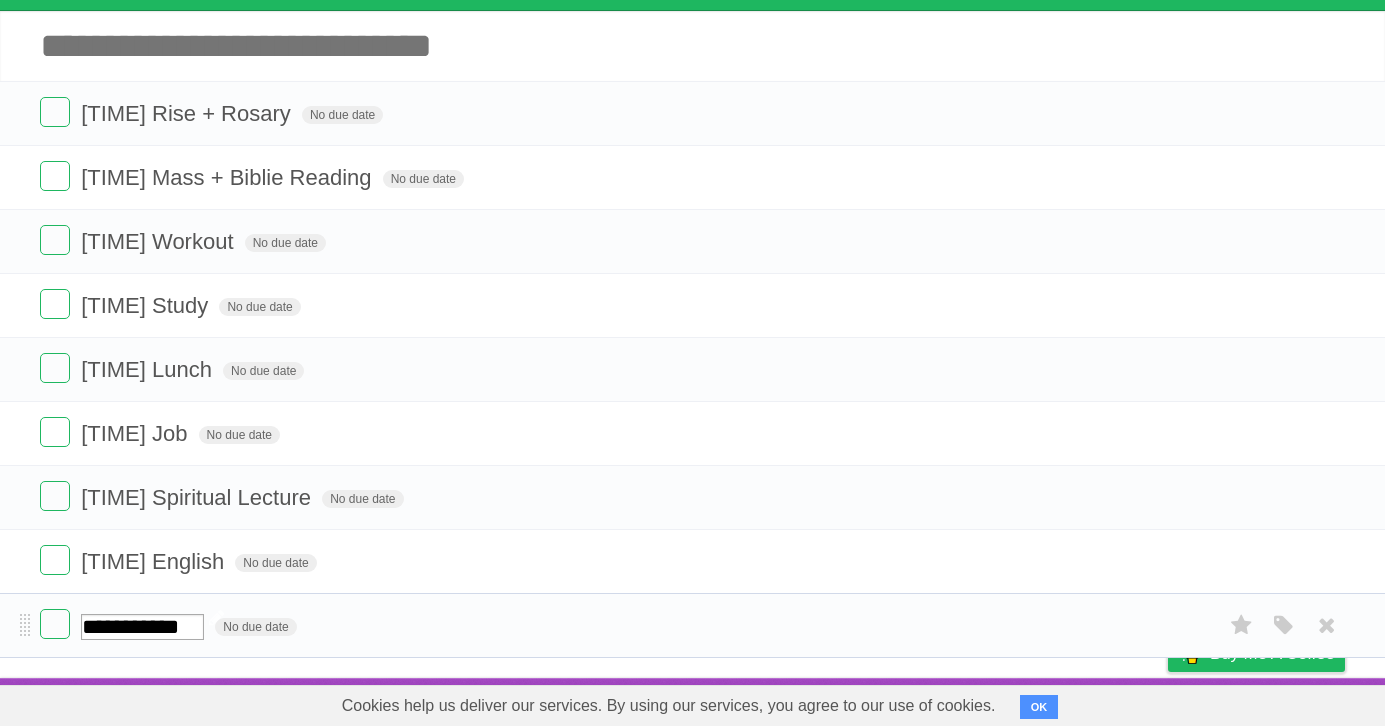 click on "**********" at bounding box center [142, 627] 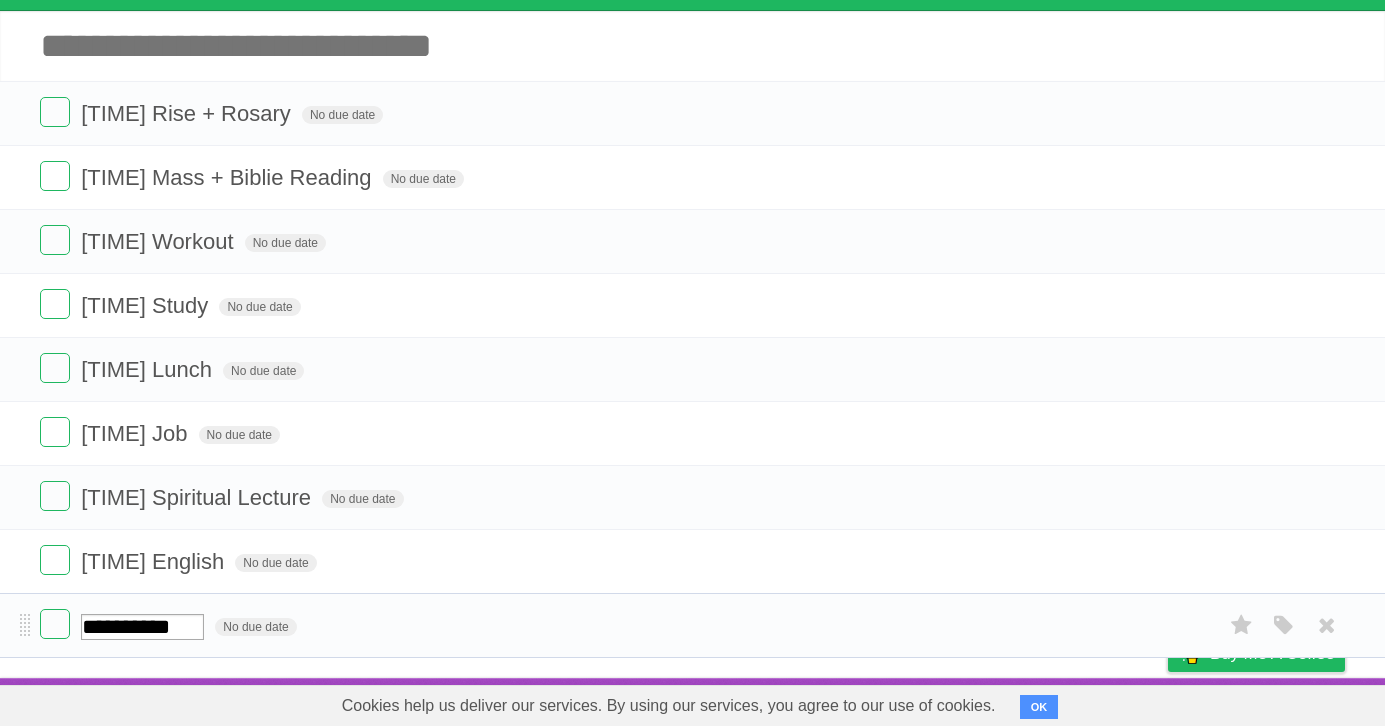 type on "**********" 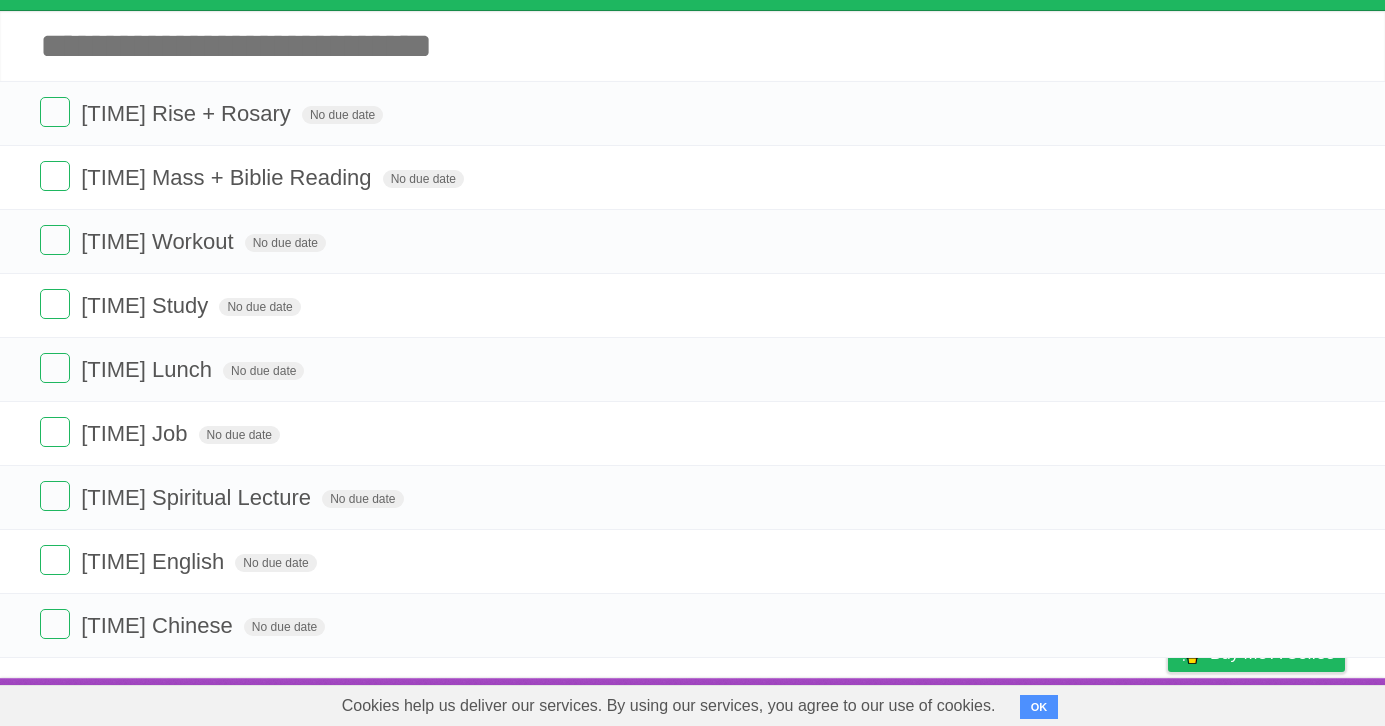 click on "My to-do list [DATE]
Save  This List
Great, we've created a list for you. You should save your list so you don't forget it.
Add another task
*********
[TIME] Rise + Rosary
No due date
White
Red
Blue
Green
Purple
Orange
[TIME] Mass + Biblie Reading
No due date
White
Red
Blue
Green
Purple
Orange
[TIME] Workout
No due date
White
Red
Blue
Green
Purple
Orange
[TIME] Study
No due date
White
Red
Blue
Green
Purple
Orange
[TIME] Lunch
No due date
White
Red
Blue
Green
Purple
Orange" at bounding box center [692, 296] 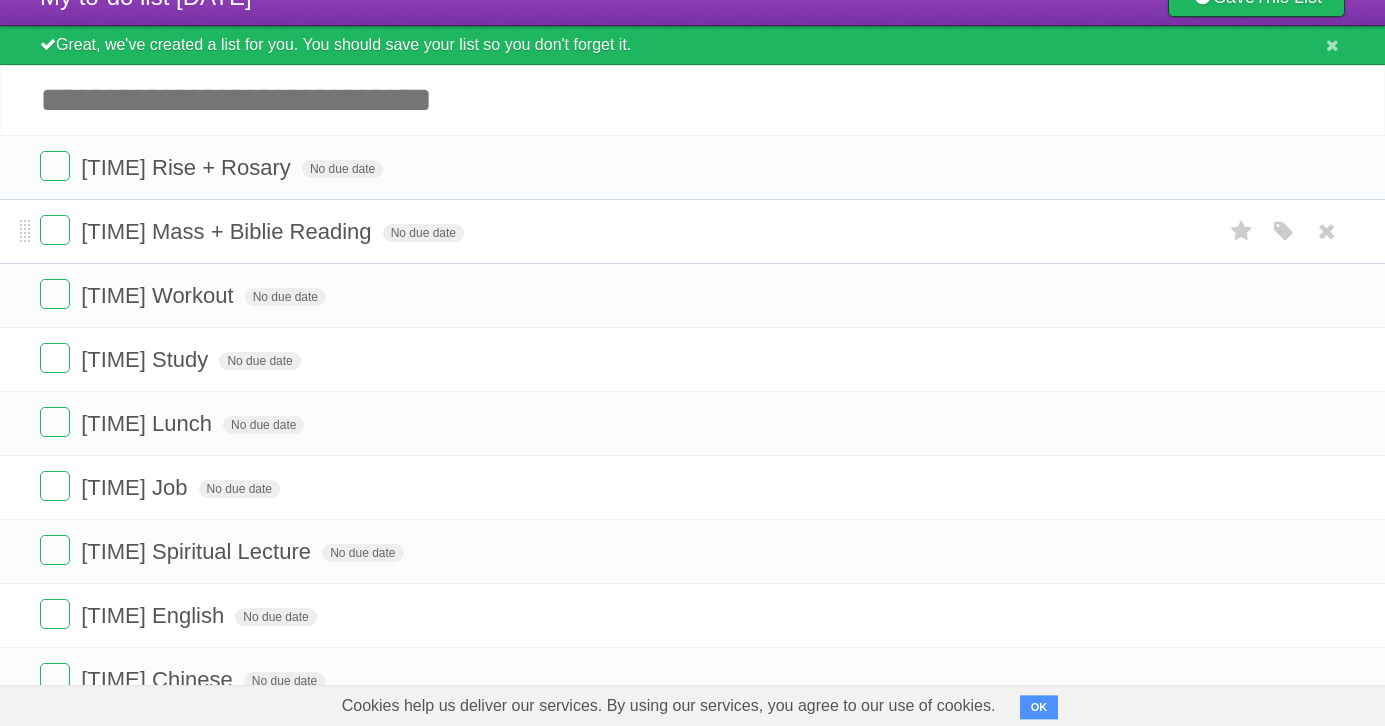 scroll, scrollTop: 20, scrollLeft: 0, axis: vertical 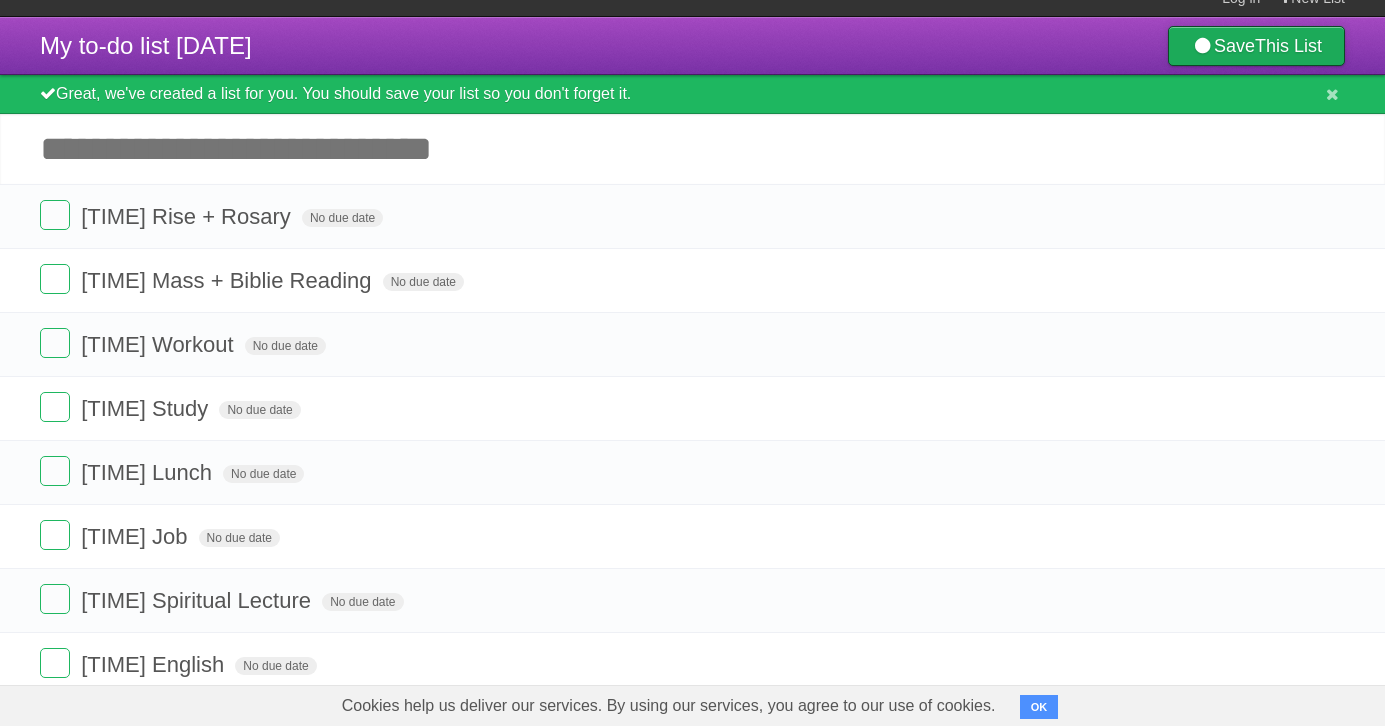 click on "Save  This List" at bounding box center (1256, 46) 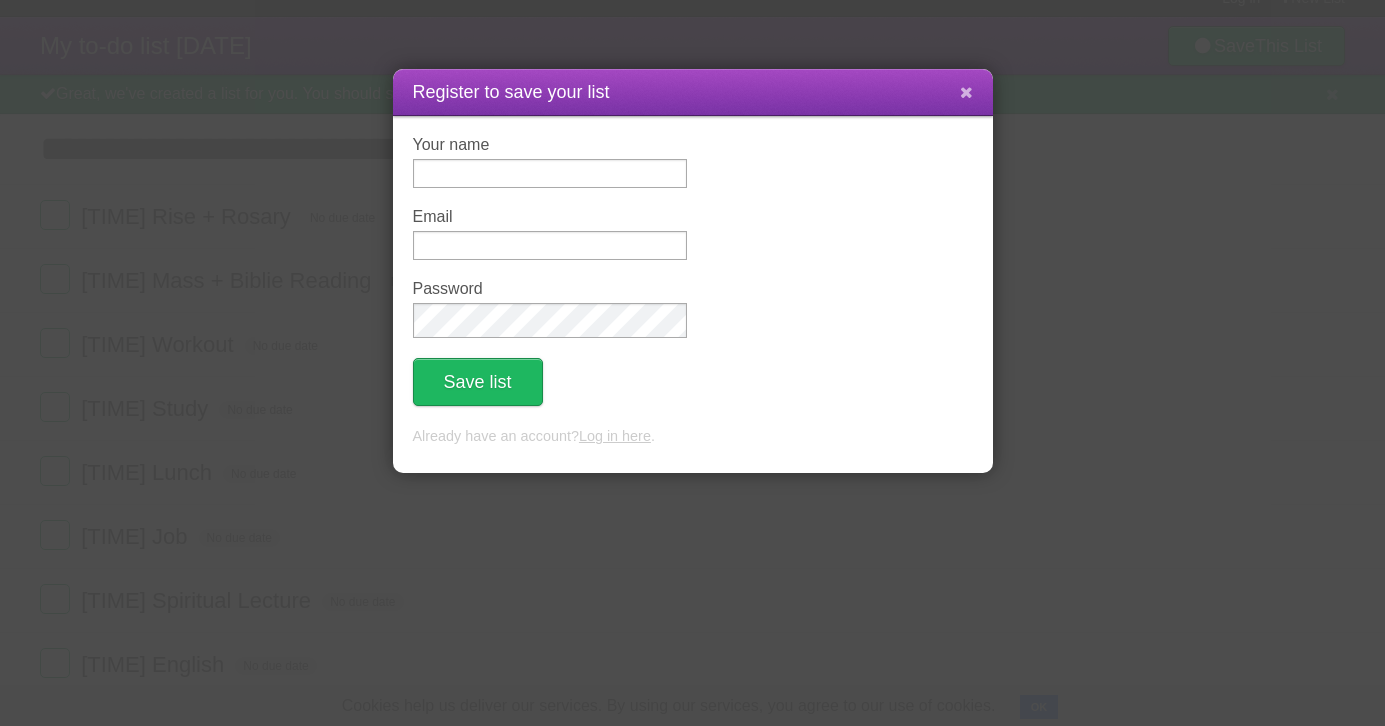 click at bounding box center (966, 92) 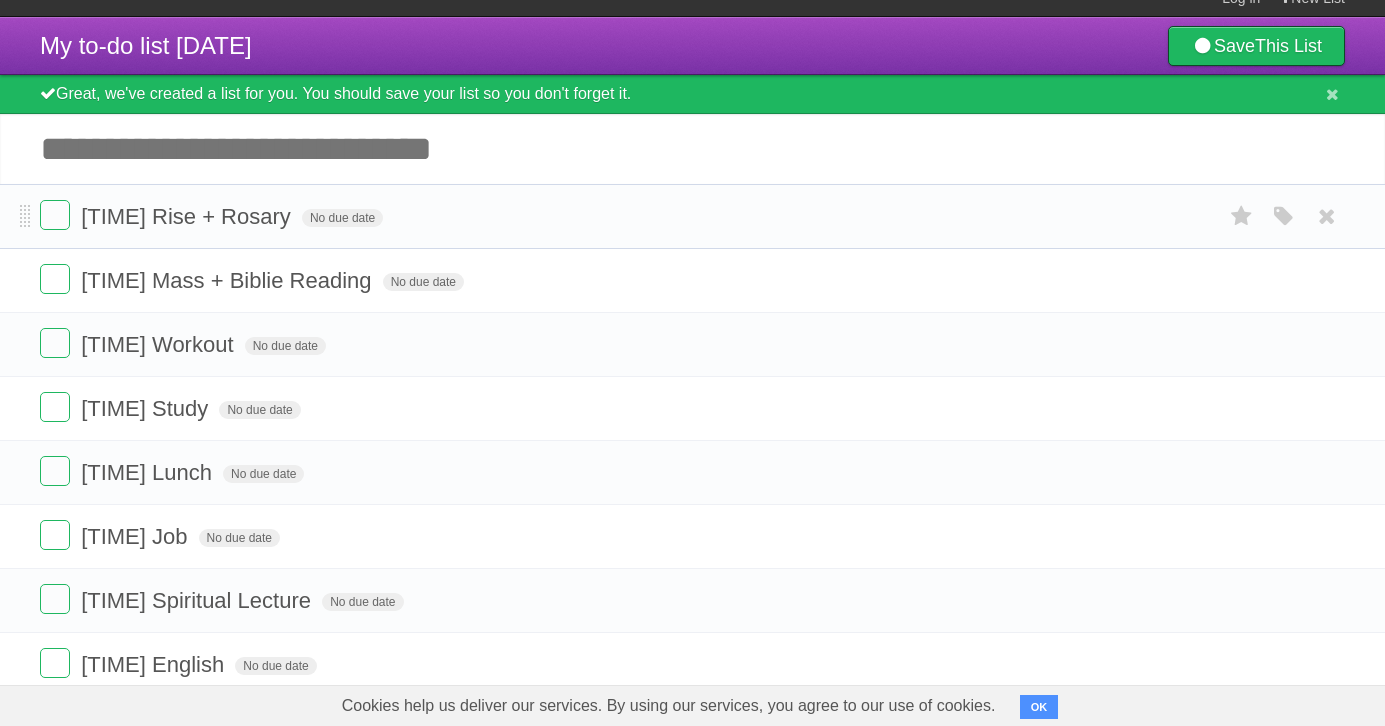 scroll, scrollTop: 158, scrollLeft: 0, axis: vertical 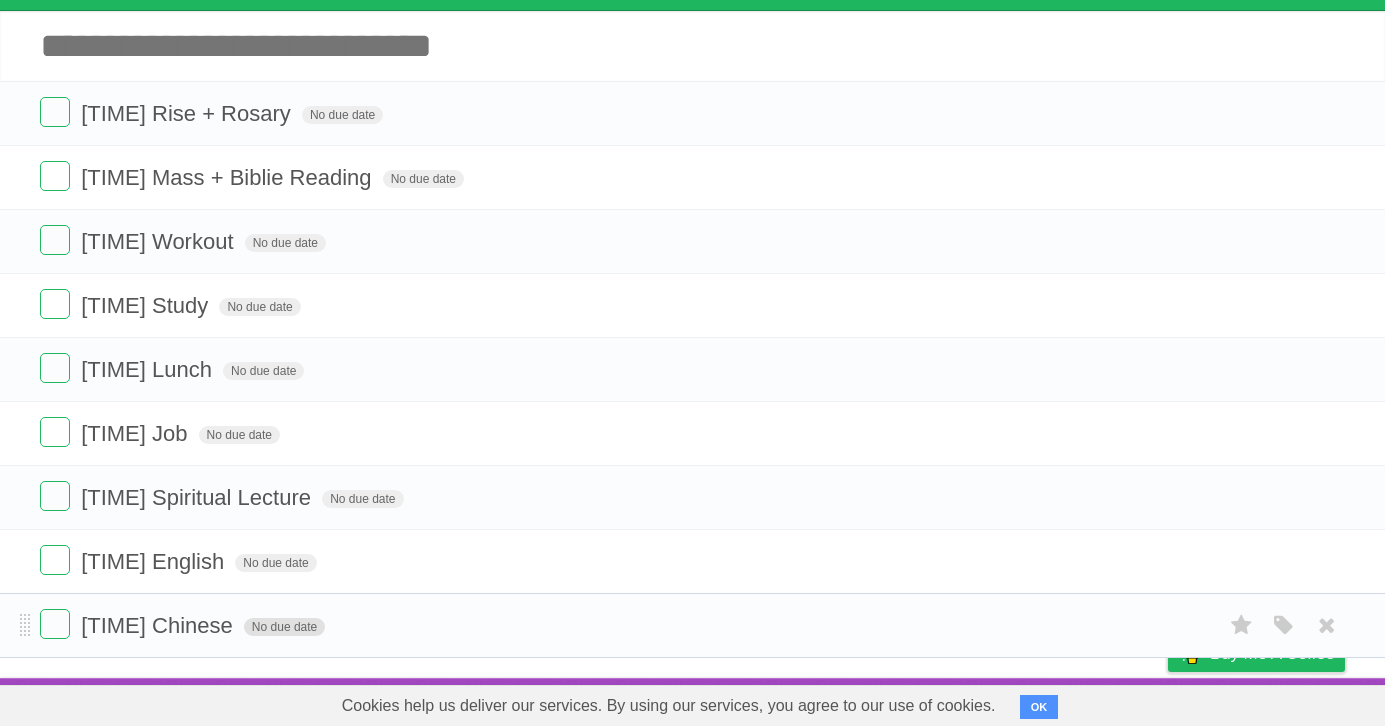 click on "No due date" at bounding box center (284, 627) 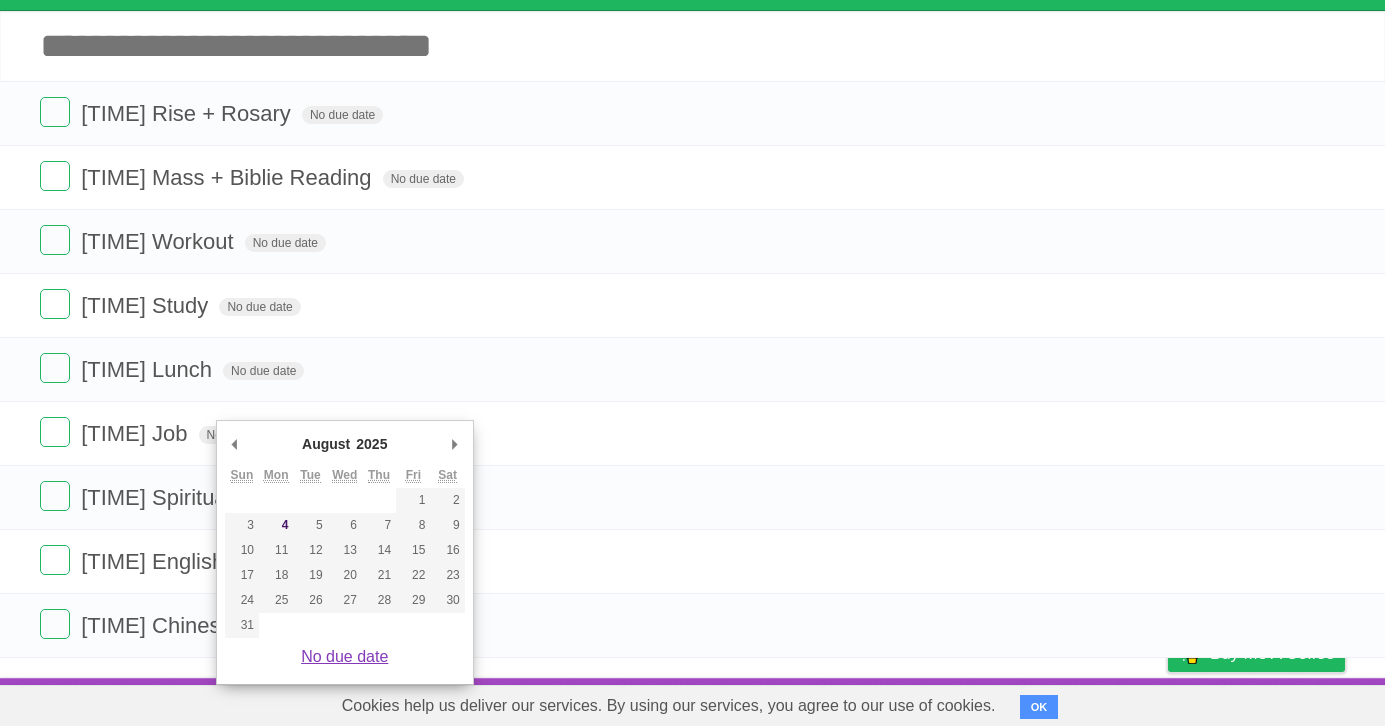 click on "No due date" at bounding box center (344, 656) 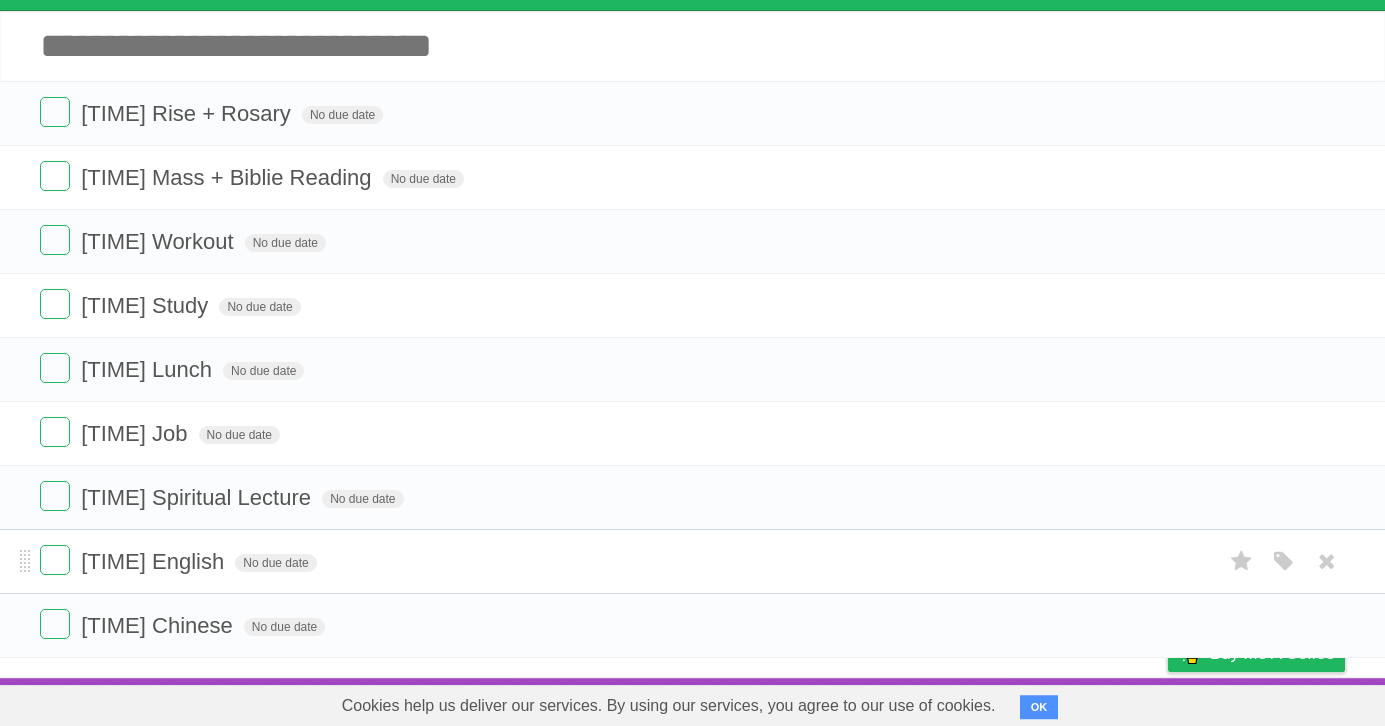 scroll, scrollTop: 158, scrollLeft: 0, axis: vertical 